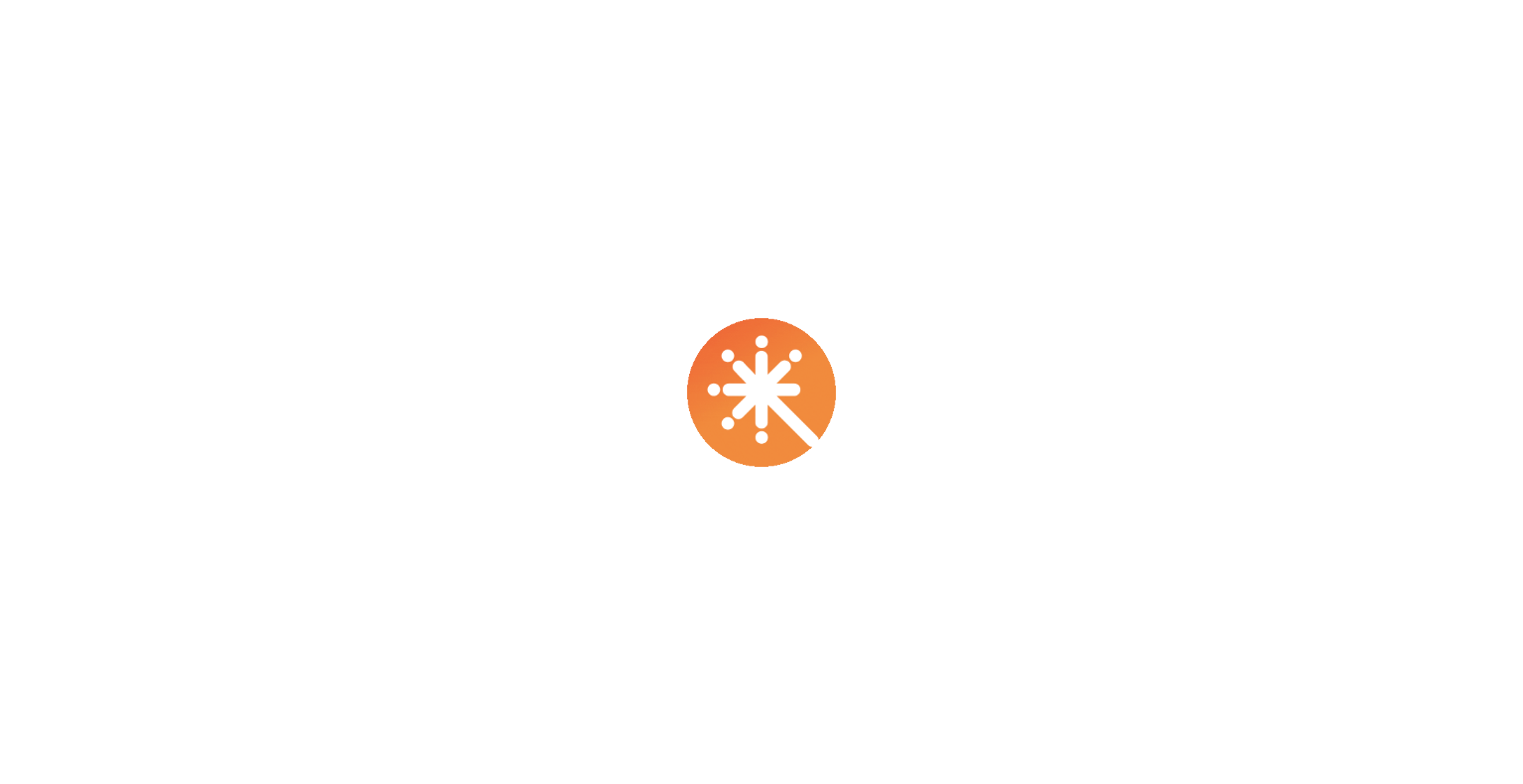 scroll, scrollTop: 0, scrollLeft: 0, axis: both 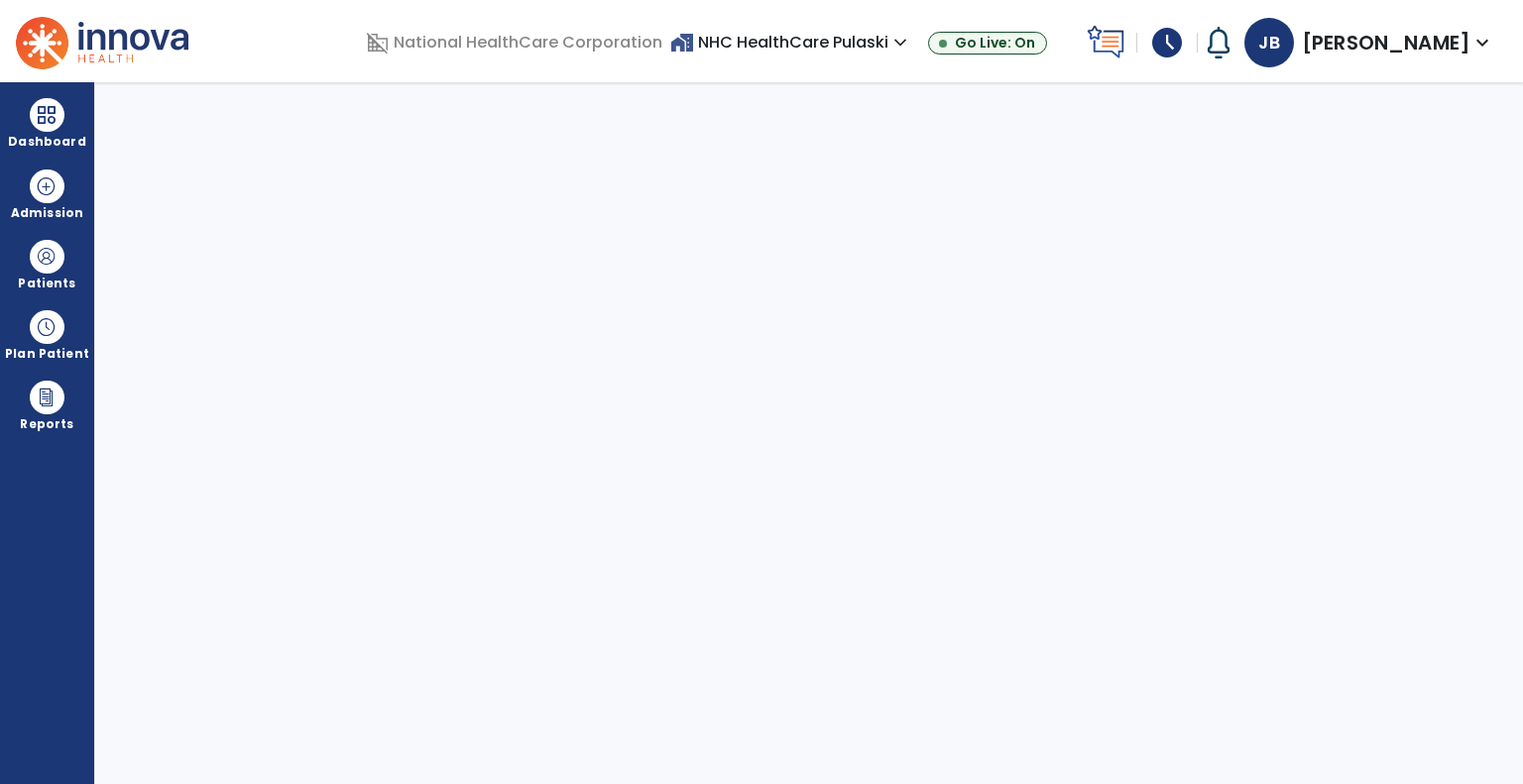 select on "****" 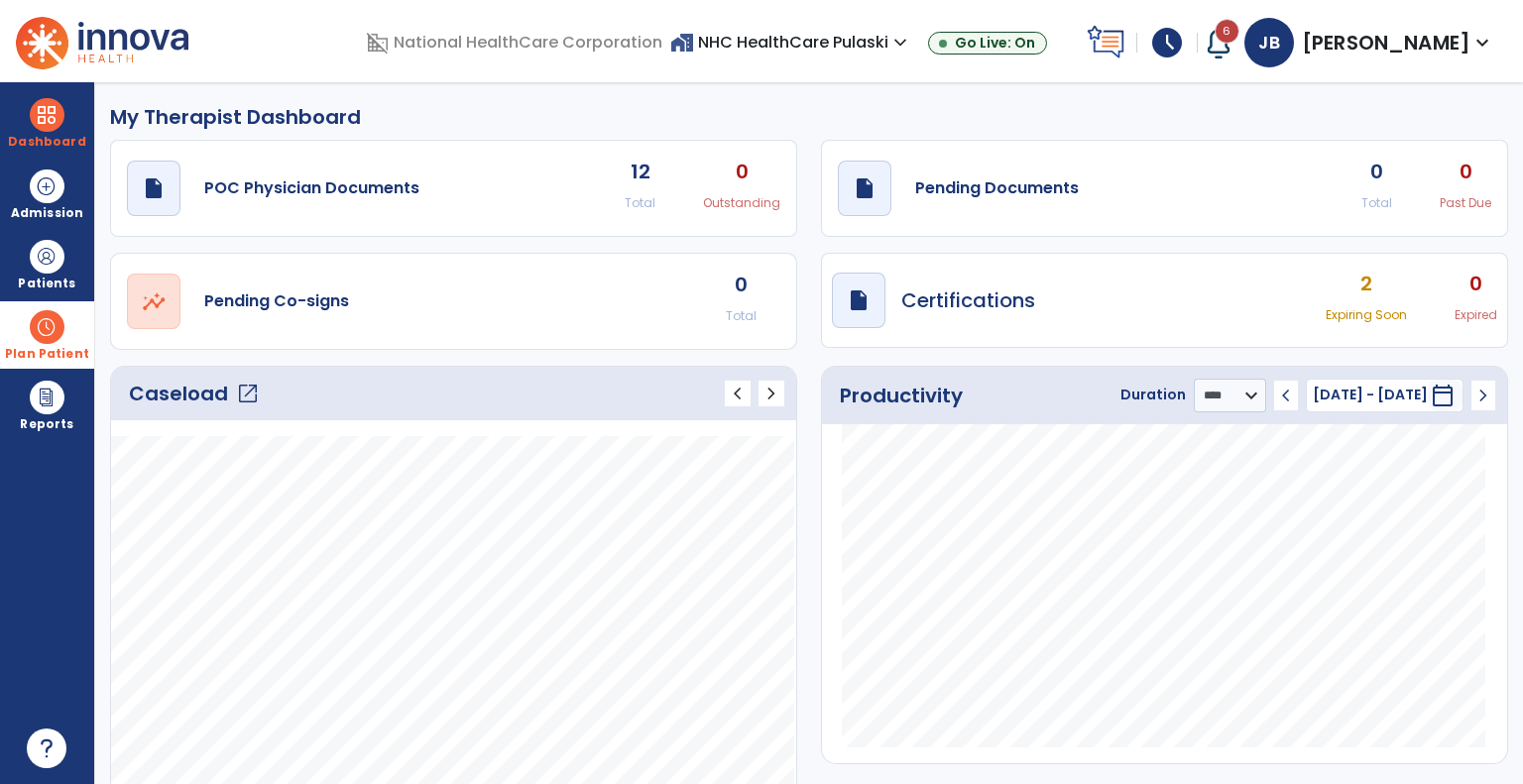 click at bounding box center (47, 327) 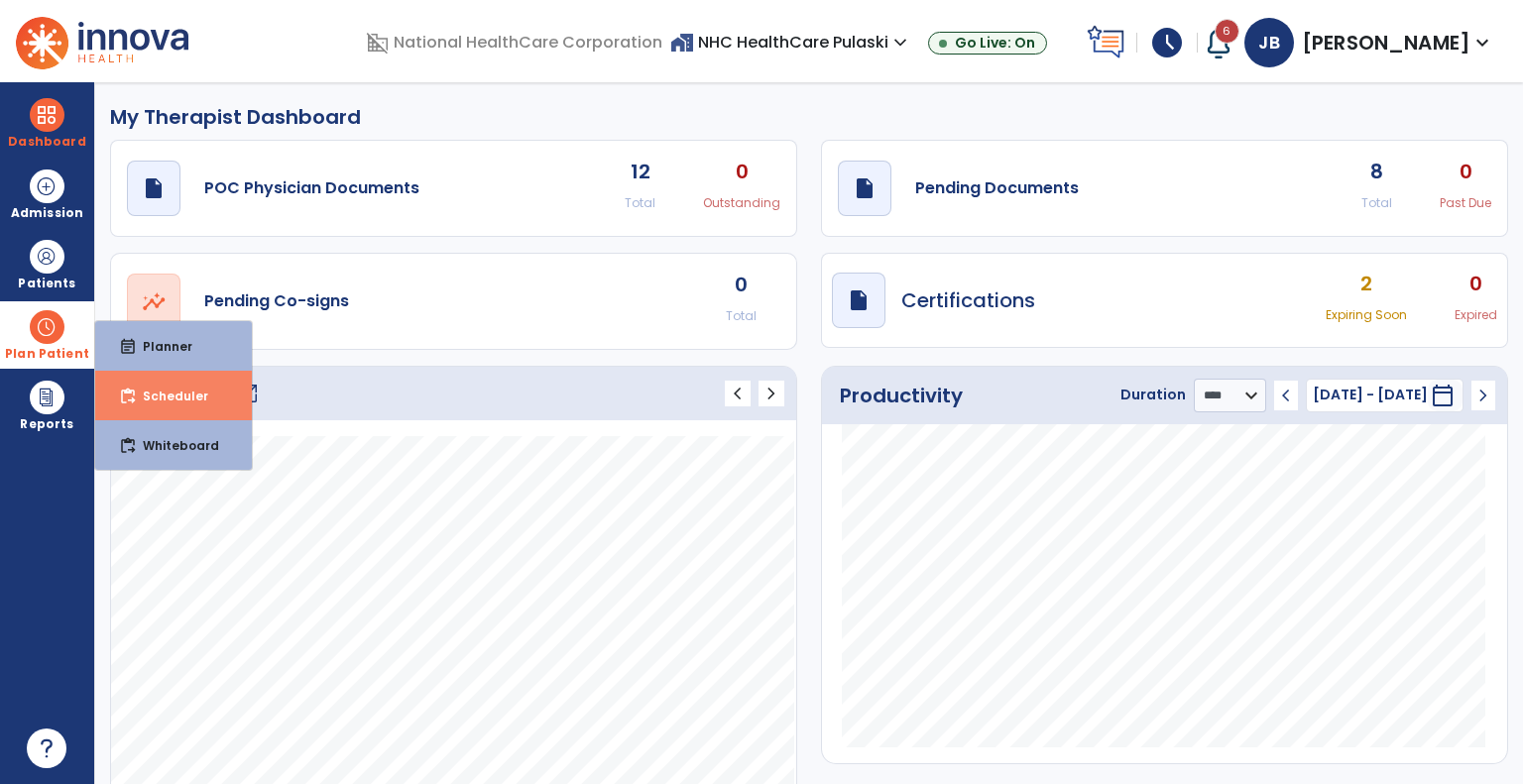 click on "content_paste_go  Scheduler" at bounding box center (174, 395) 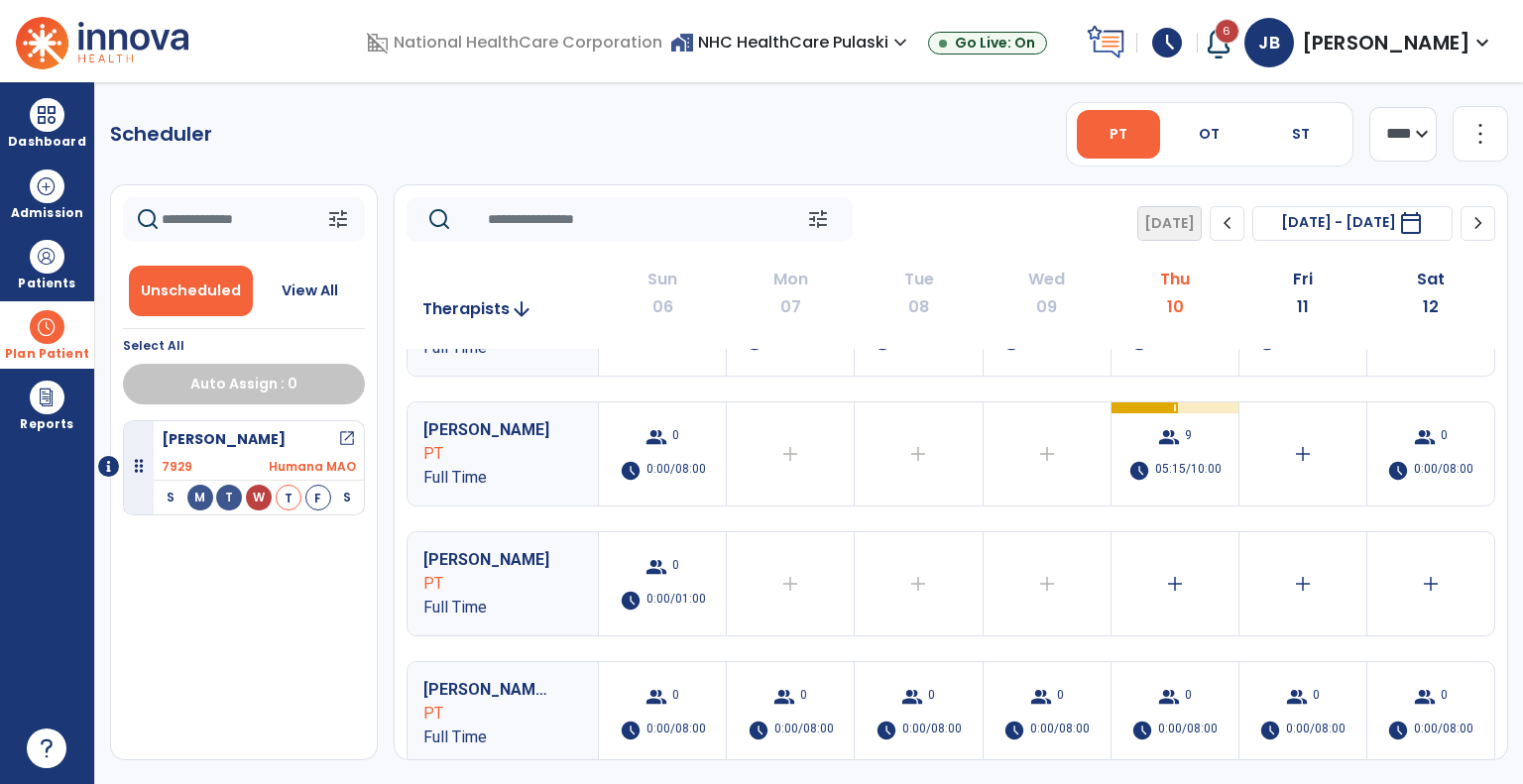 scroll, scrollTop: 728, scrollLeft: 0, axis: vertical 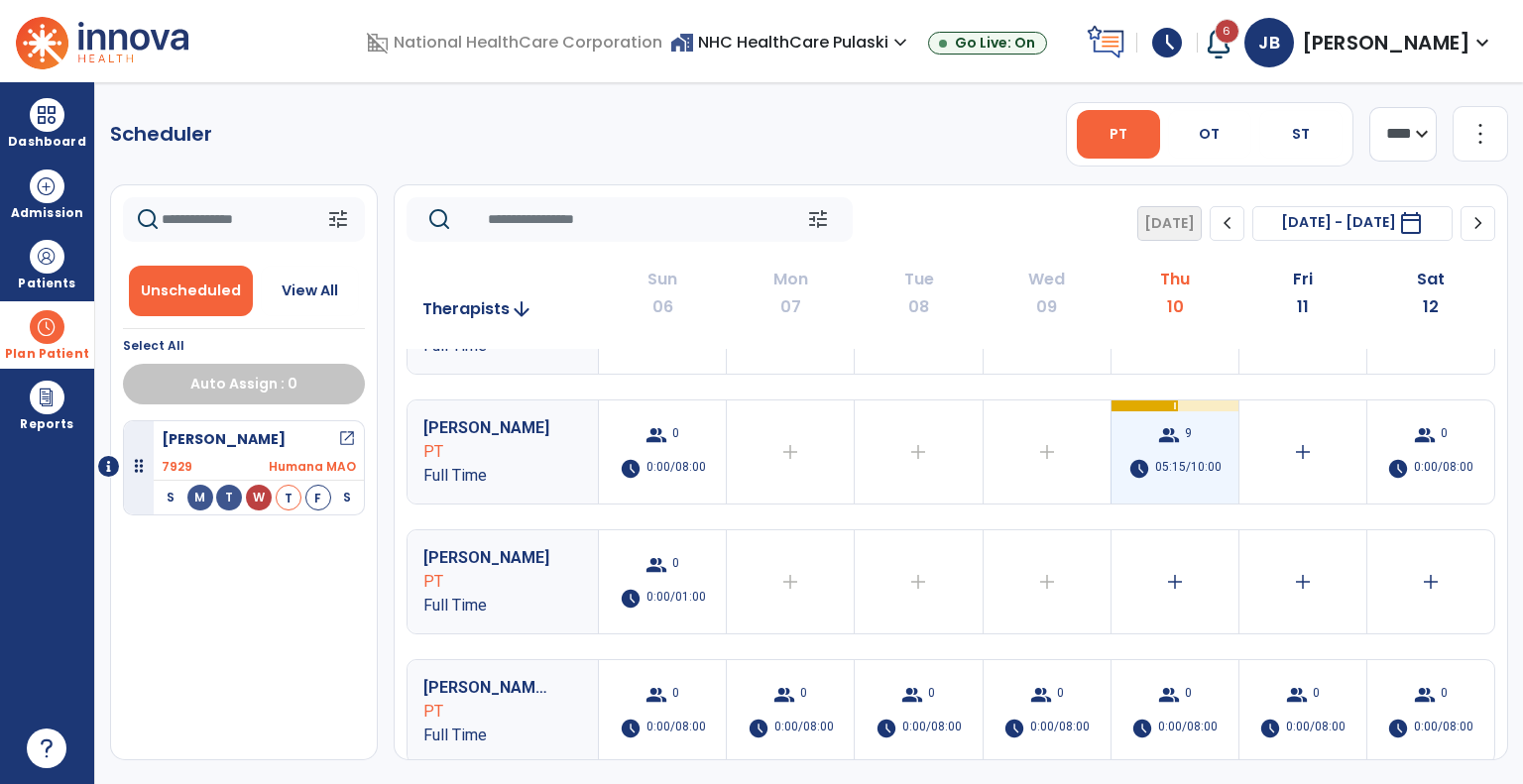 click on "group  9  schedule  05:15/10:00" at bounding box center (1175, 452) 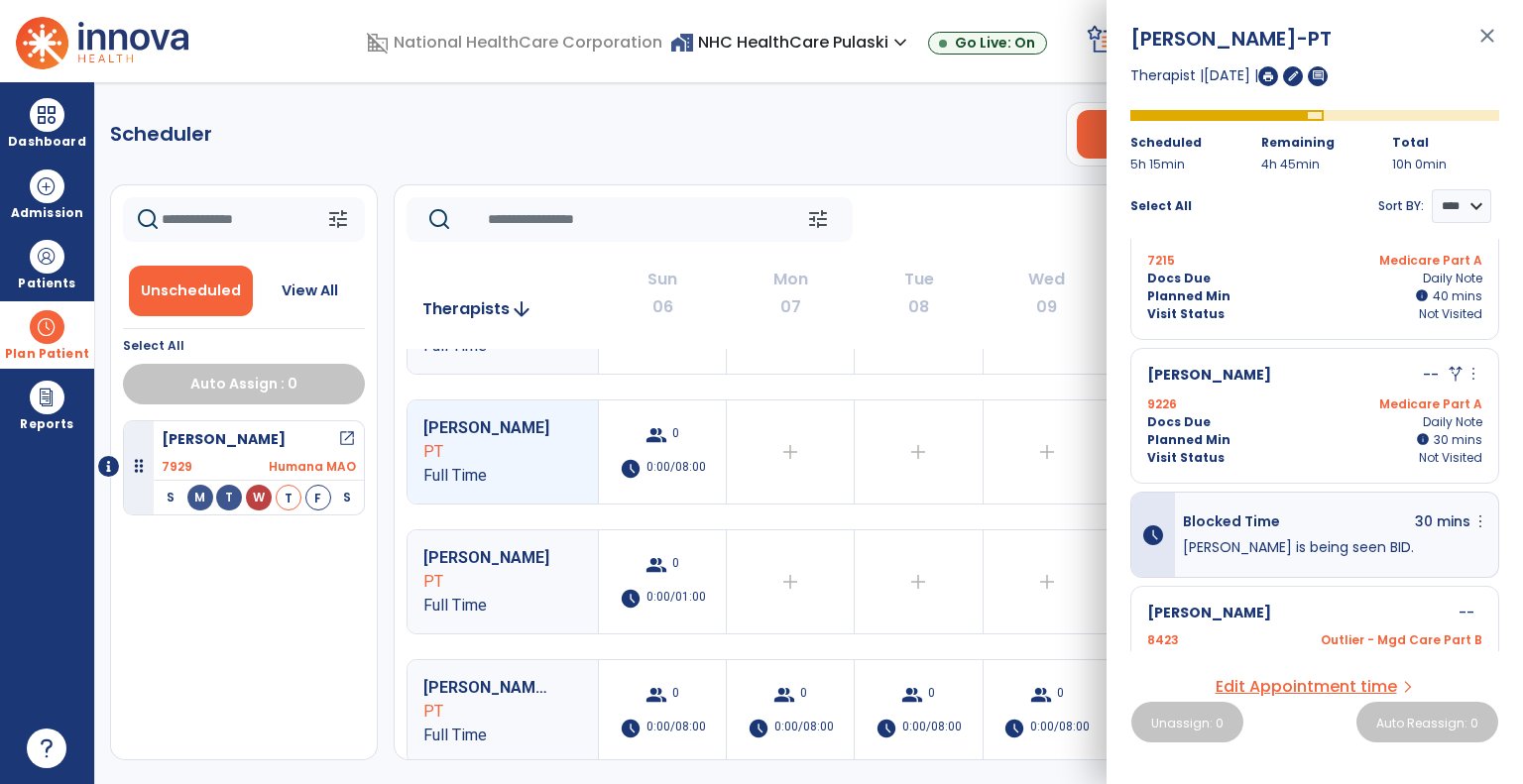 scroll, scrollTop: 0, scrollLeft: 0, axis: both 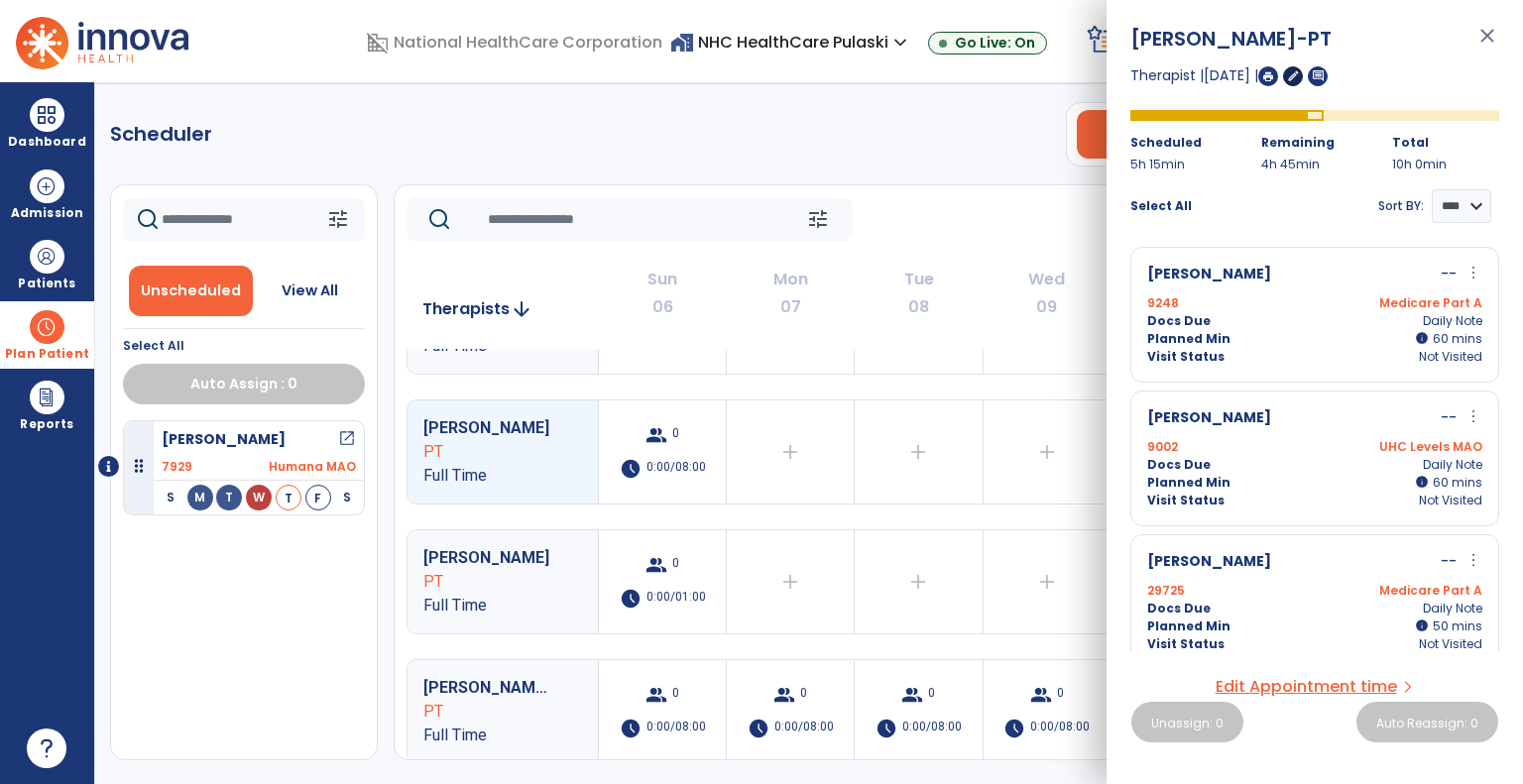 click on "edit" at bounding box center (1293, 75) 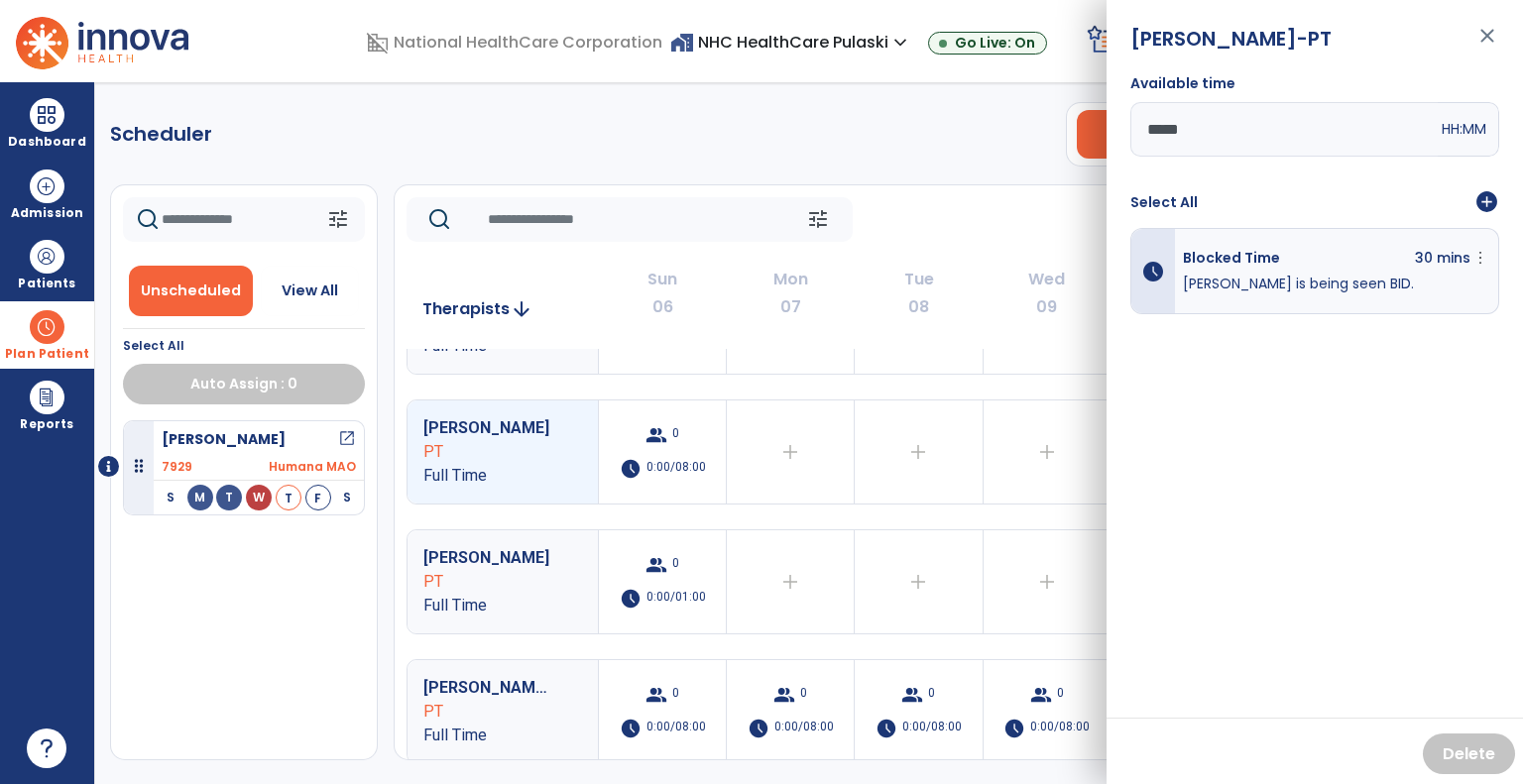 click on "add_circle" at bounding box center [1486, 202] 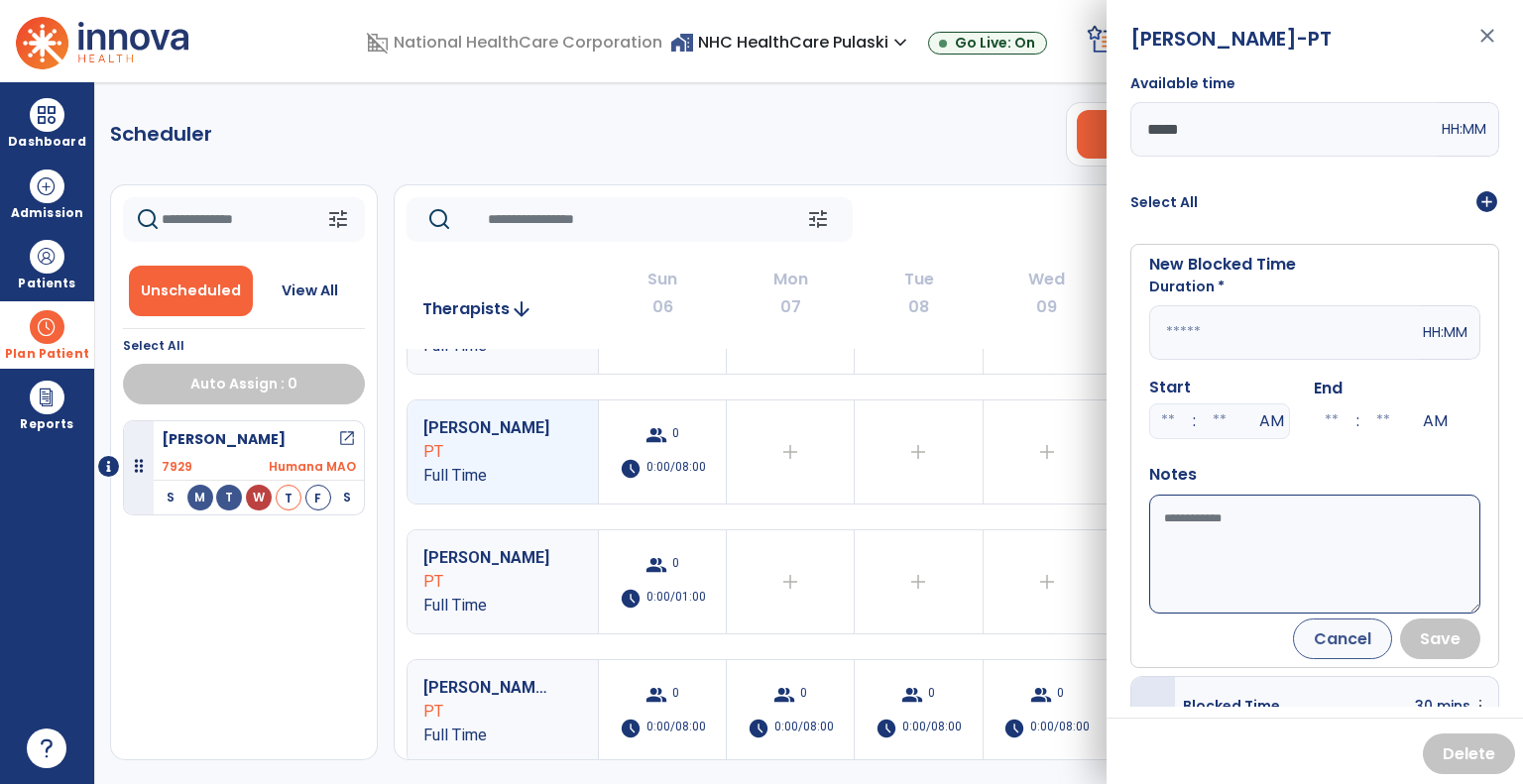 click on "Available time" at bounding box center (1315, 554) 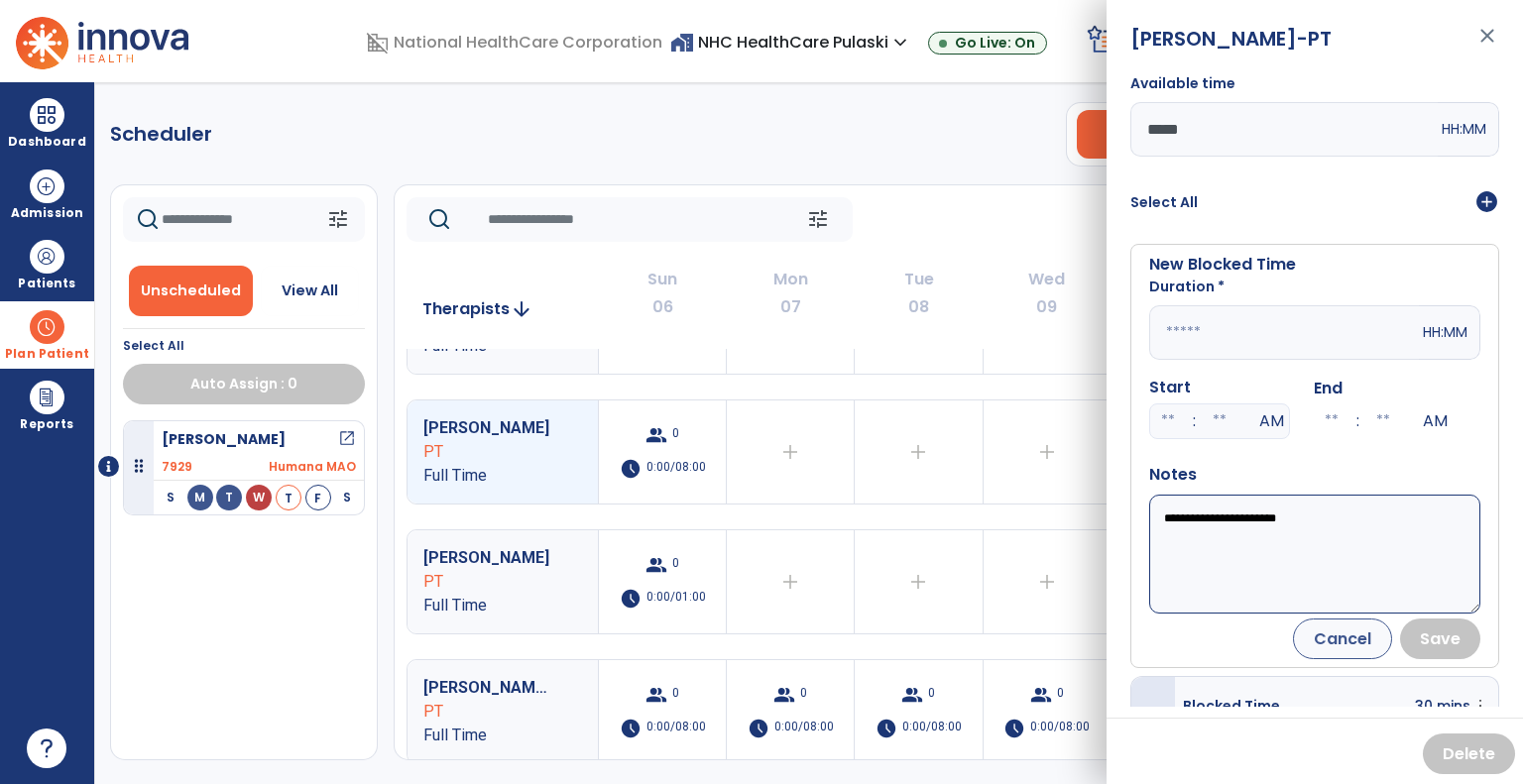 type on "**********" 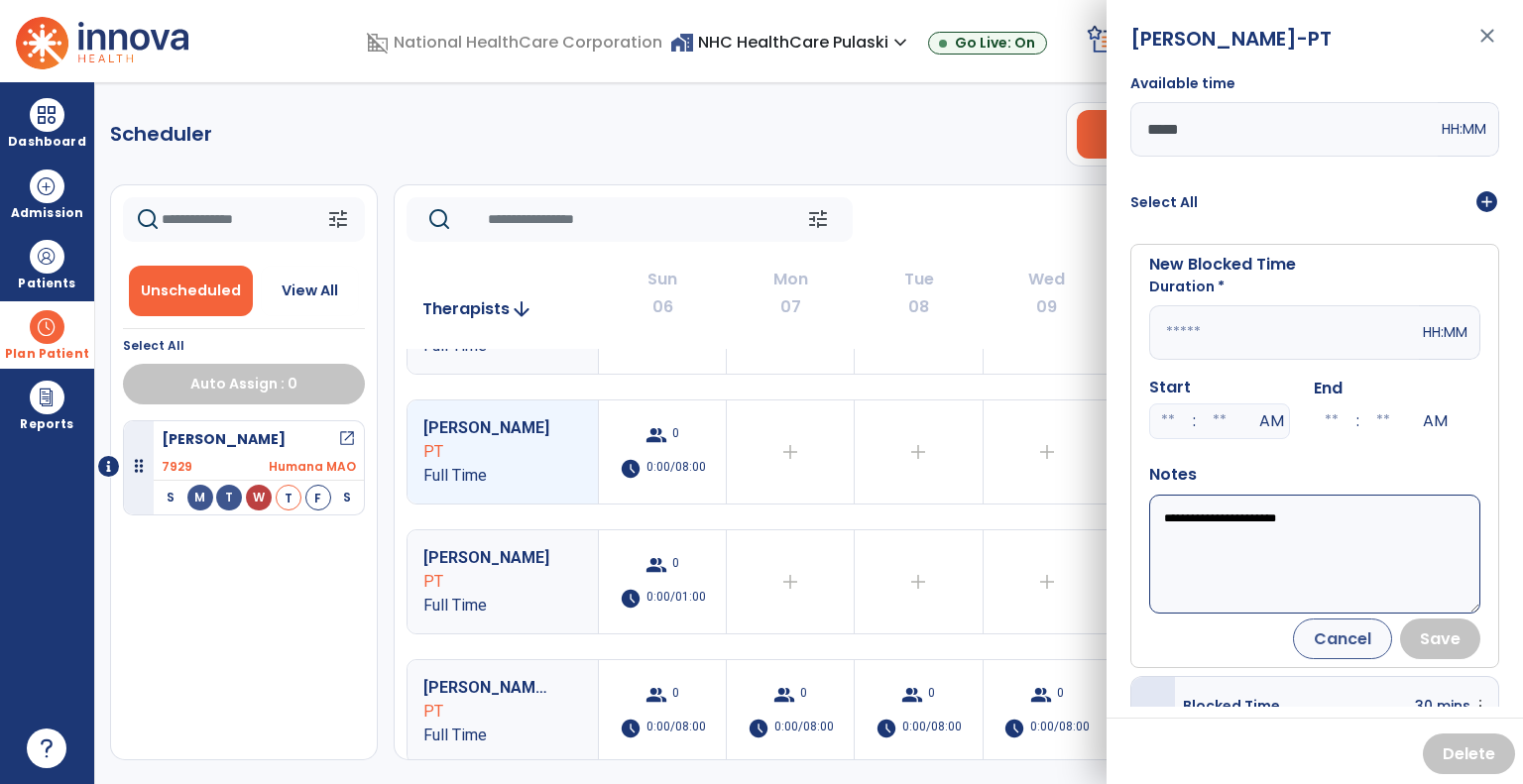 click at bounding box center [1284, 332] 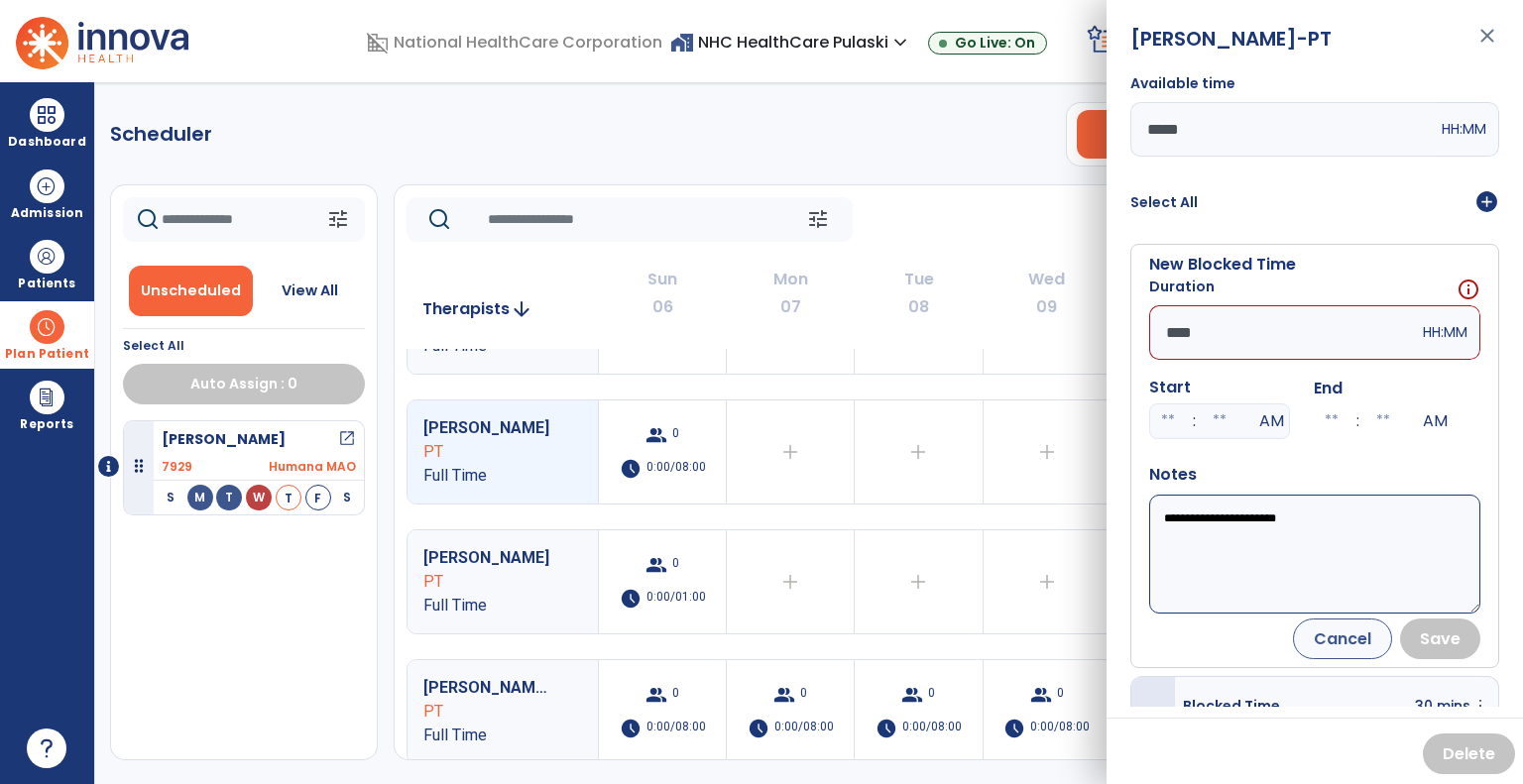 type on "*****" 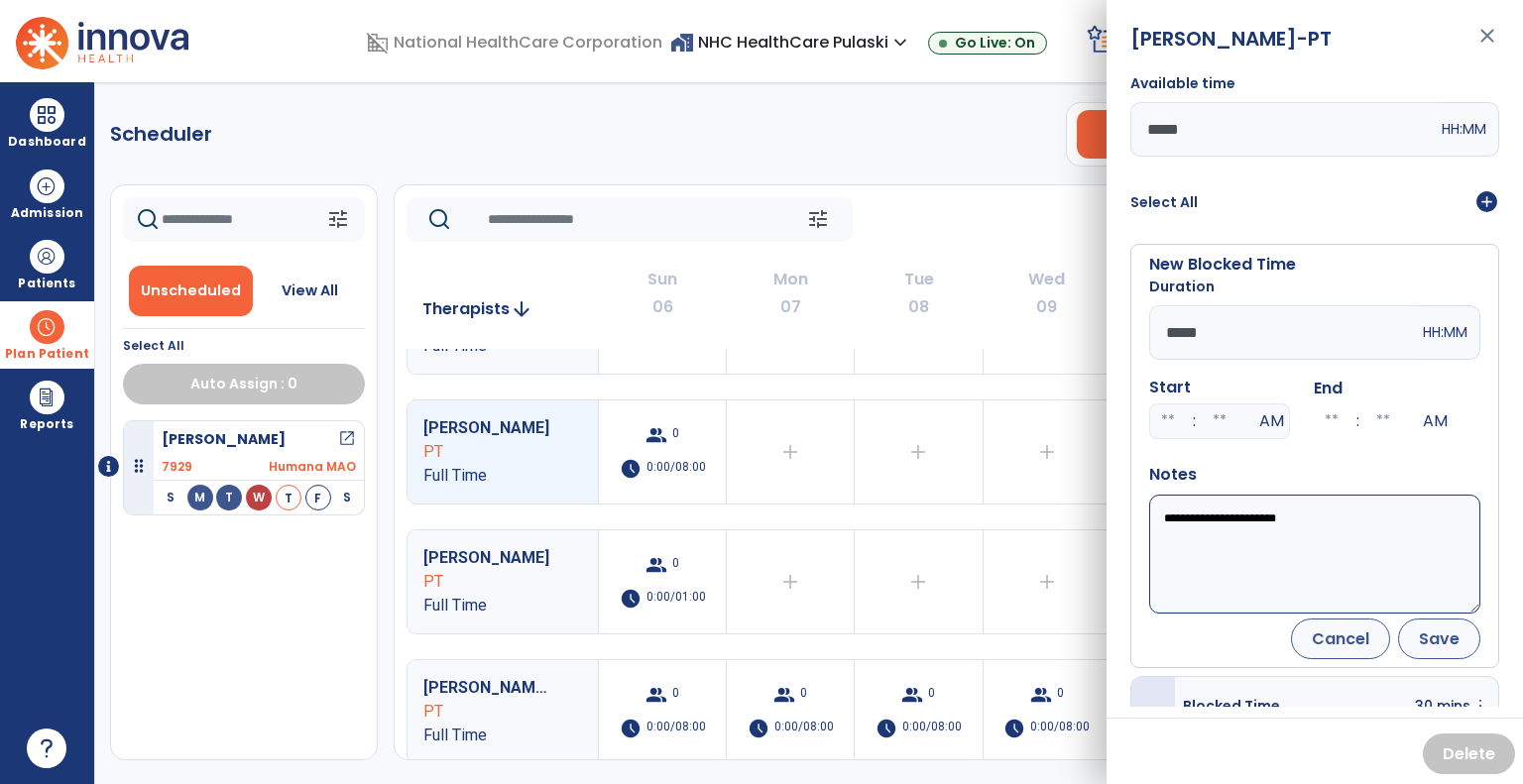 click on "Save" at bounding box center [1439, 638] 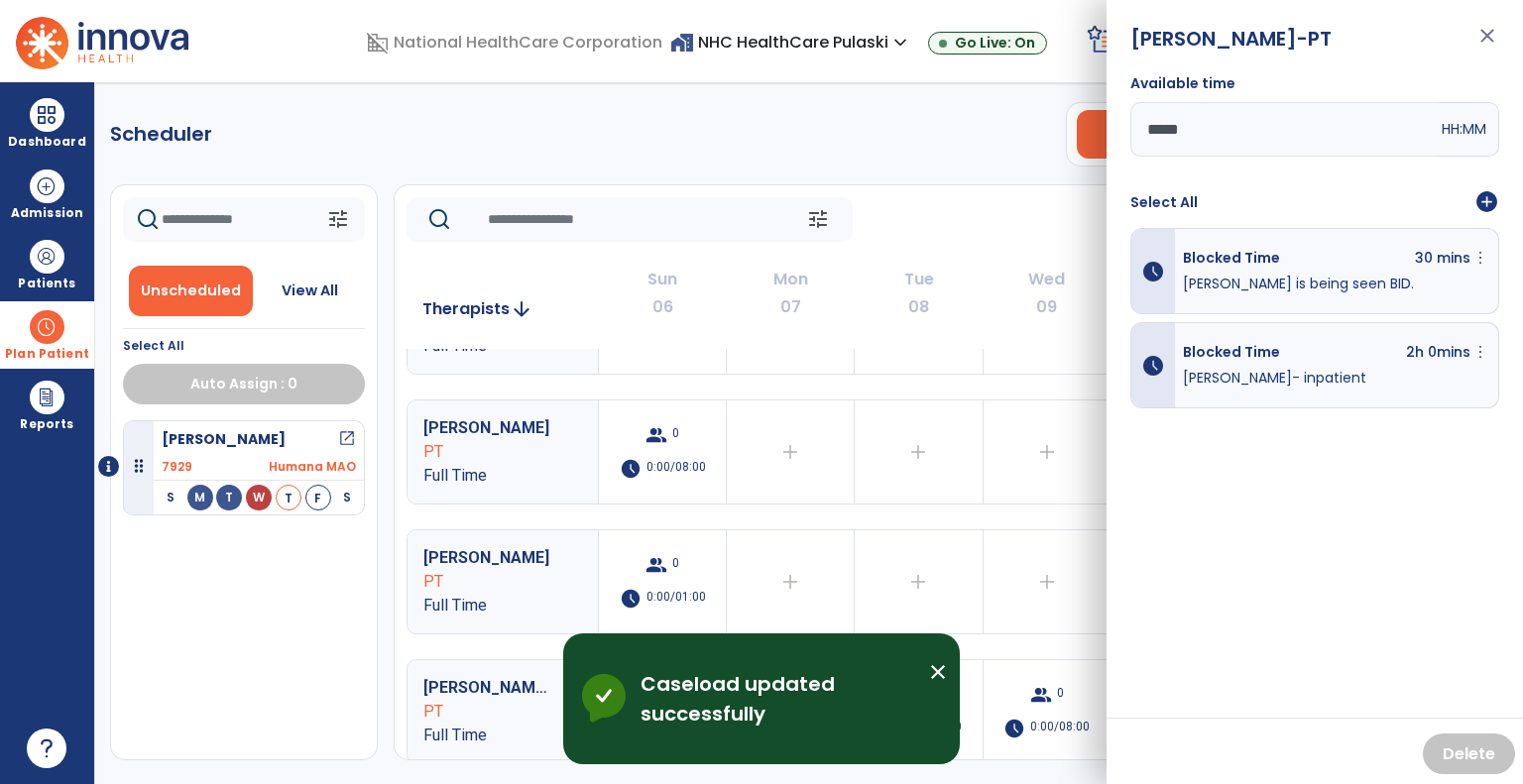 click on "close" at bounding box center (1487, 45) 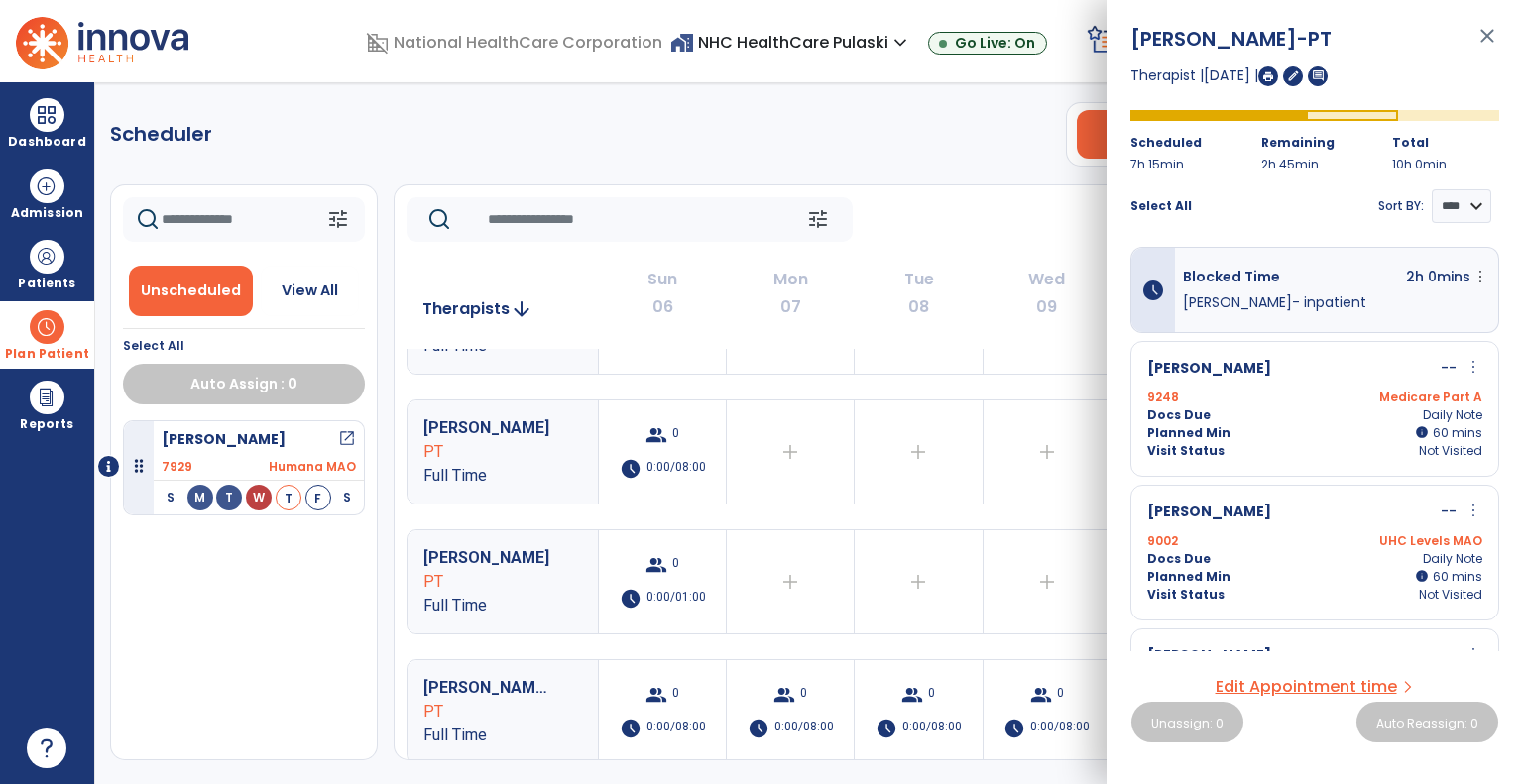 click on "close" at bounding box center [1487, 45] 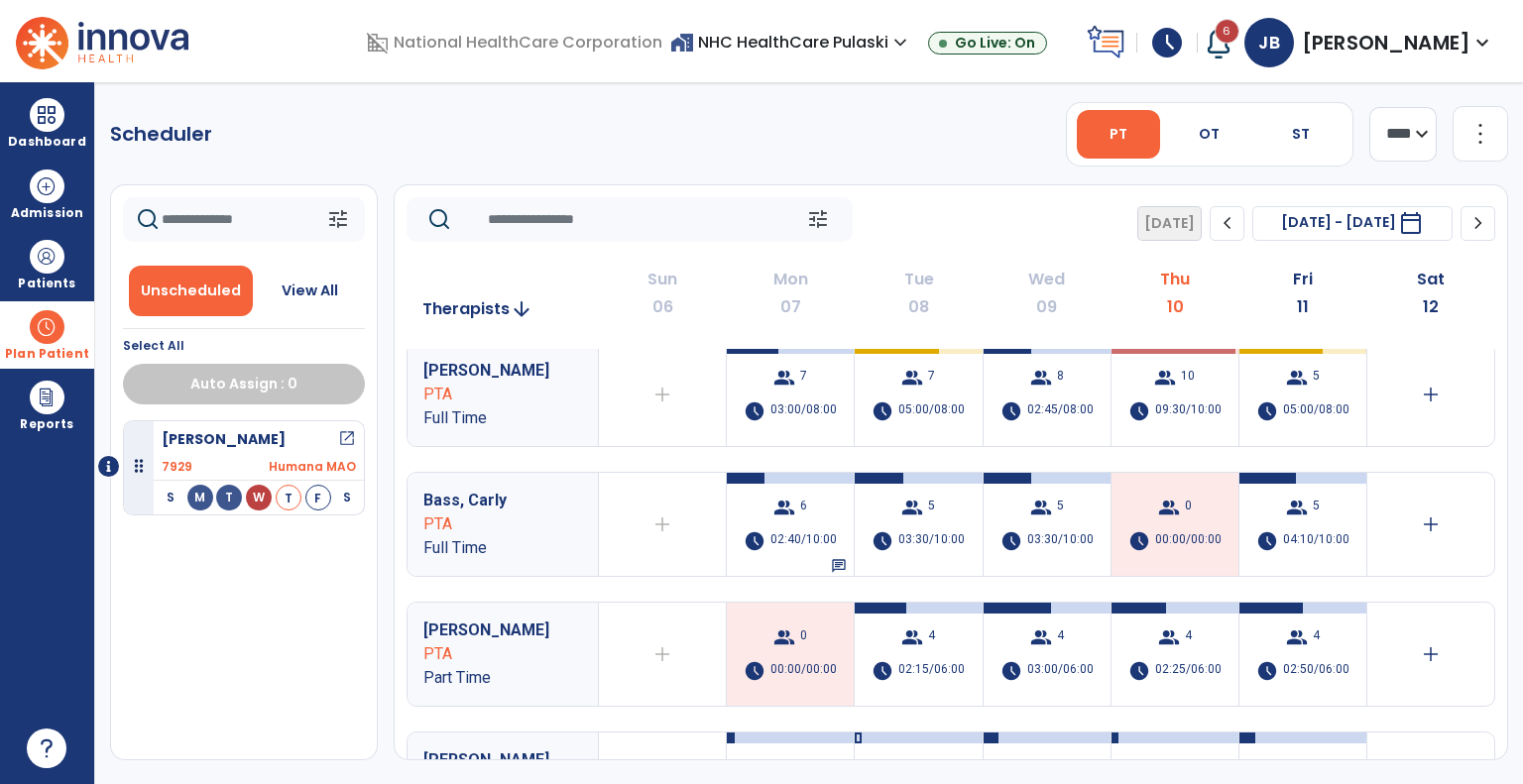 scroll, scrollTop: 0, scrollLeft: 0, axis: both 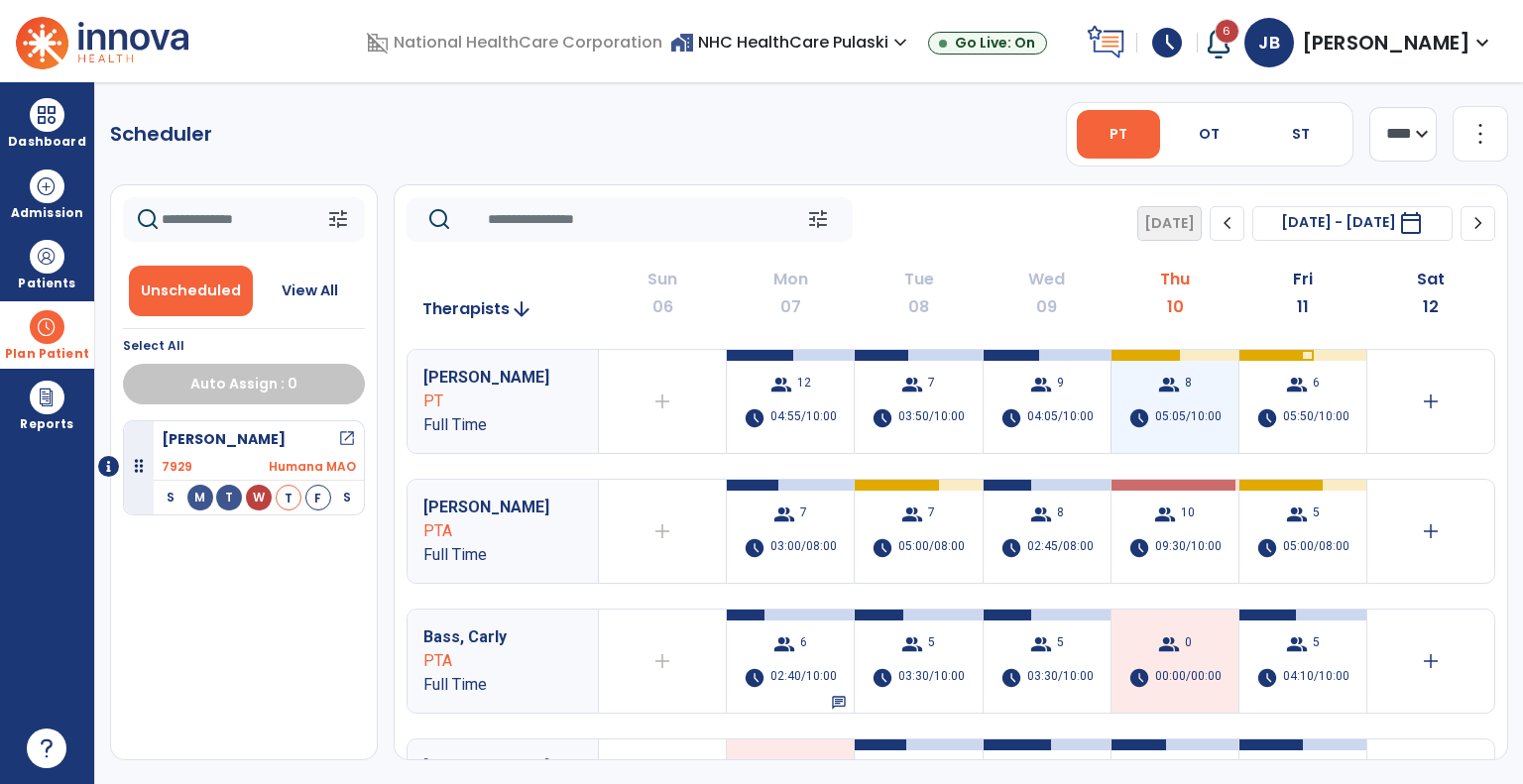 click on "group  8  schedule  05:05/10:00" at bounding box center [1175, 401] 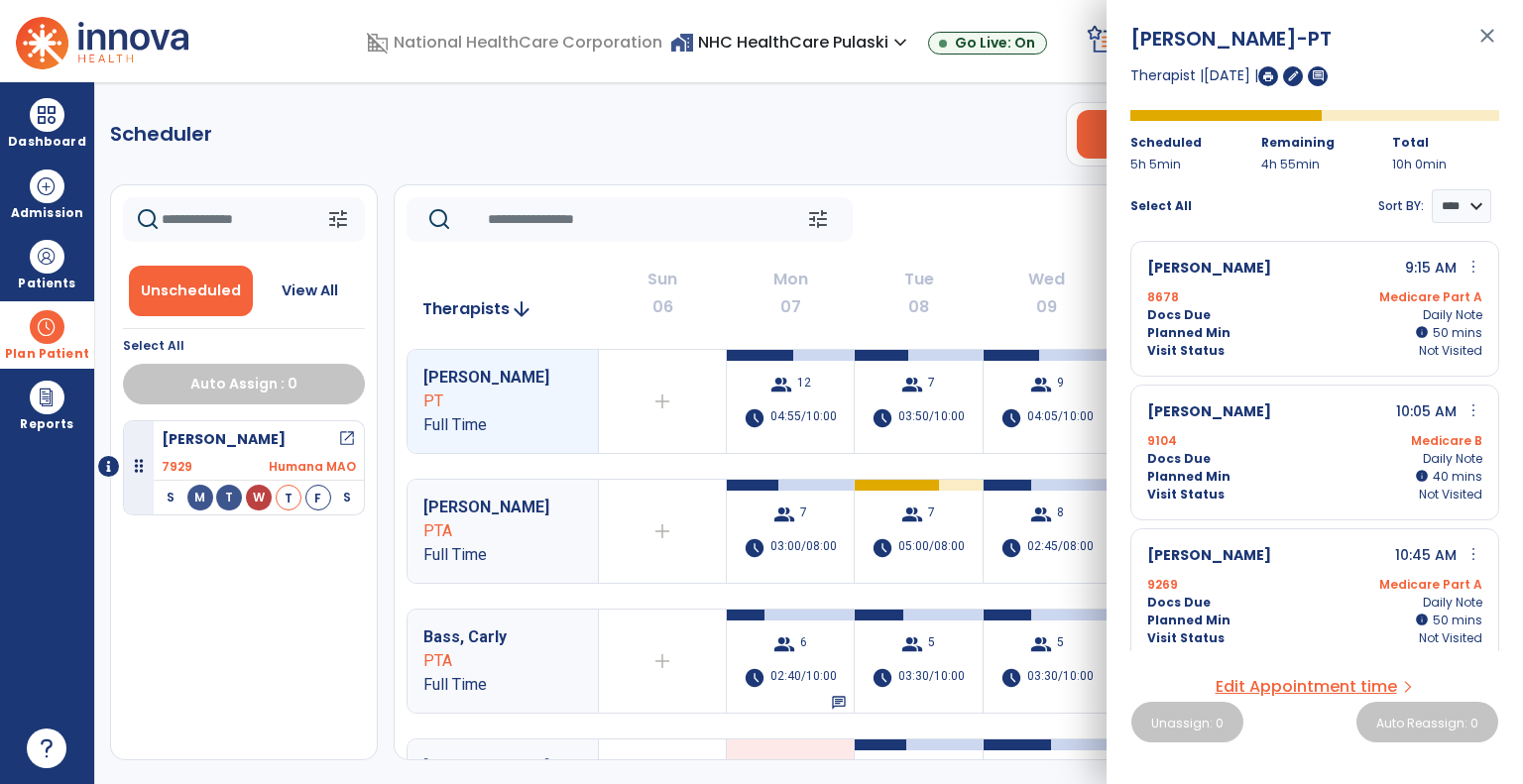 scroll, scrollTop: 0, scrollLeft: 0, axis: both 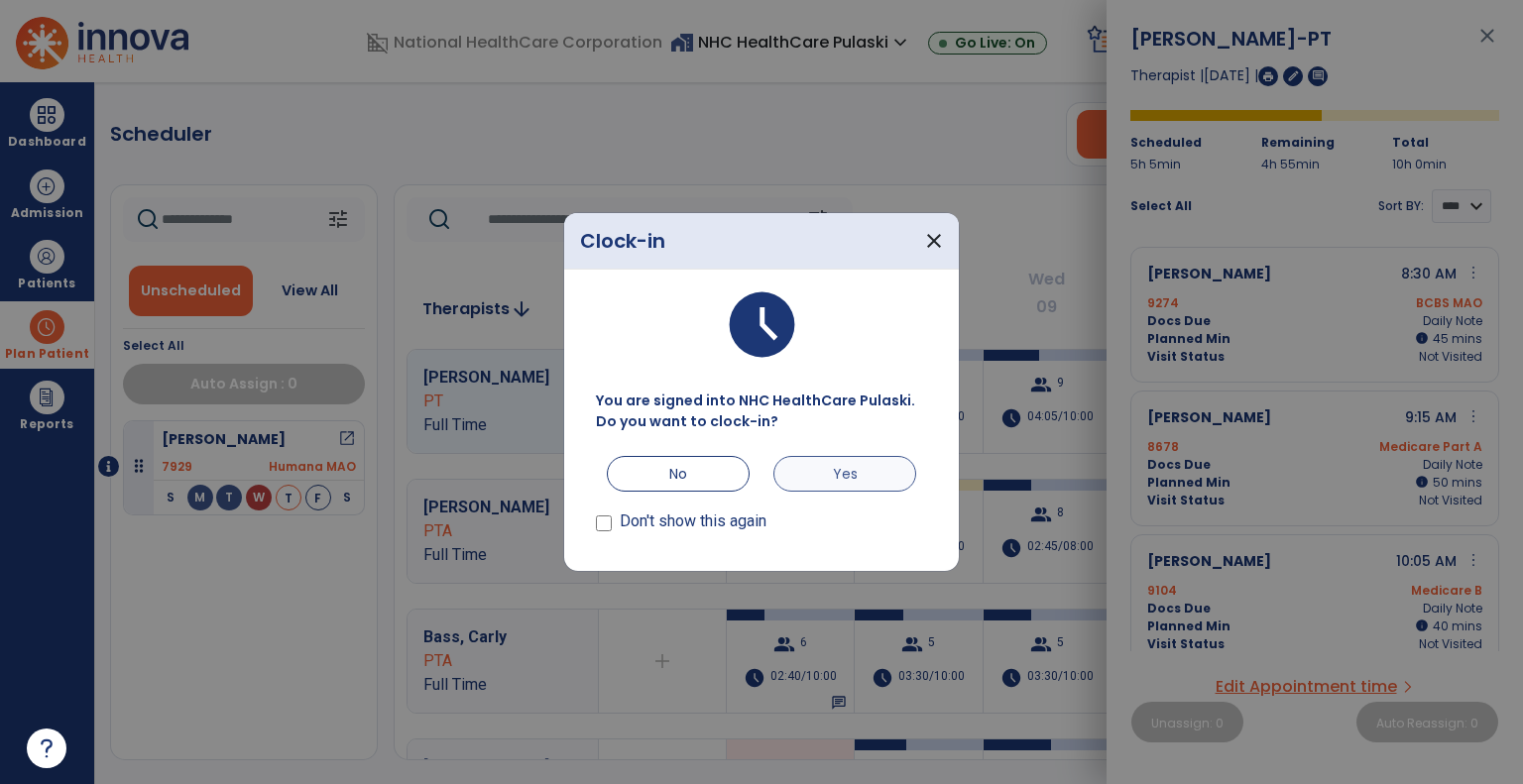 click on "Yes" at bounding box center [845, 474] 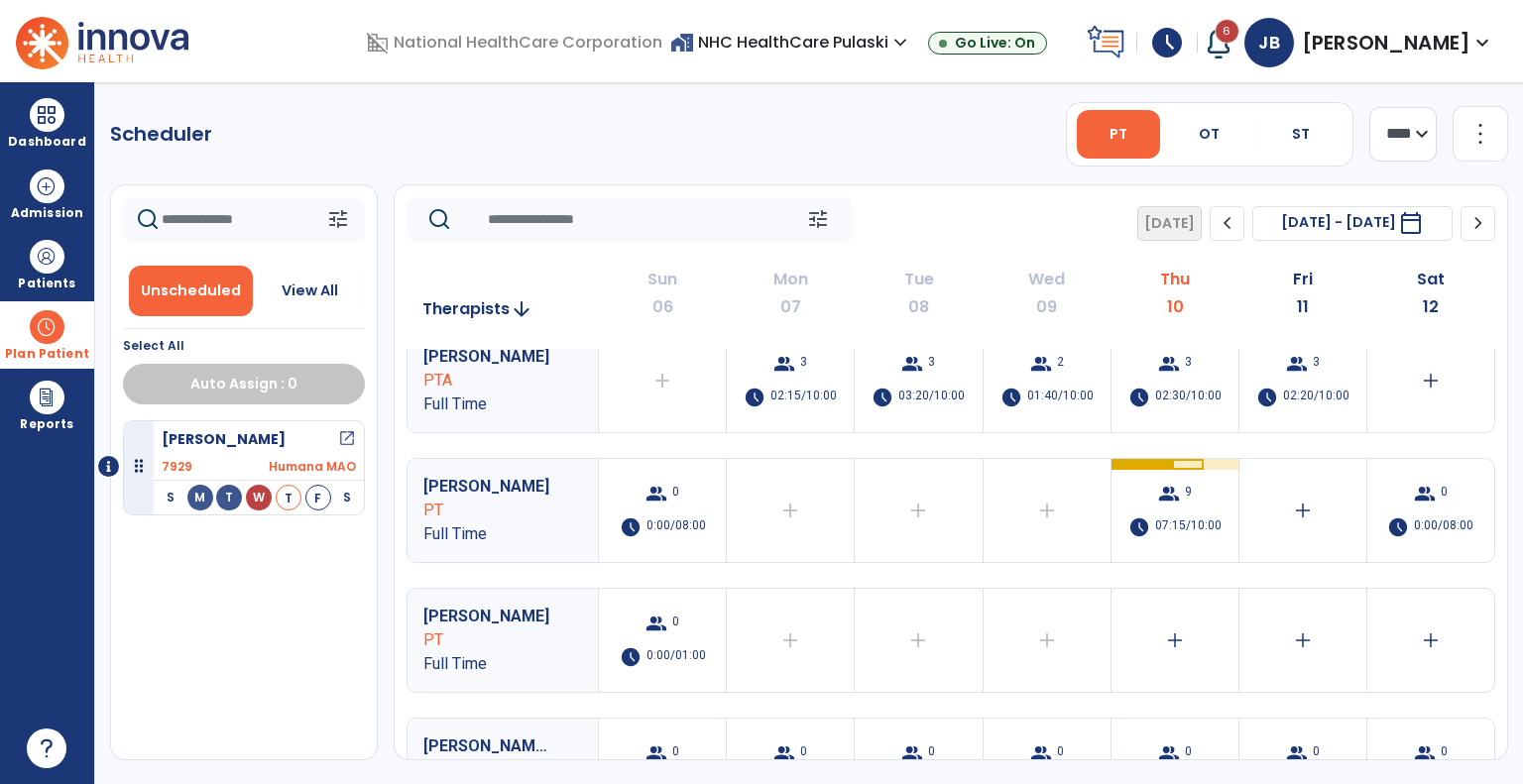 scroll, scrollTop: 678, scrollLeft: 0, axis: vertical 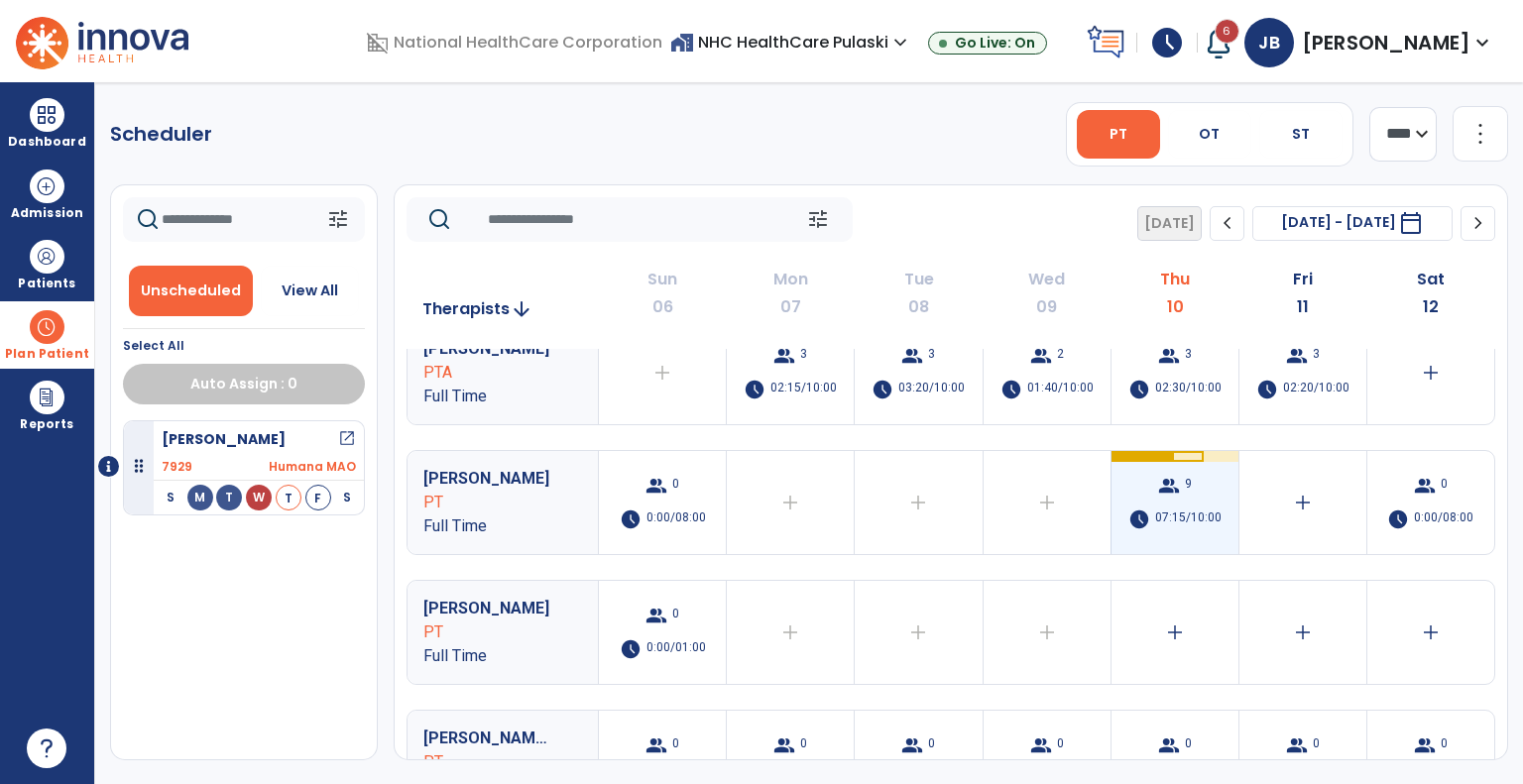 click on "07:15/10:00" at bounding box center (1188, 519) 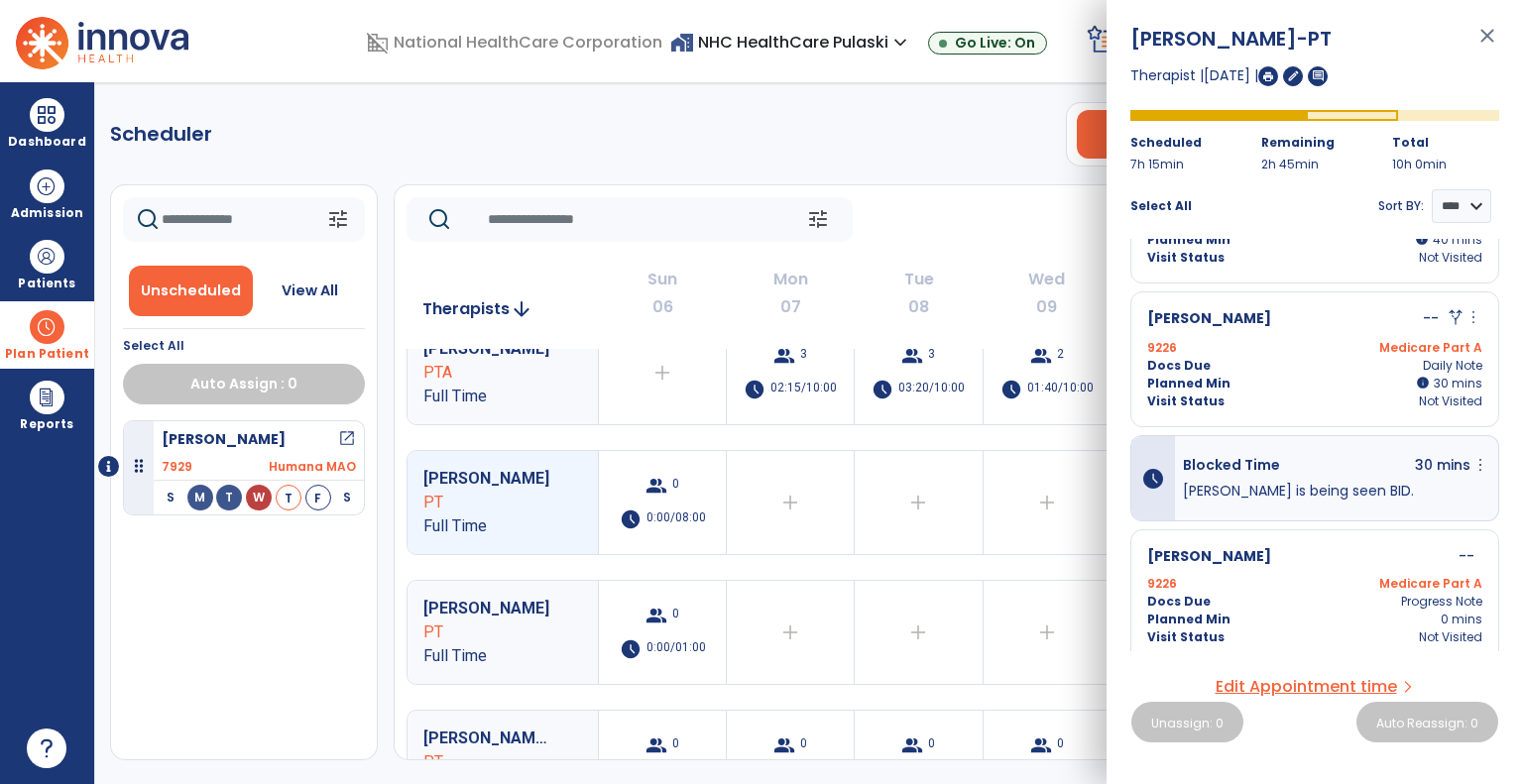 scroll, scrollTop: 757, scrollLeft: 0, axis: vertical 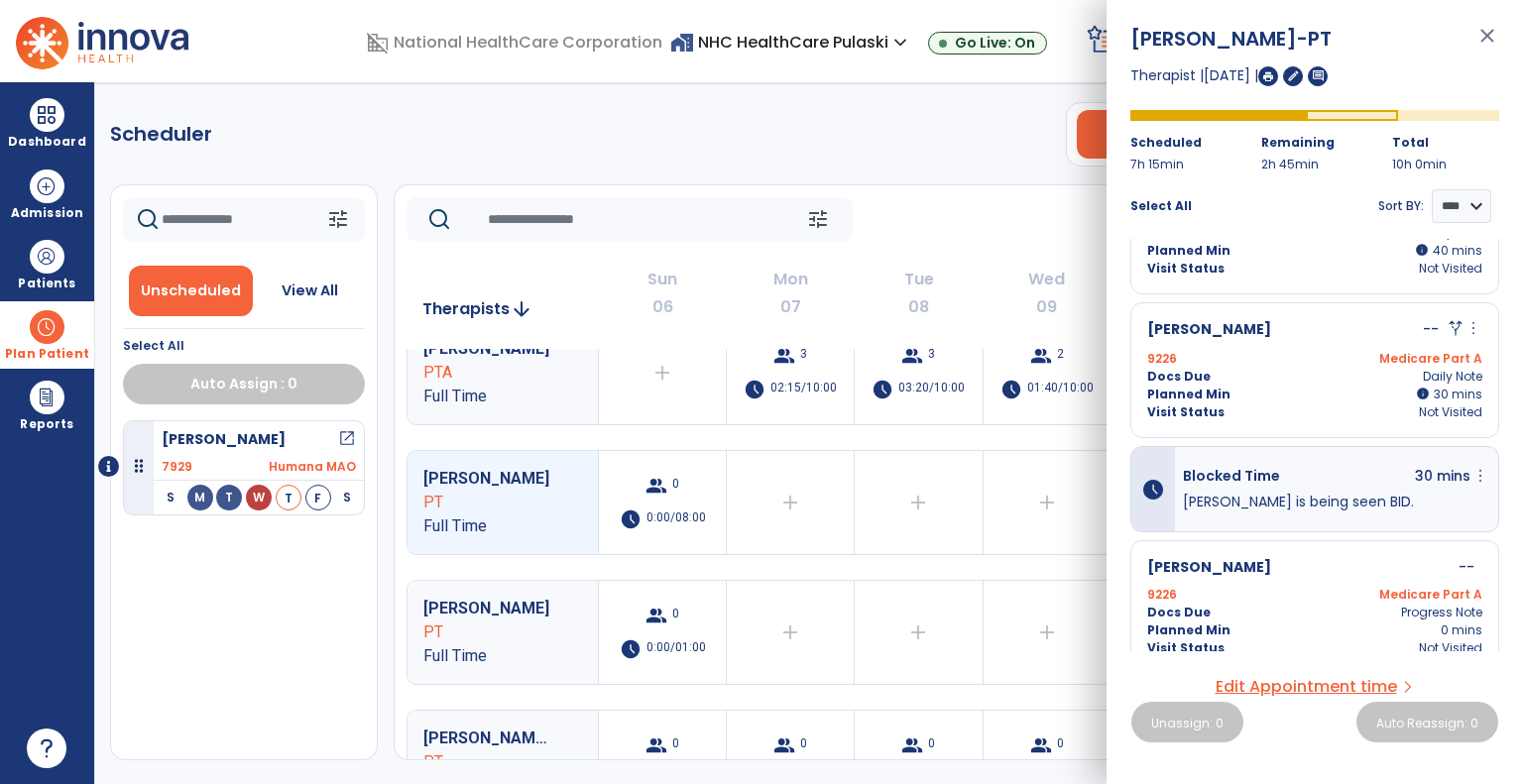 click on "Medicare Part A" at bounding box center (1398, 595) 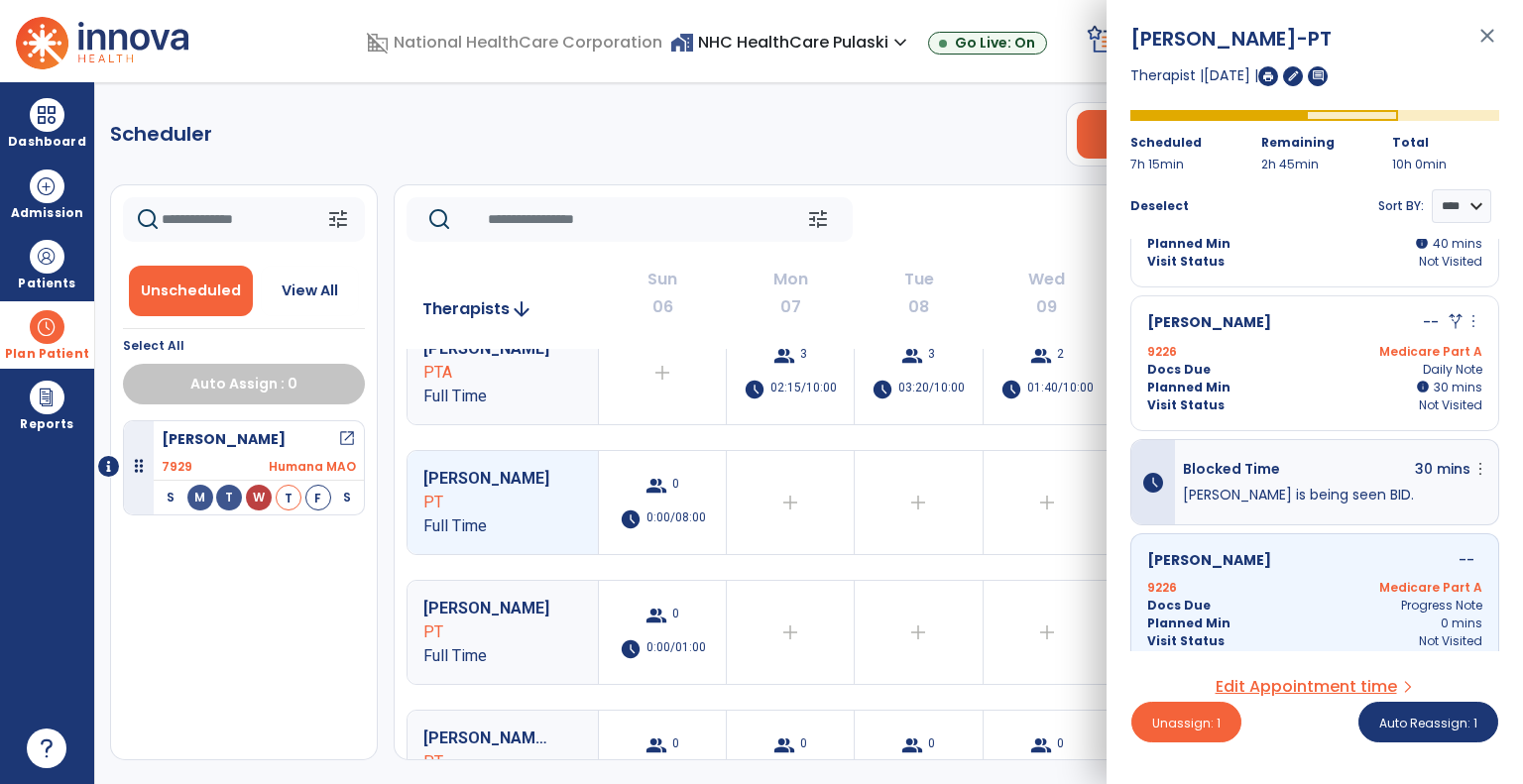 click on "Docs Due Progress Note" at bounding box center [1315, 606] 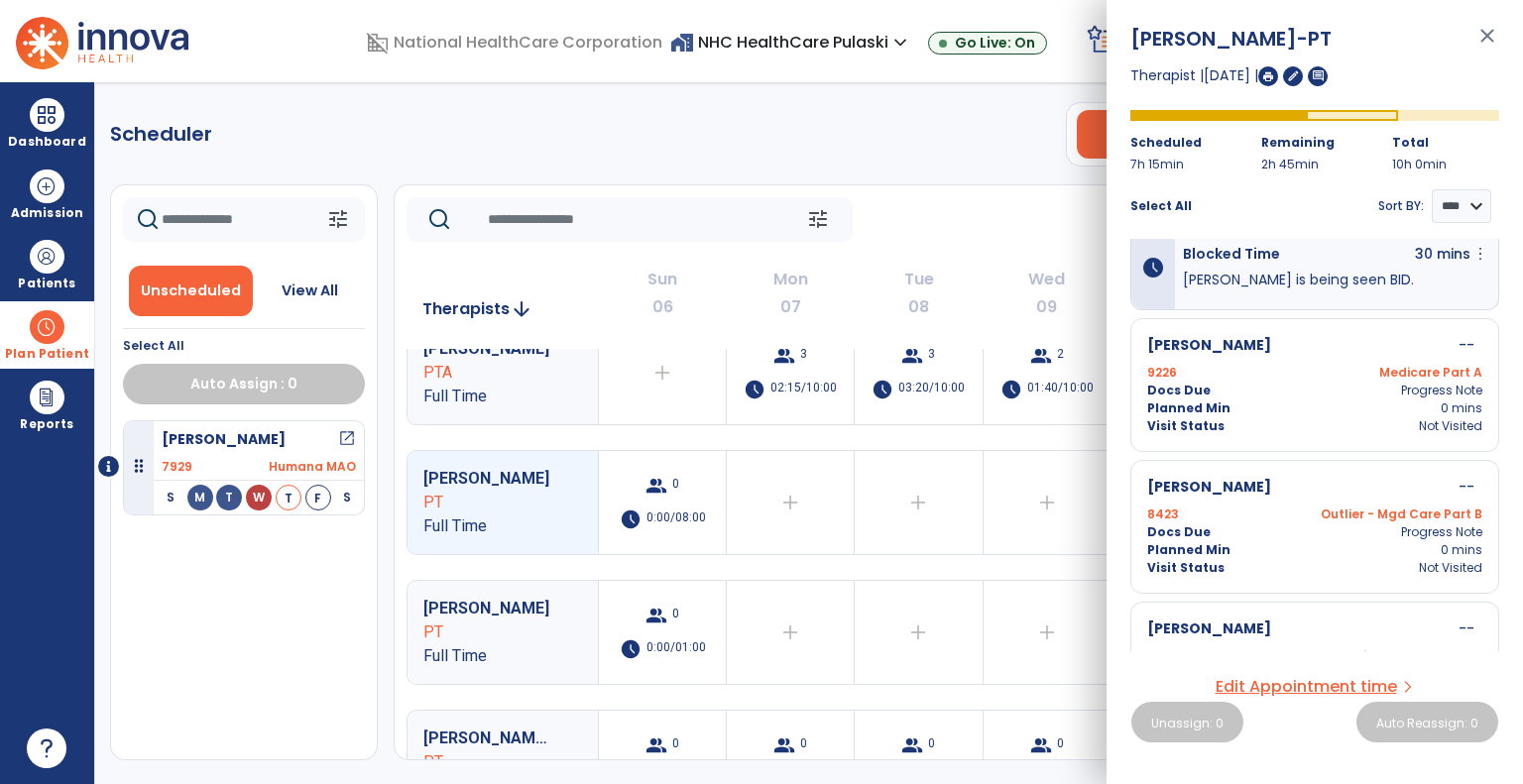 scroll, scrollTop: 1058, scrollLeft: 0, axis: vertical 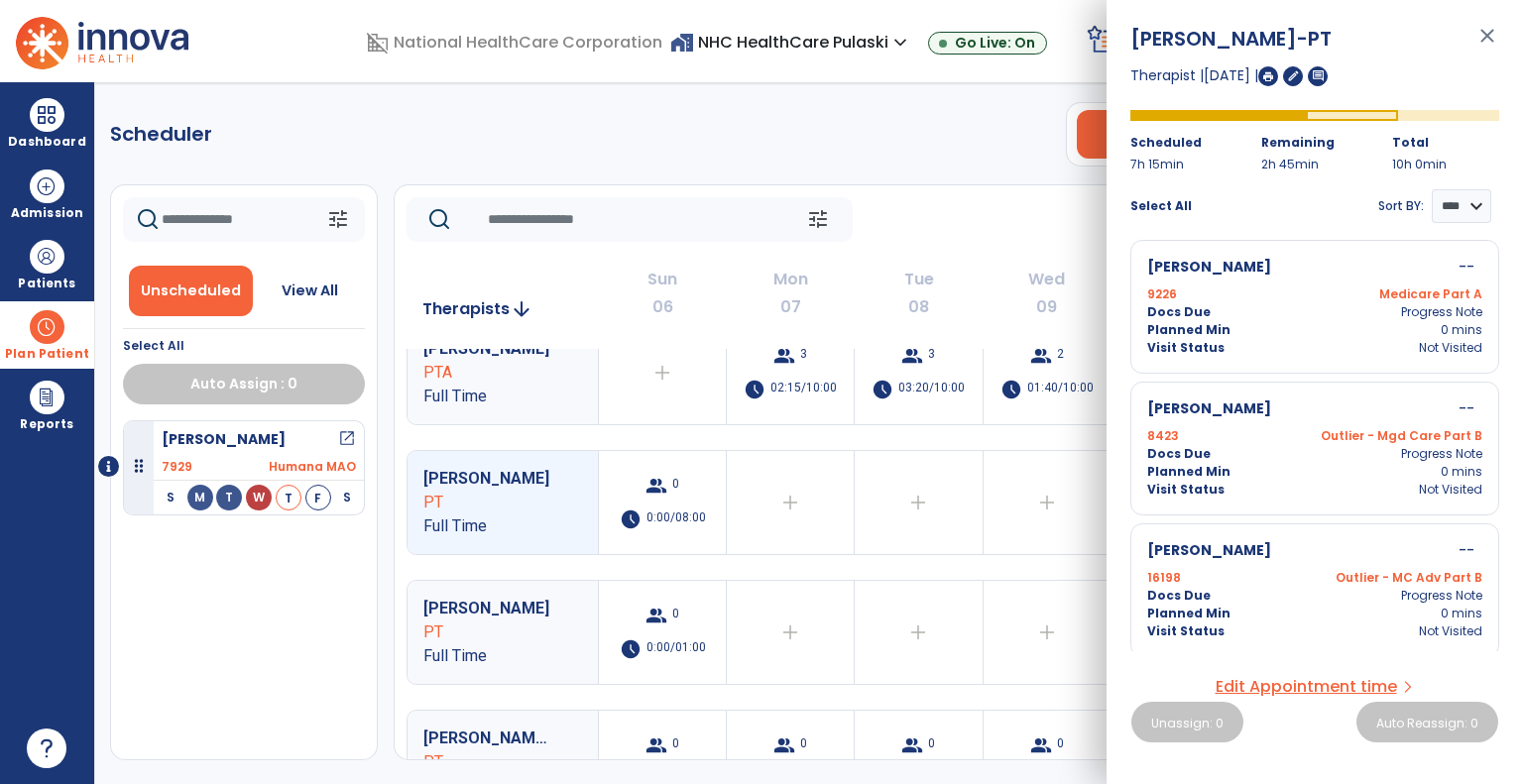 click on "8423 Outlier - Mgd Care Part B" at bounding box center [1315, 436] 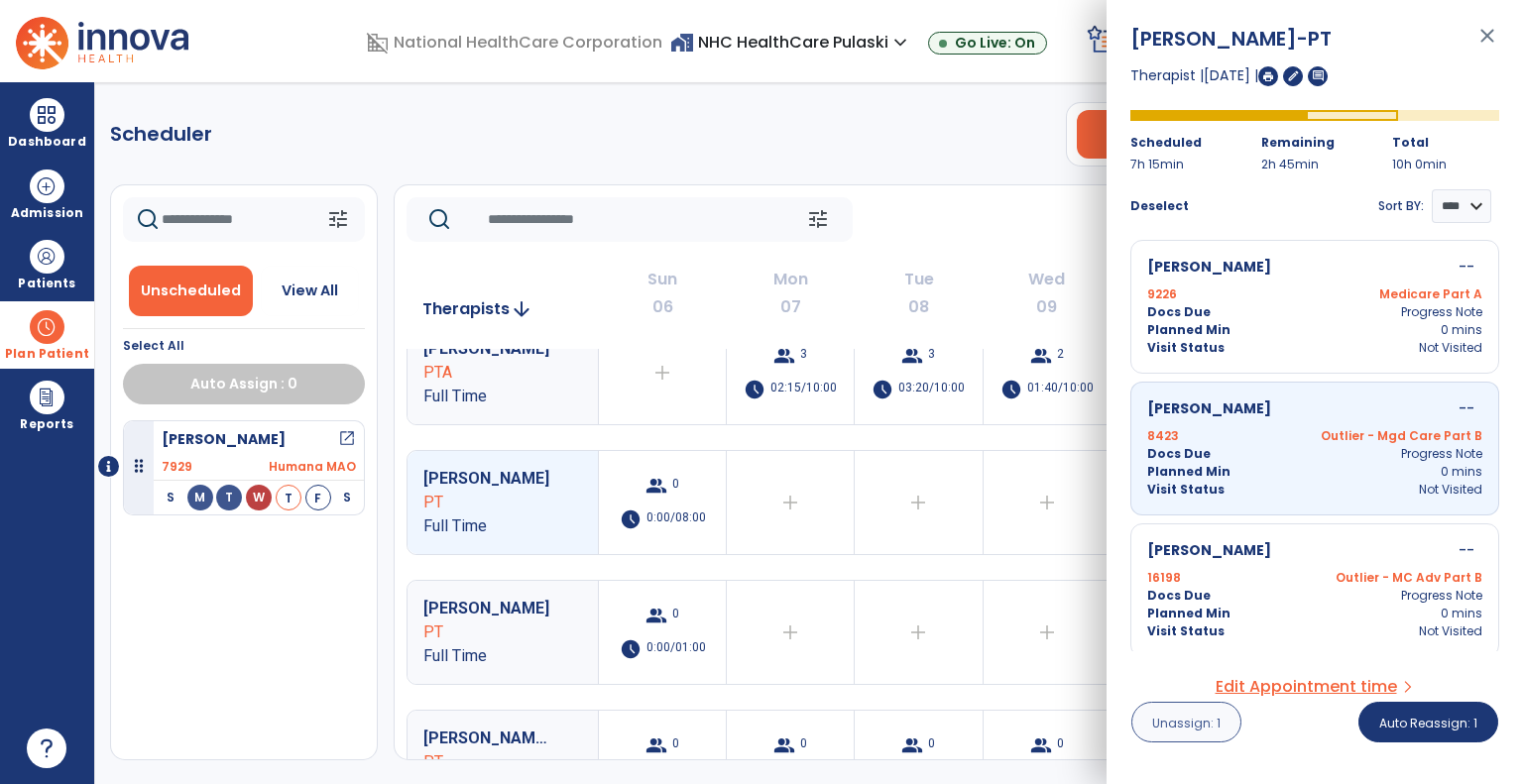 click on "Unassign: 1" at bounding box center (1186, 723) 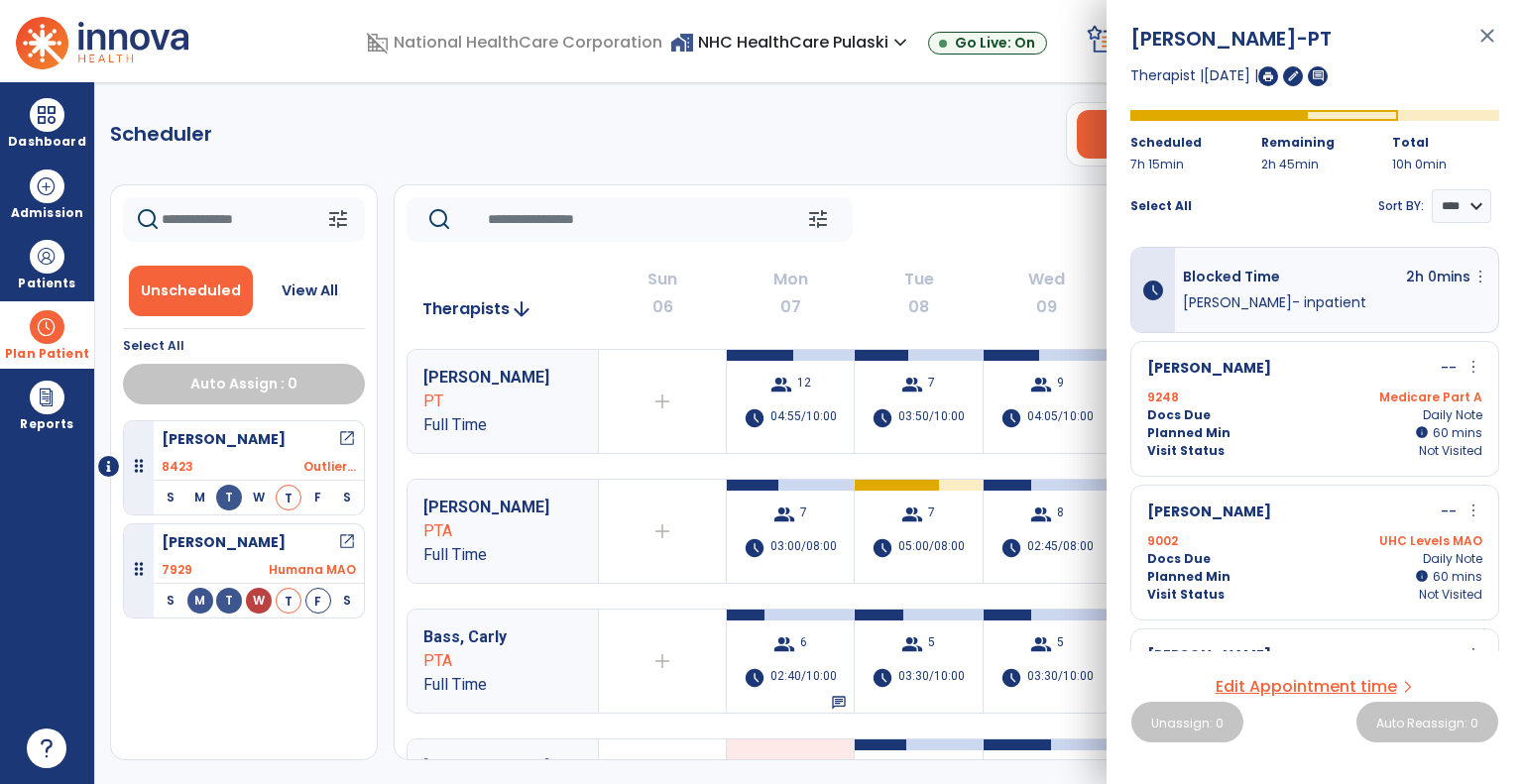 click on "close" at bounding box center [1487, 45] 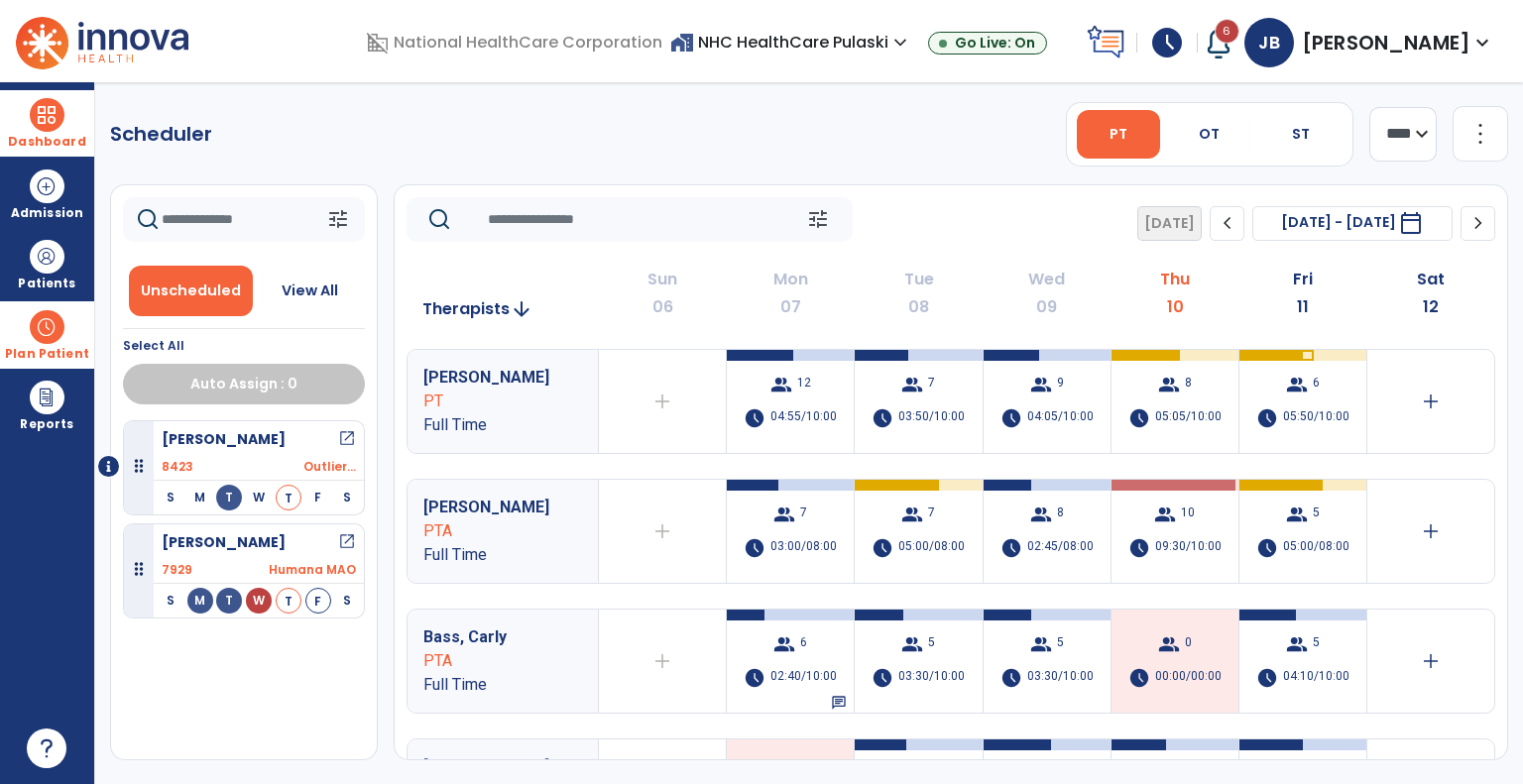 click at bounding box center [47, 115] 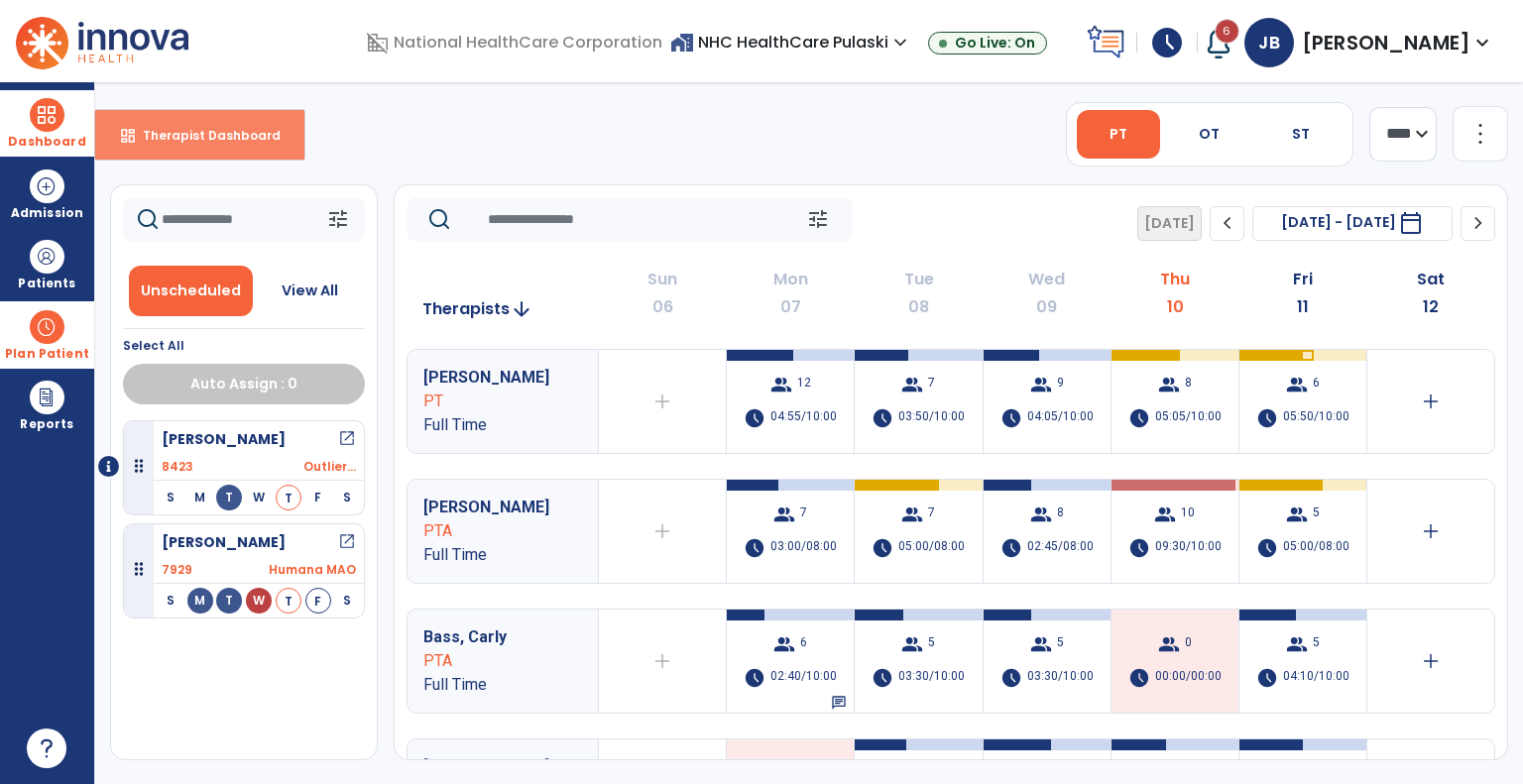 click on "Therapist Dashboard" at bounding box center [203, 135] 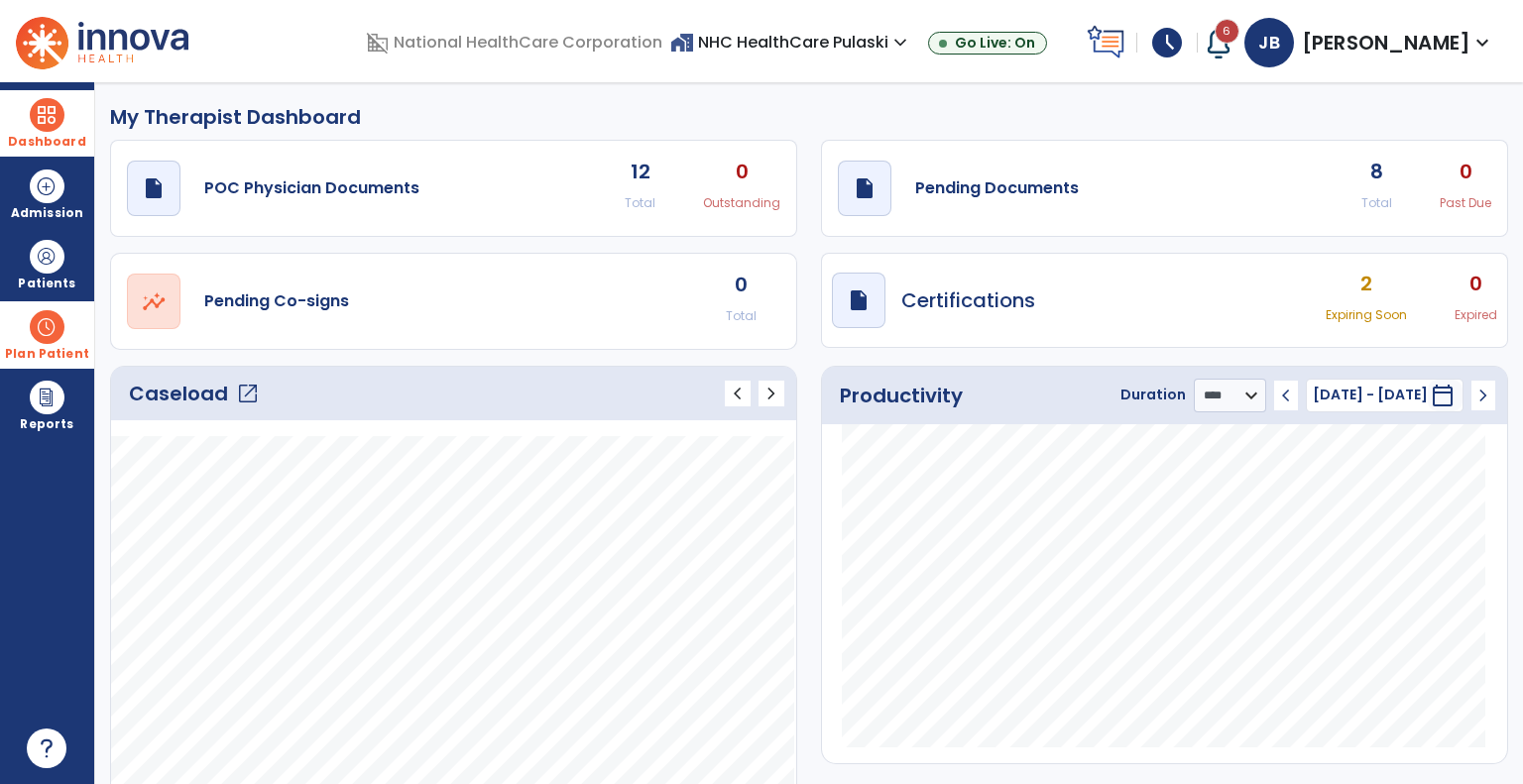 click on "open_in_new" 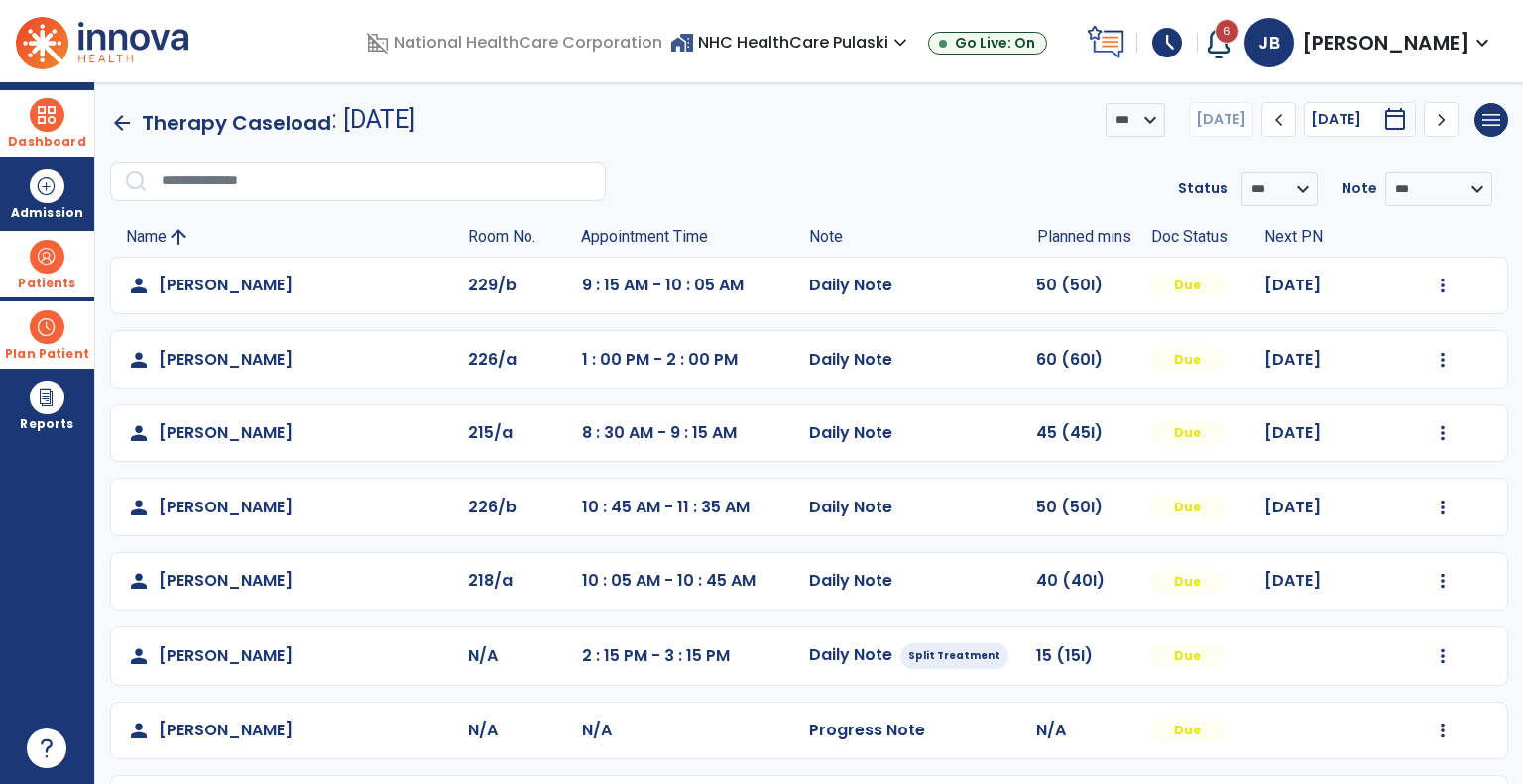click at bounding box center (47, 257) 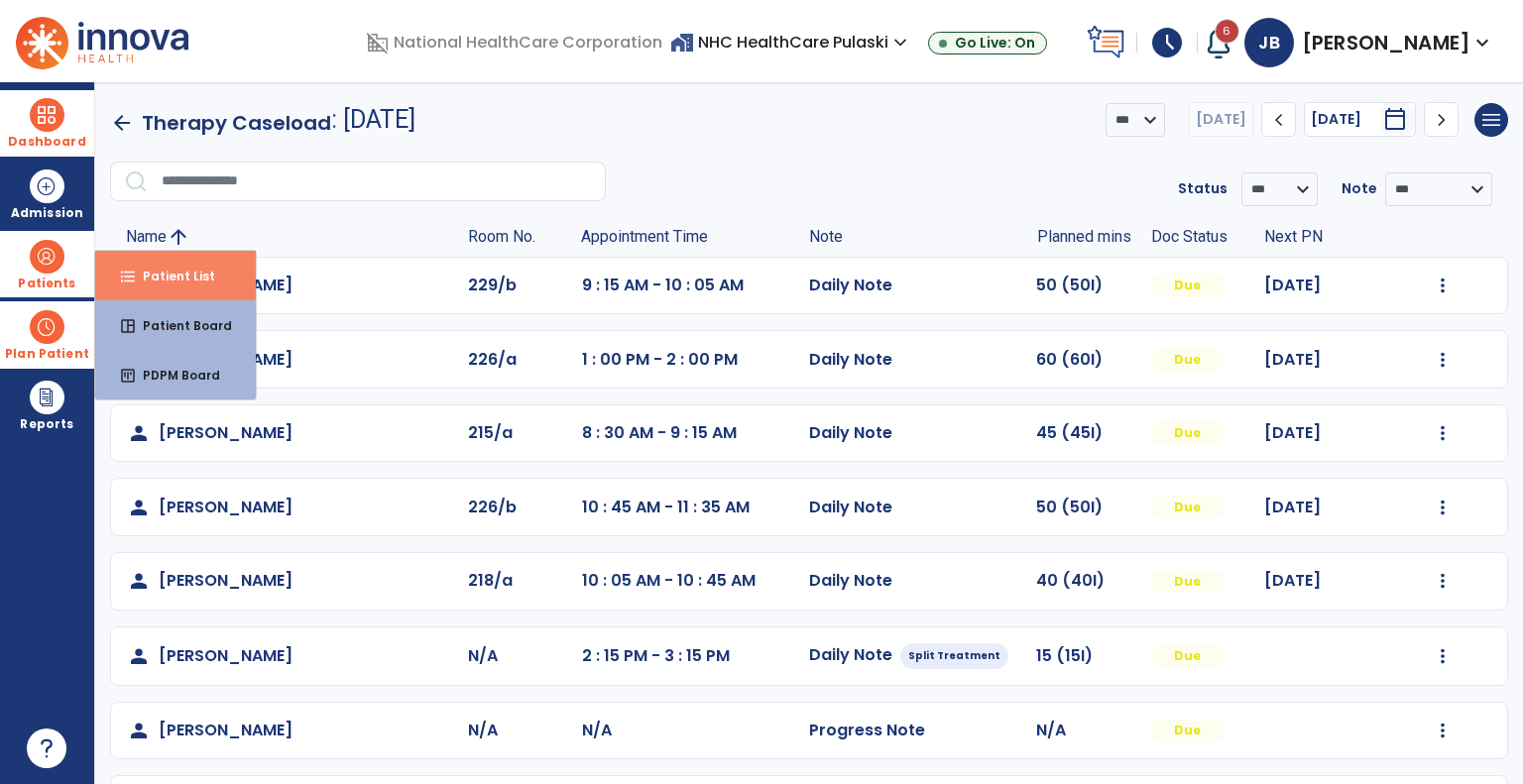 click on "format_list_bulleted  Patient List" at bounding box center [176, 276] 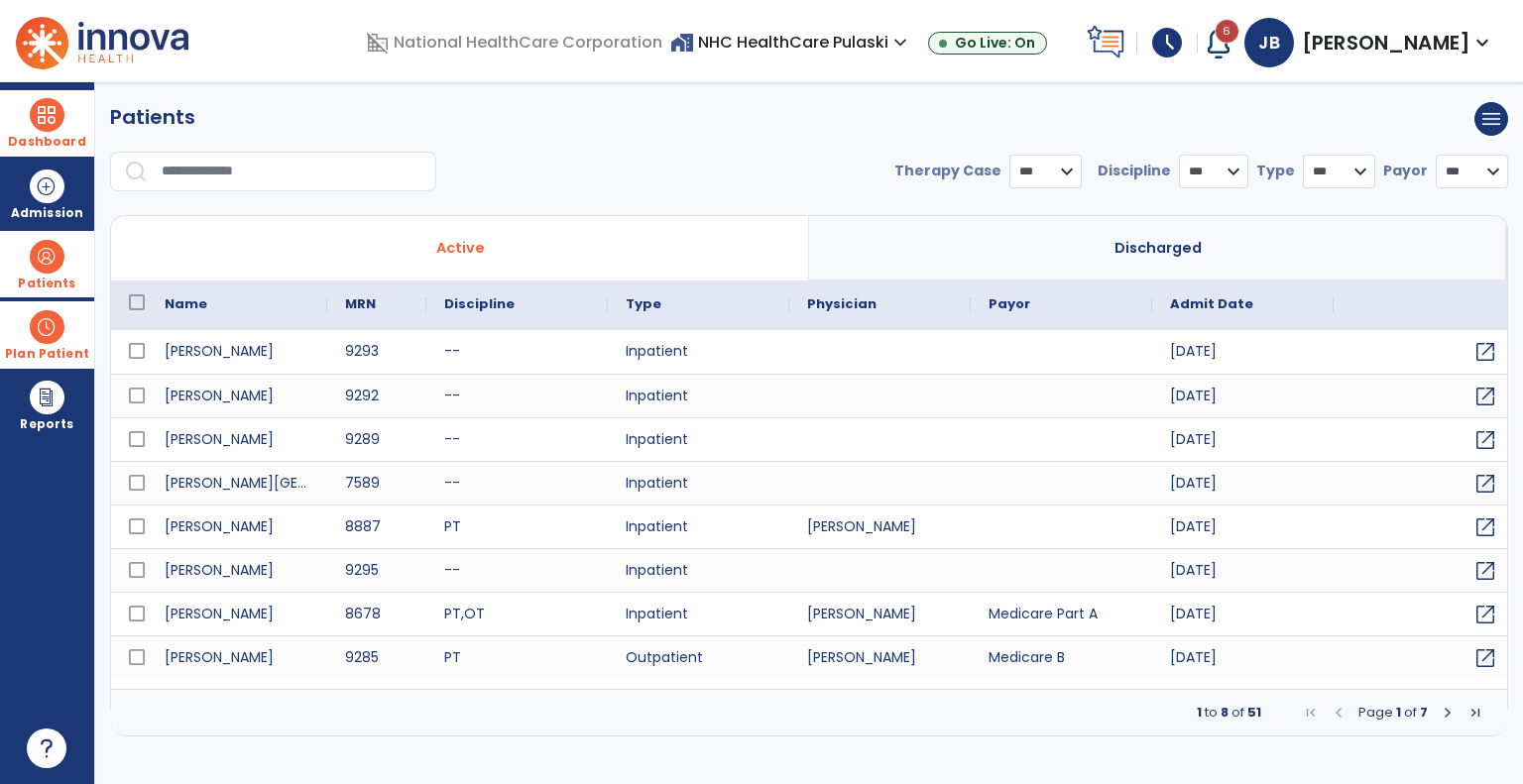 select on "***" 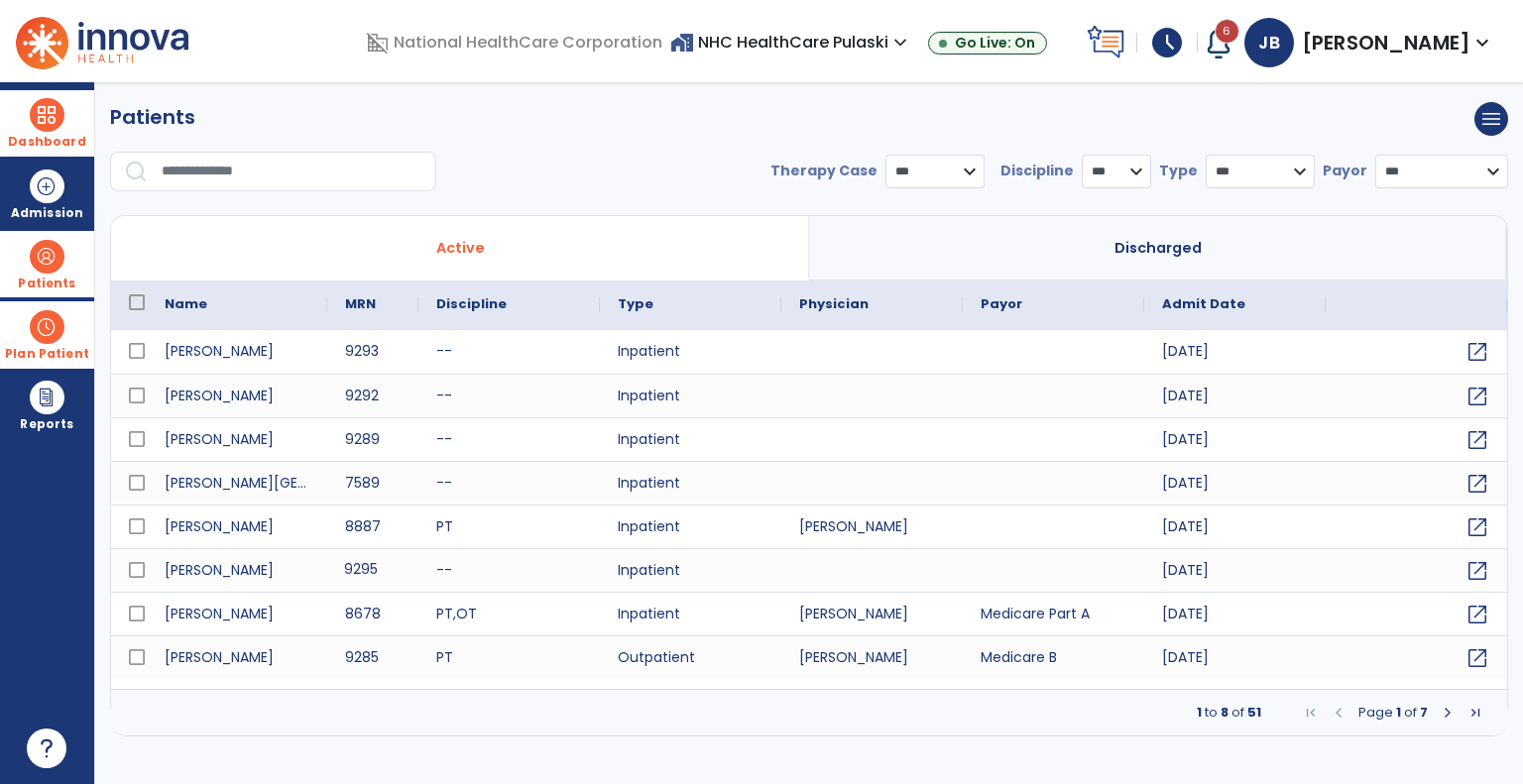 click on "9295" at bounding box center (373, 570) 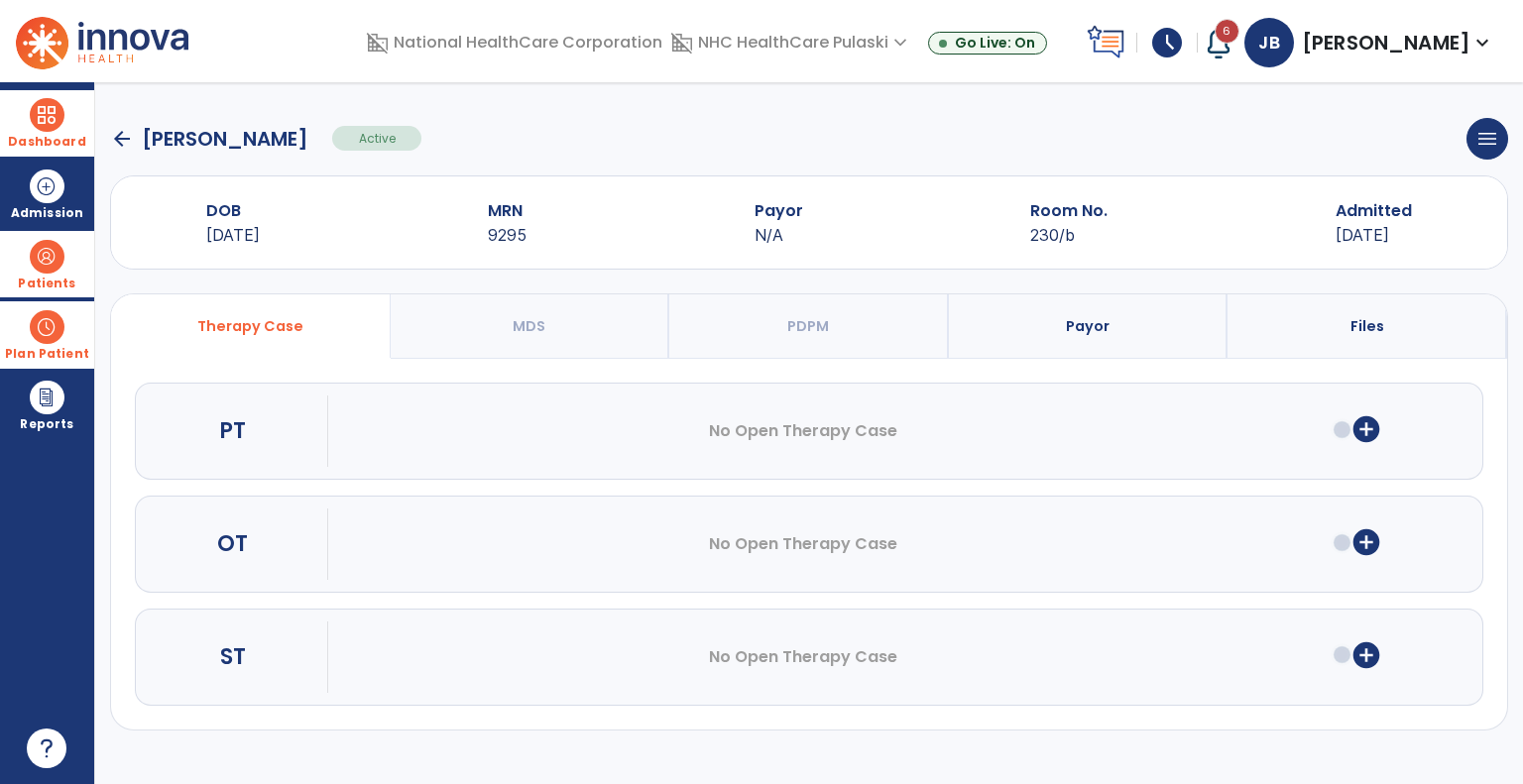 click on "add_circle" at bounding box center [1366, 429] 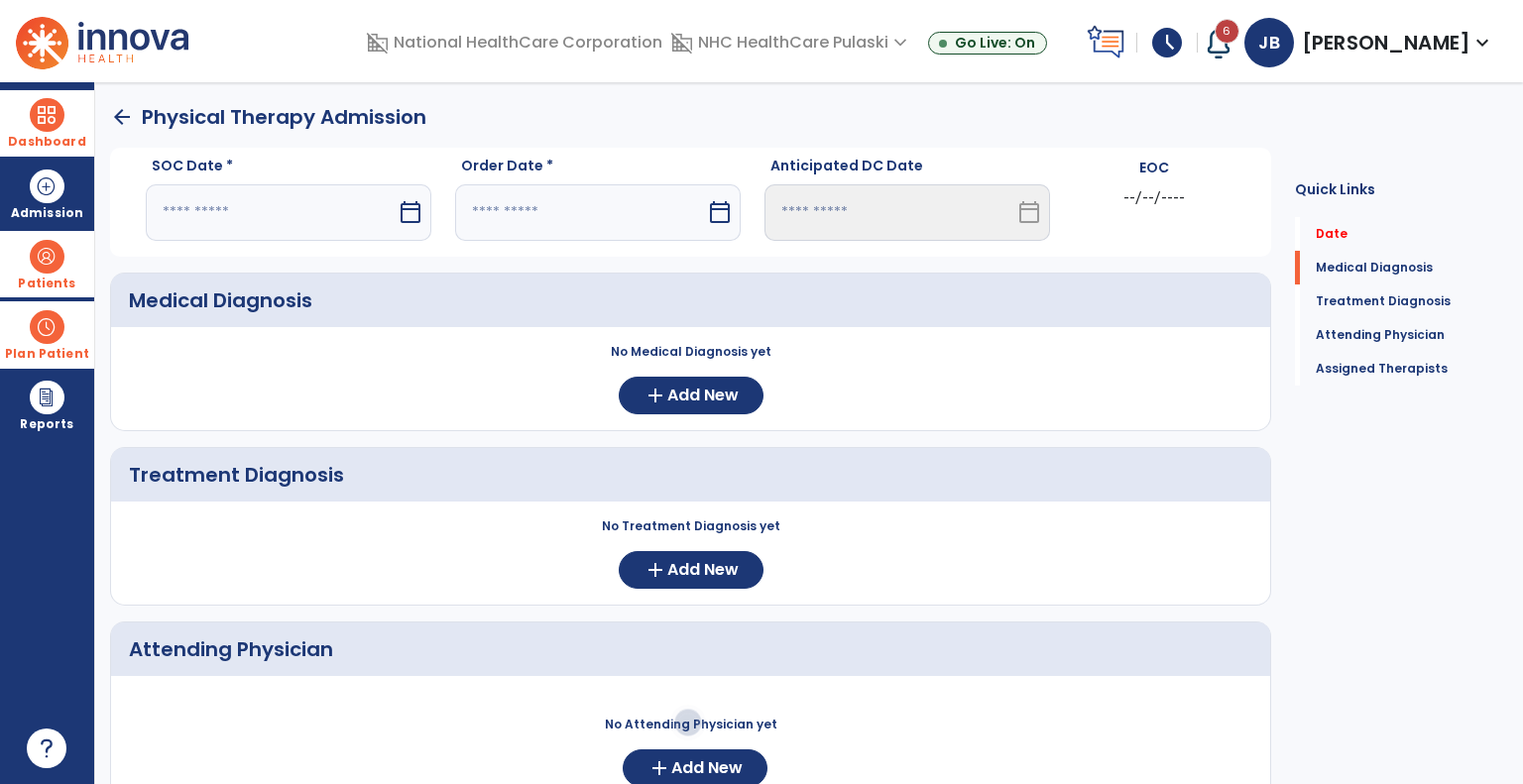 click at bounding box center [271, 212] 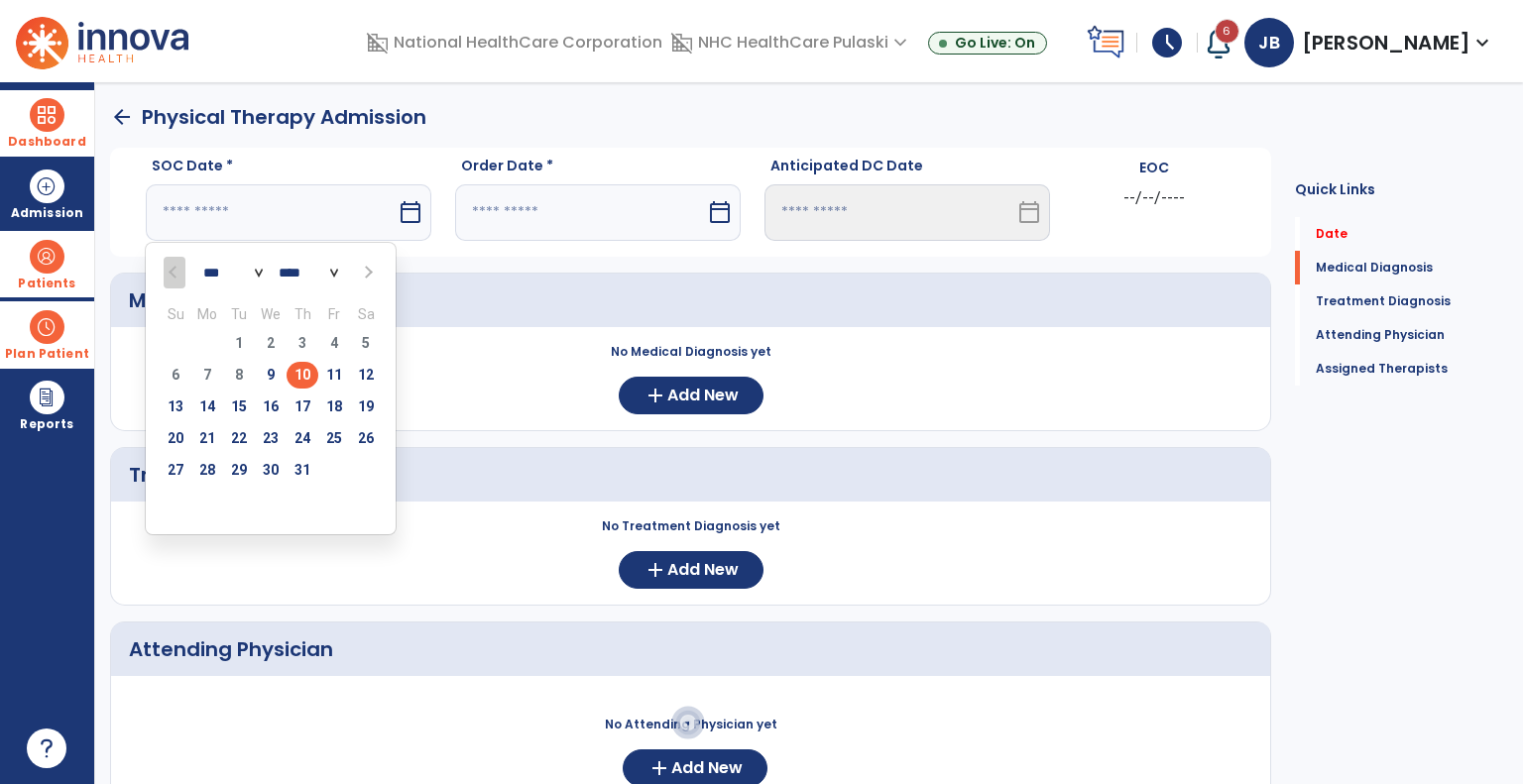 click on "10" at bounding box center (302, 375) 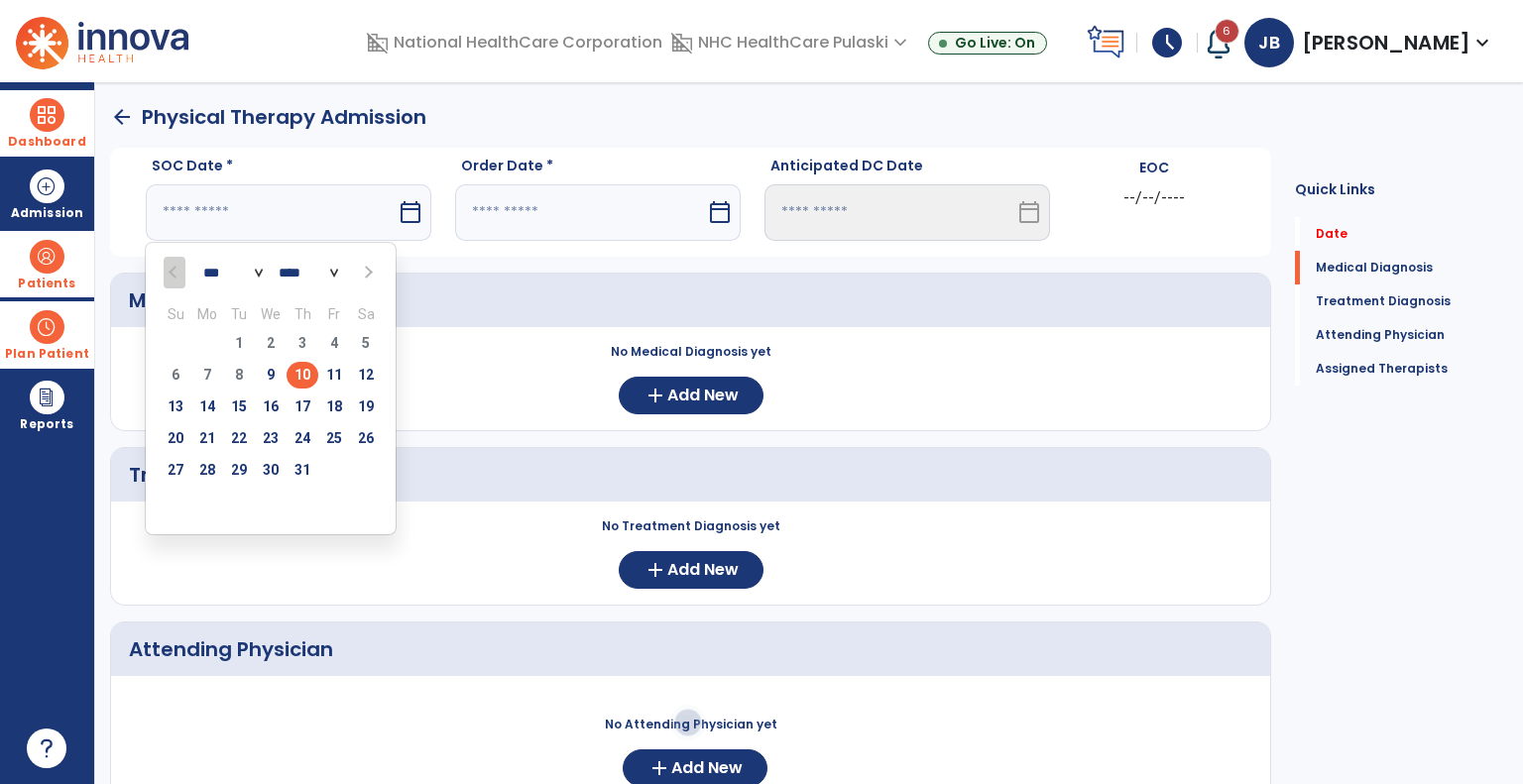 type on "*********" 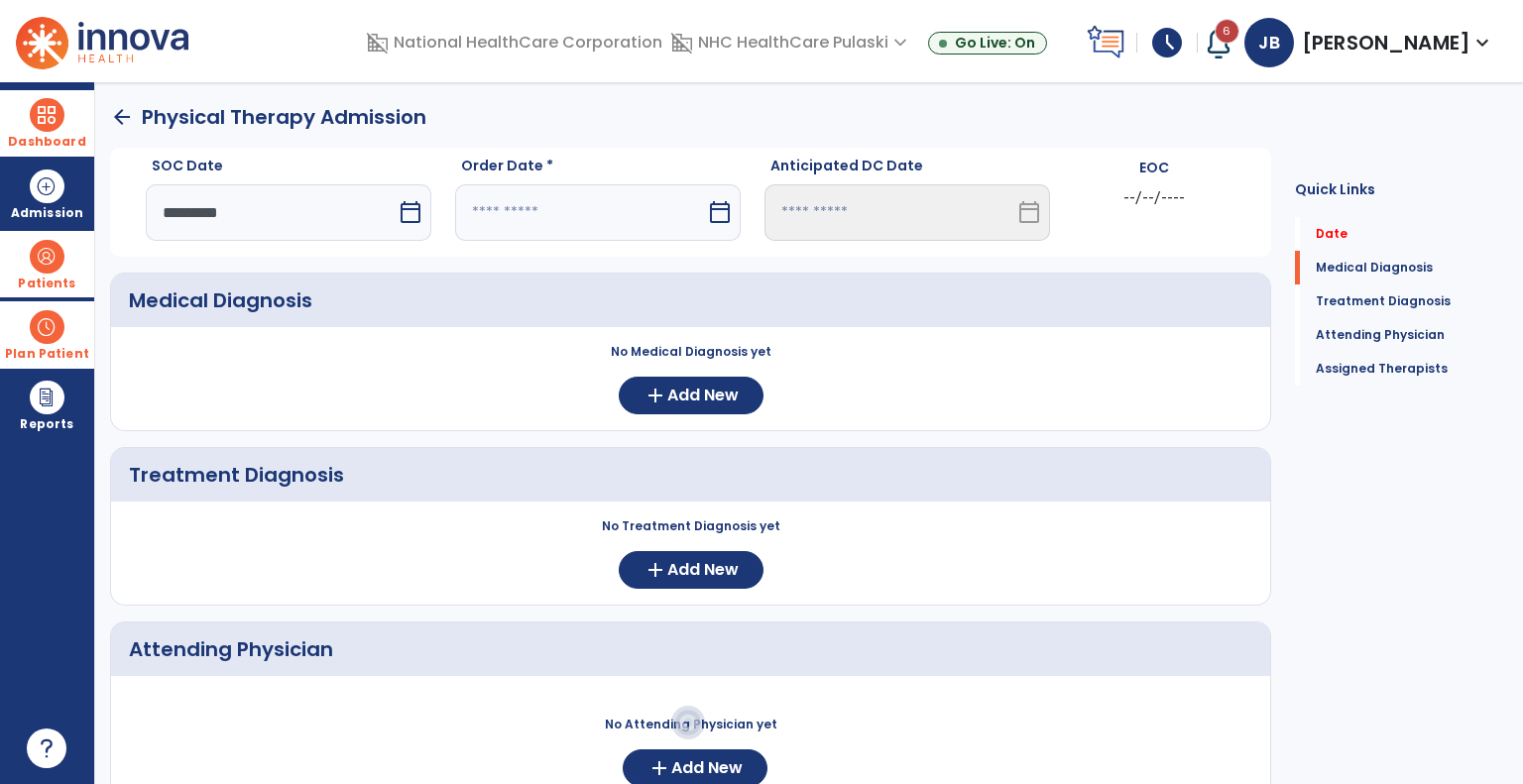 click at bounding box center [580, 212] 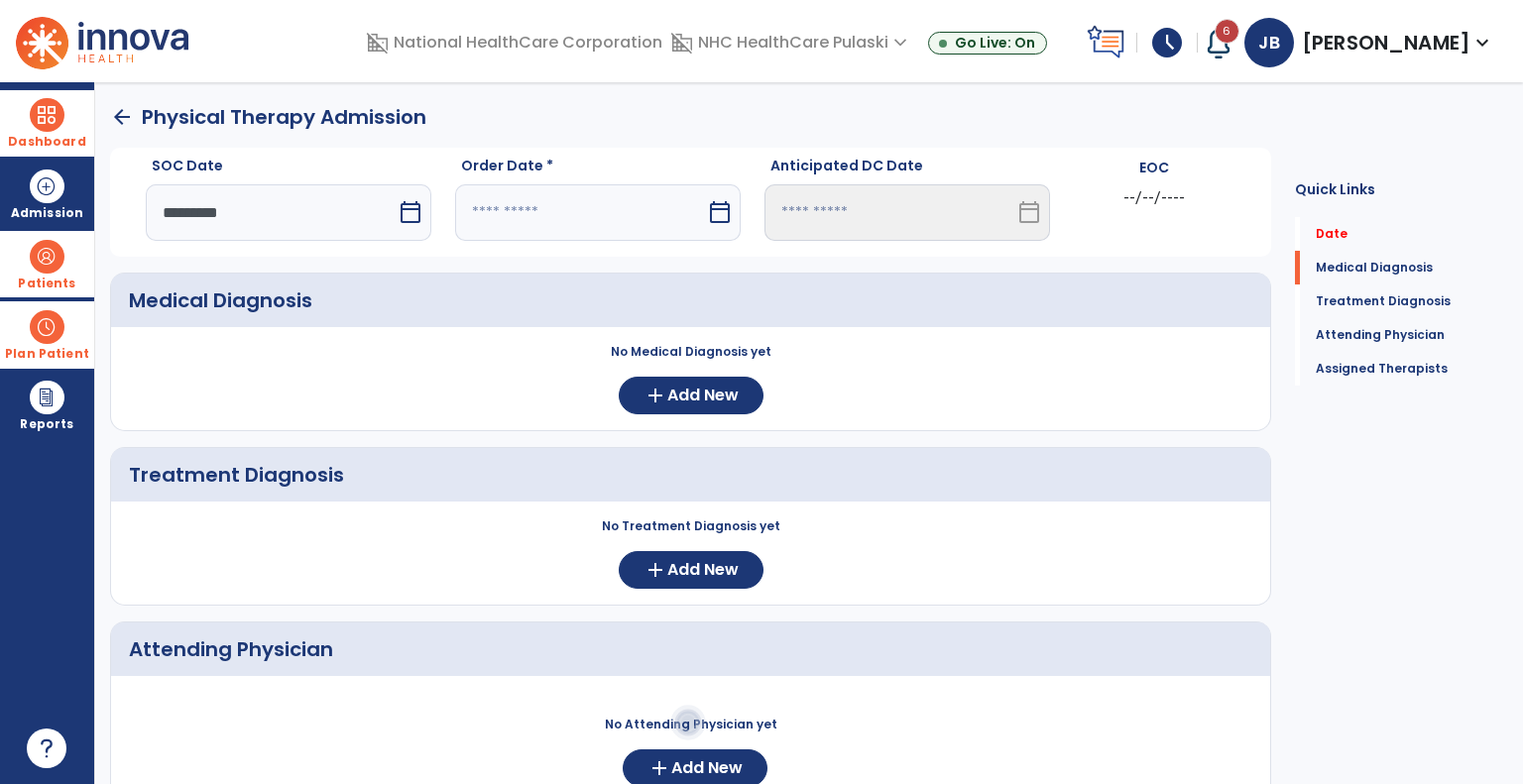 select on "*" 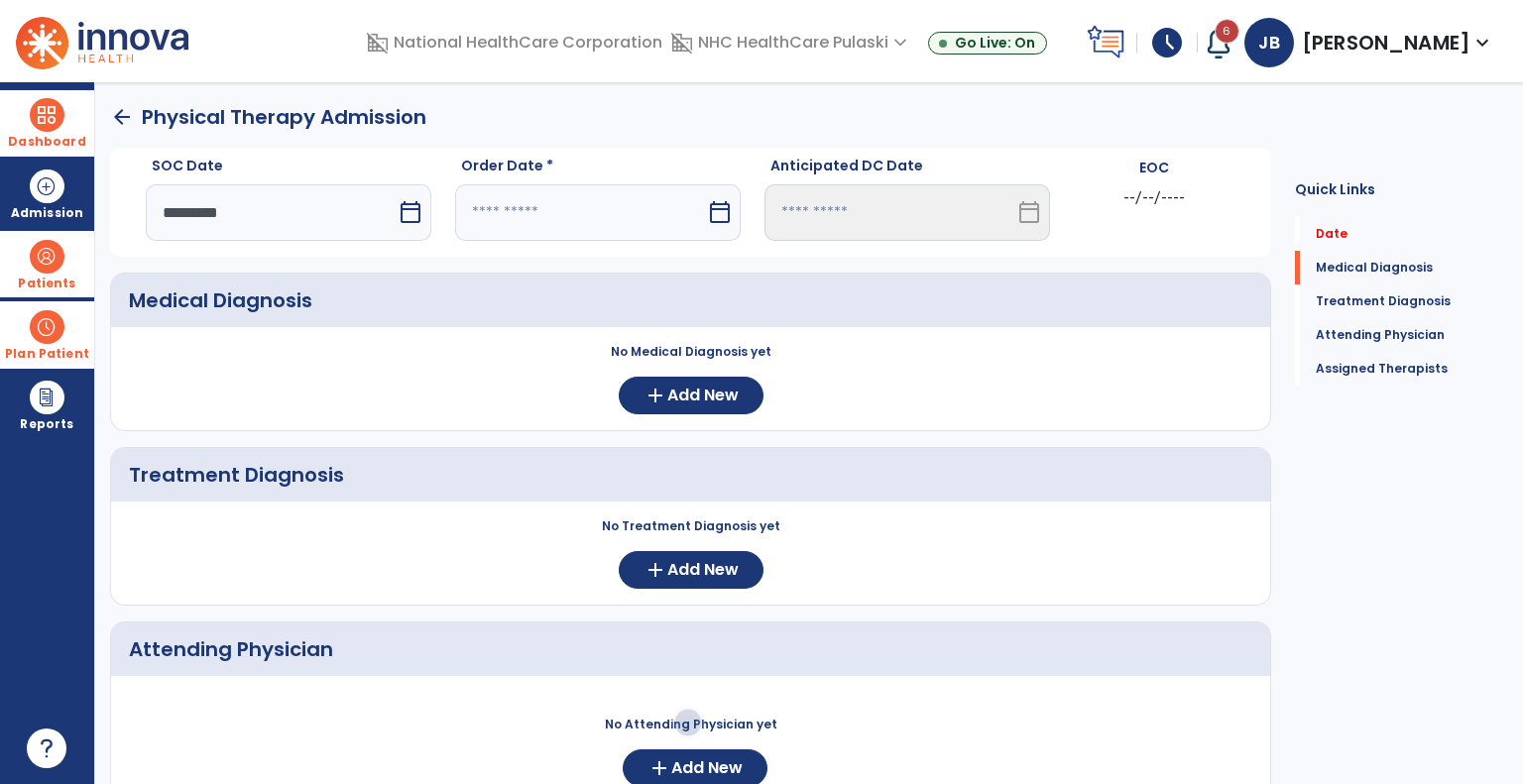 select on "****" 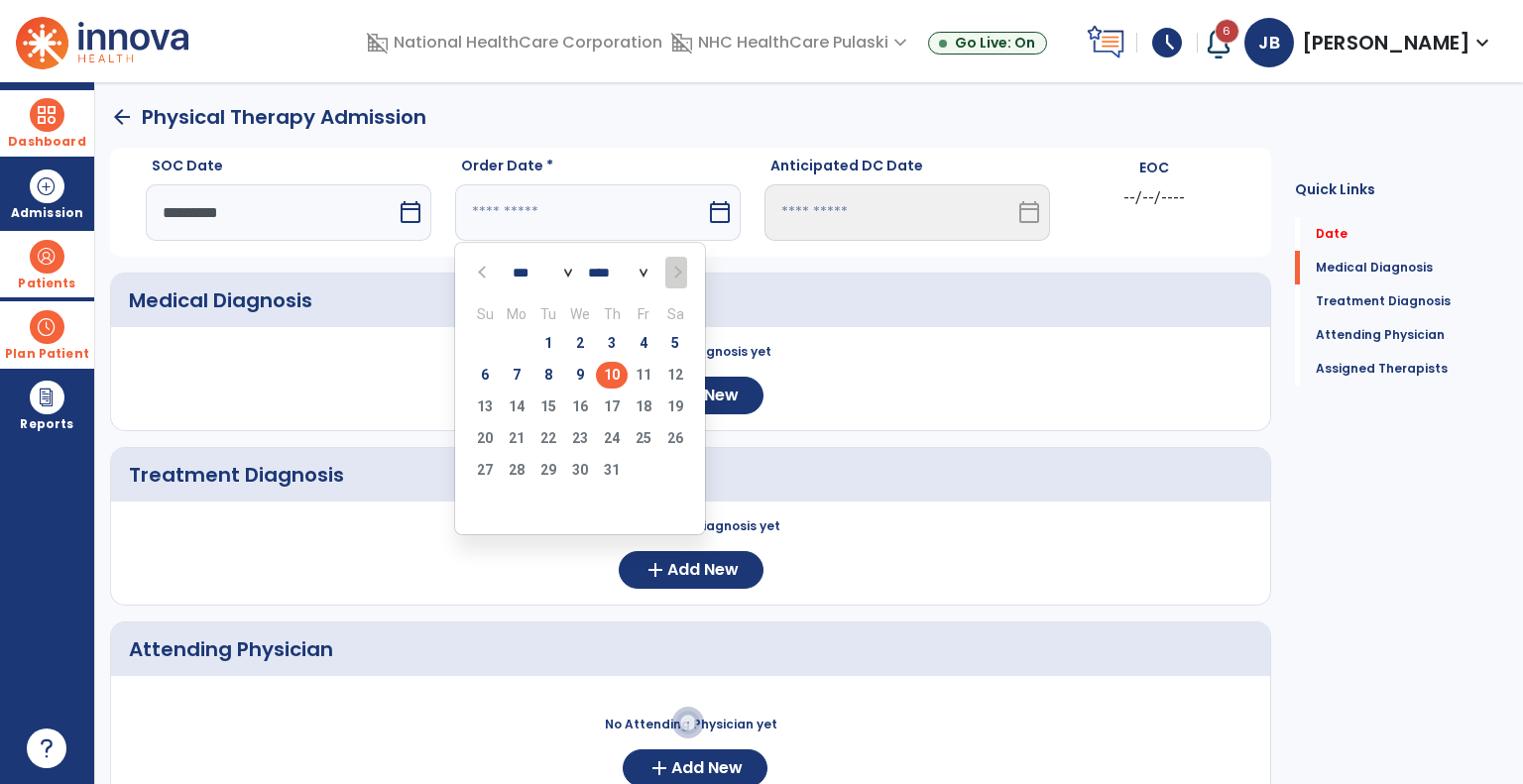 click on "10" at bounding box center (612, 375) 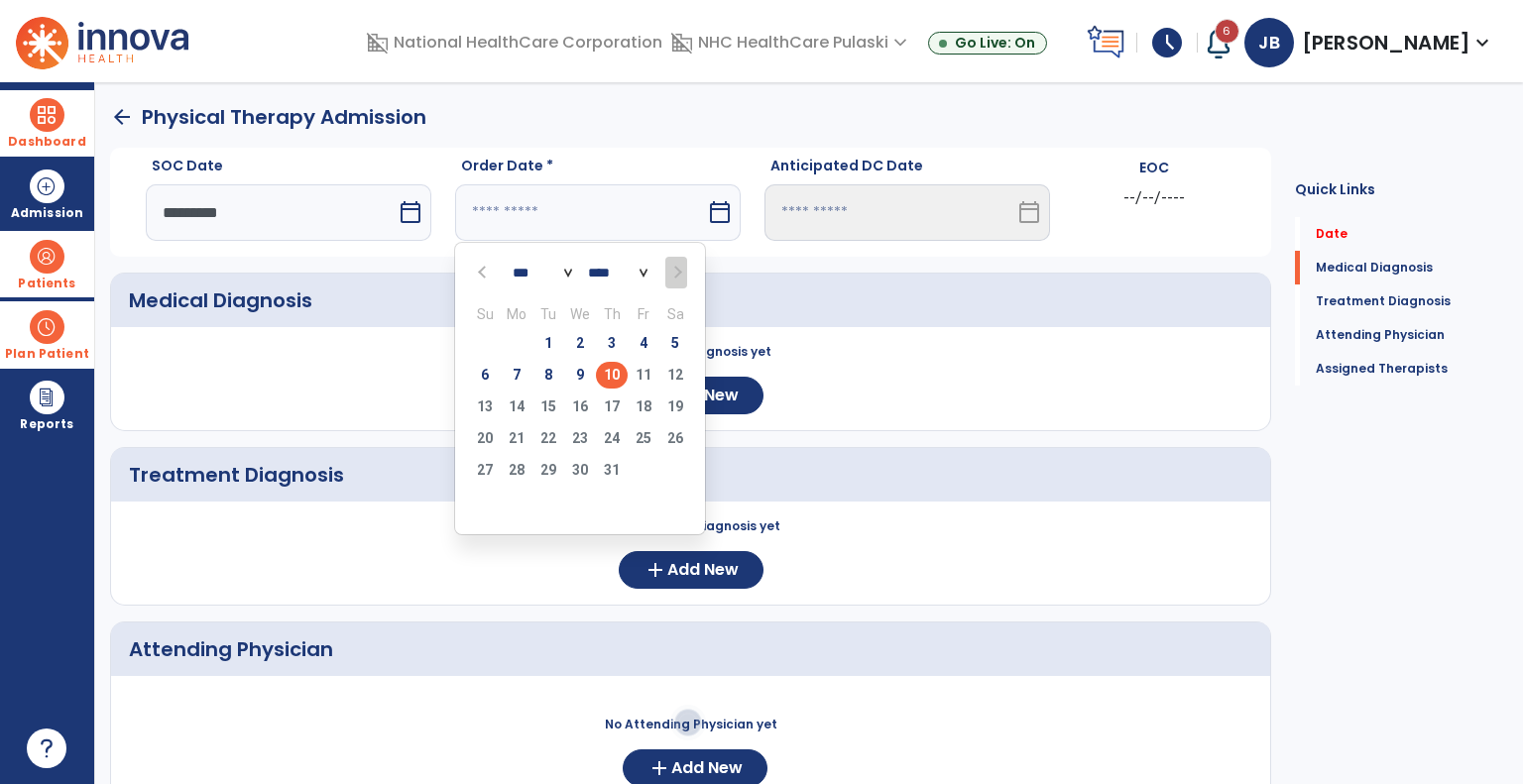 type on "*********" 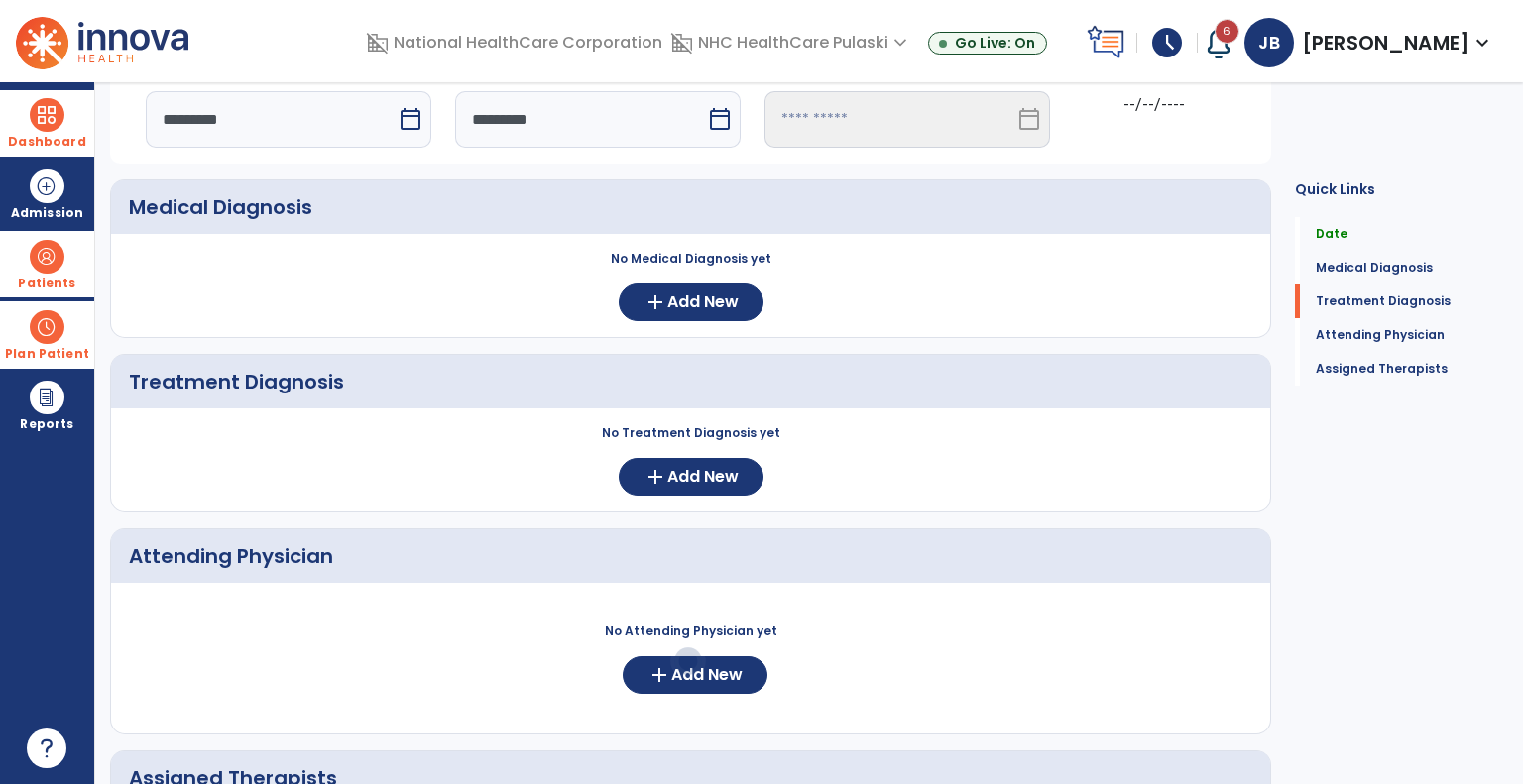 scroll, scrollTop: 353, scrollLeft: 0, axis: vertical 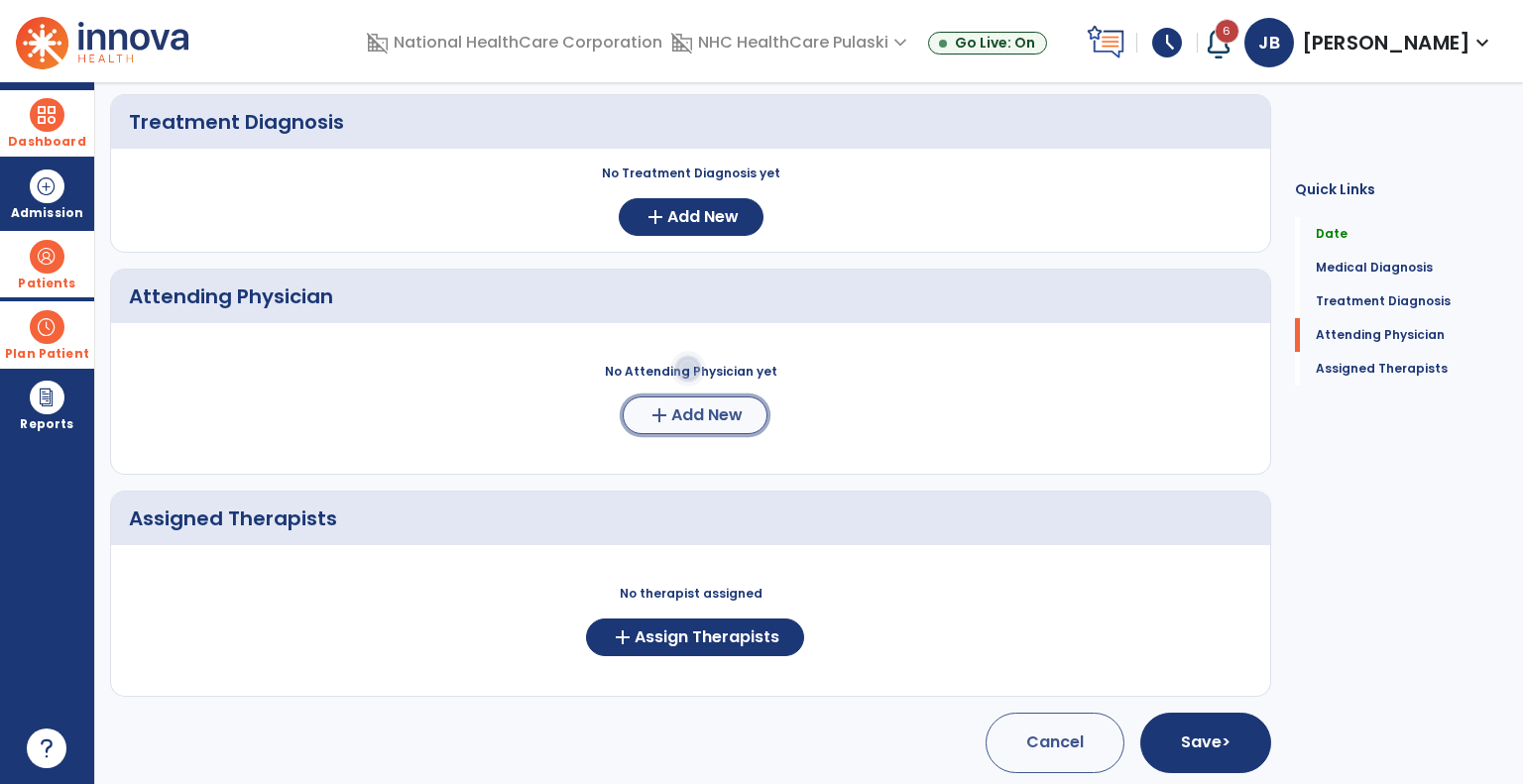 click on "Add New" 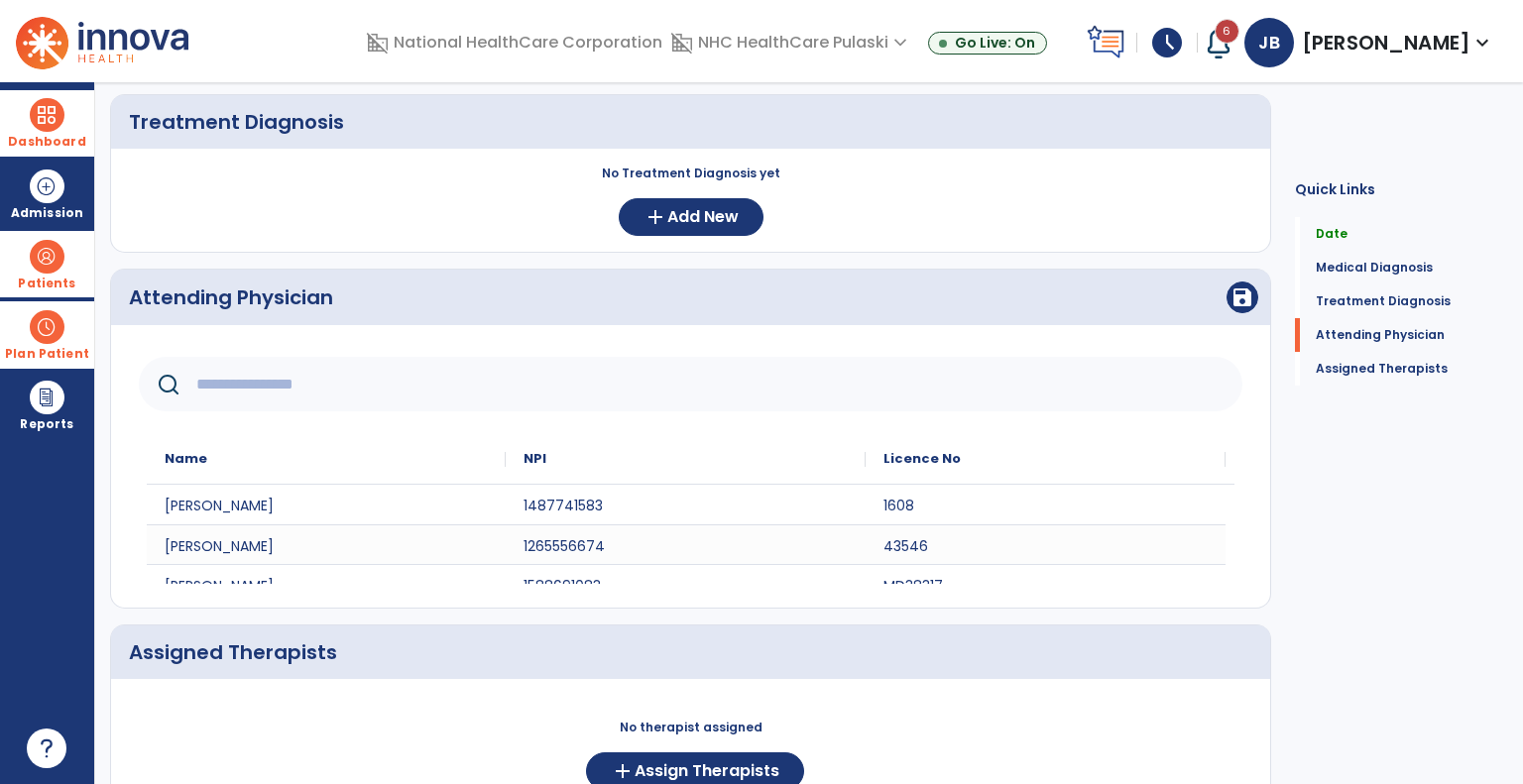 click 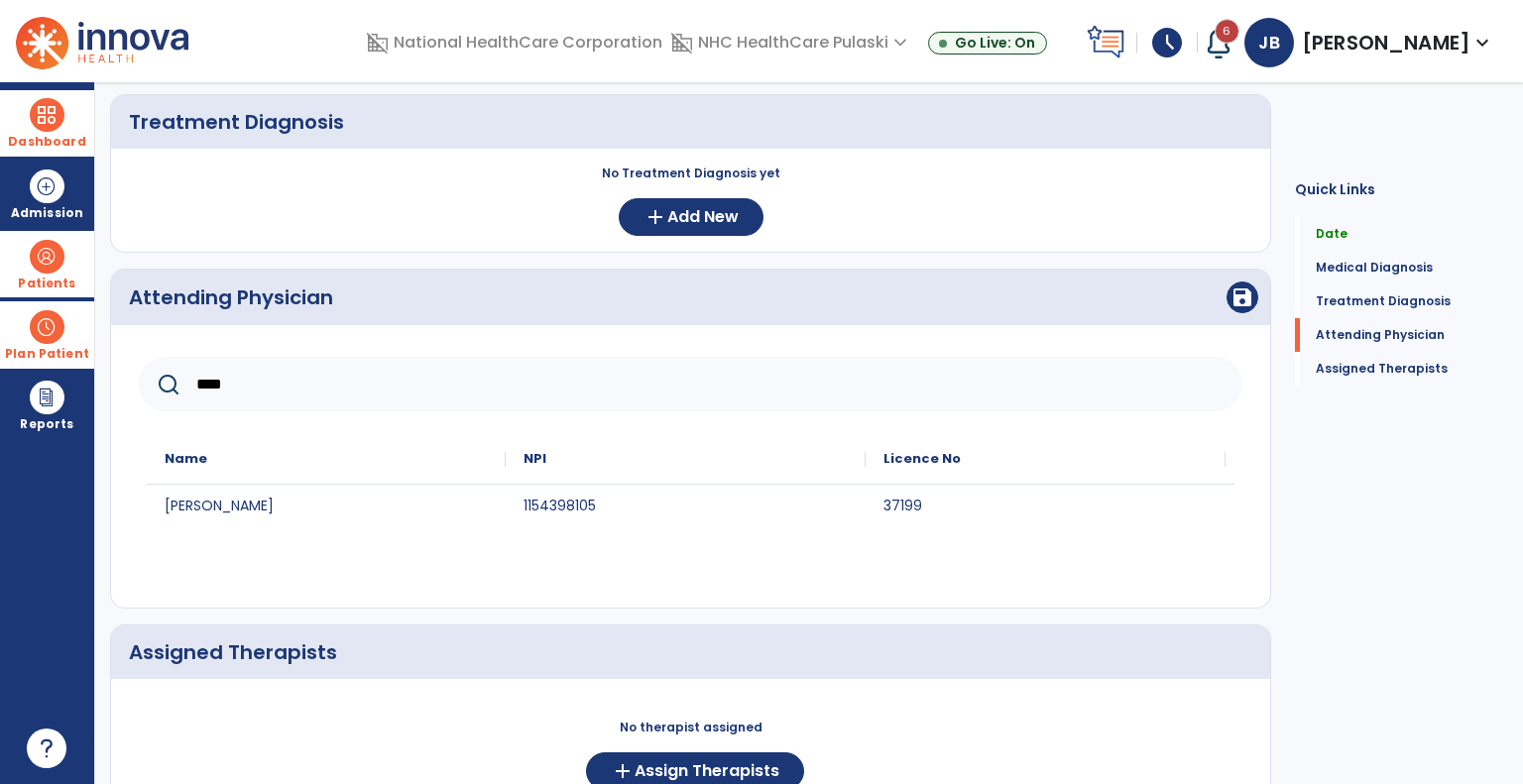 type on "****" 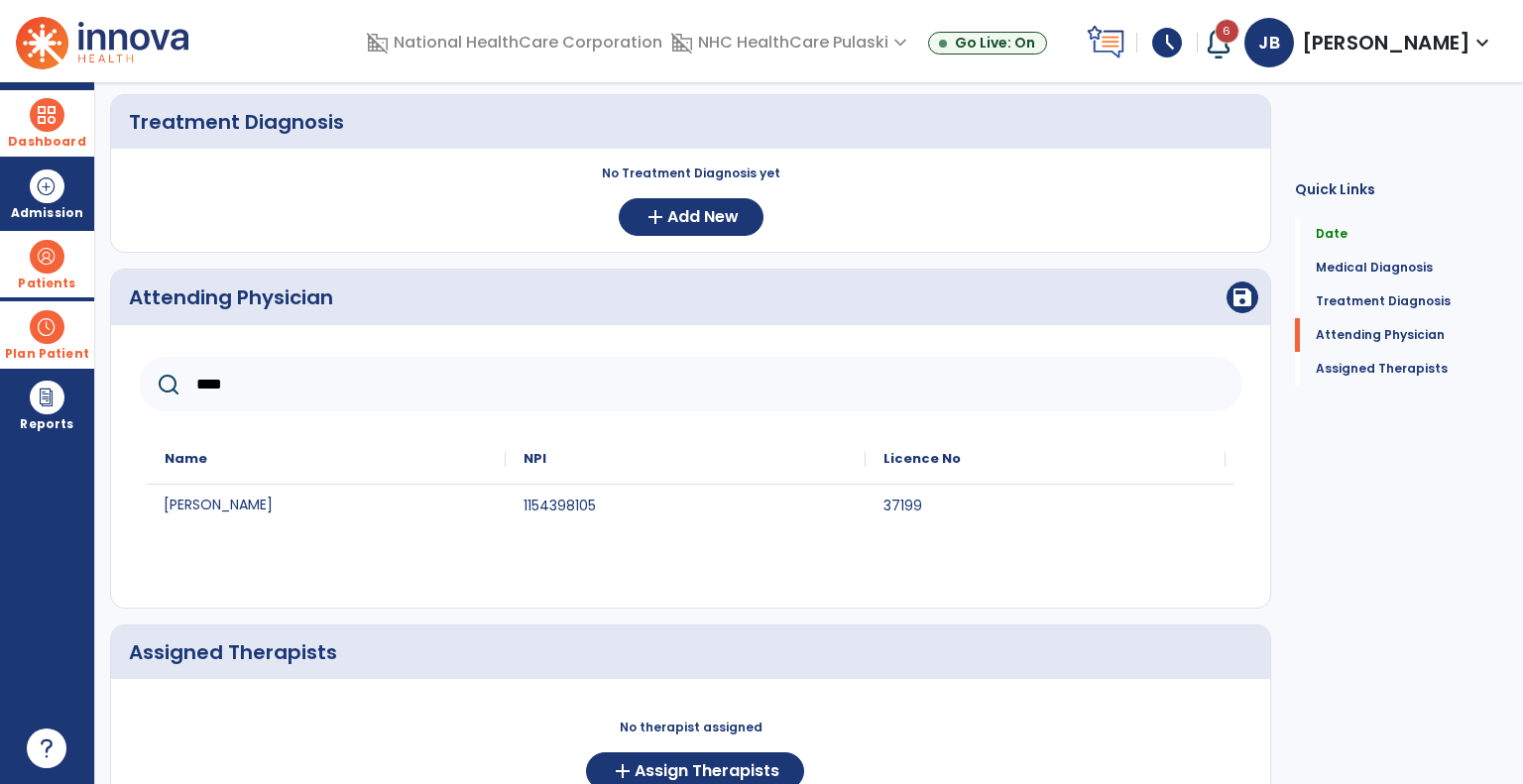 click on "[PERSON_NAME]" 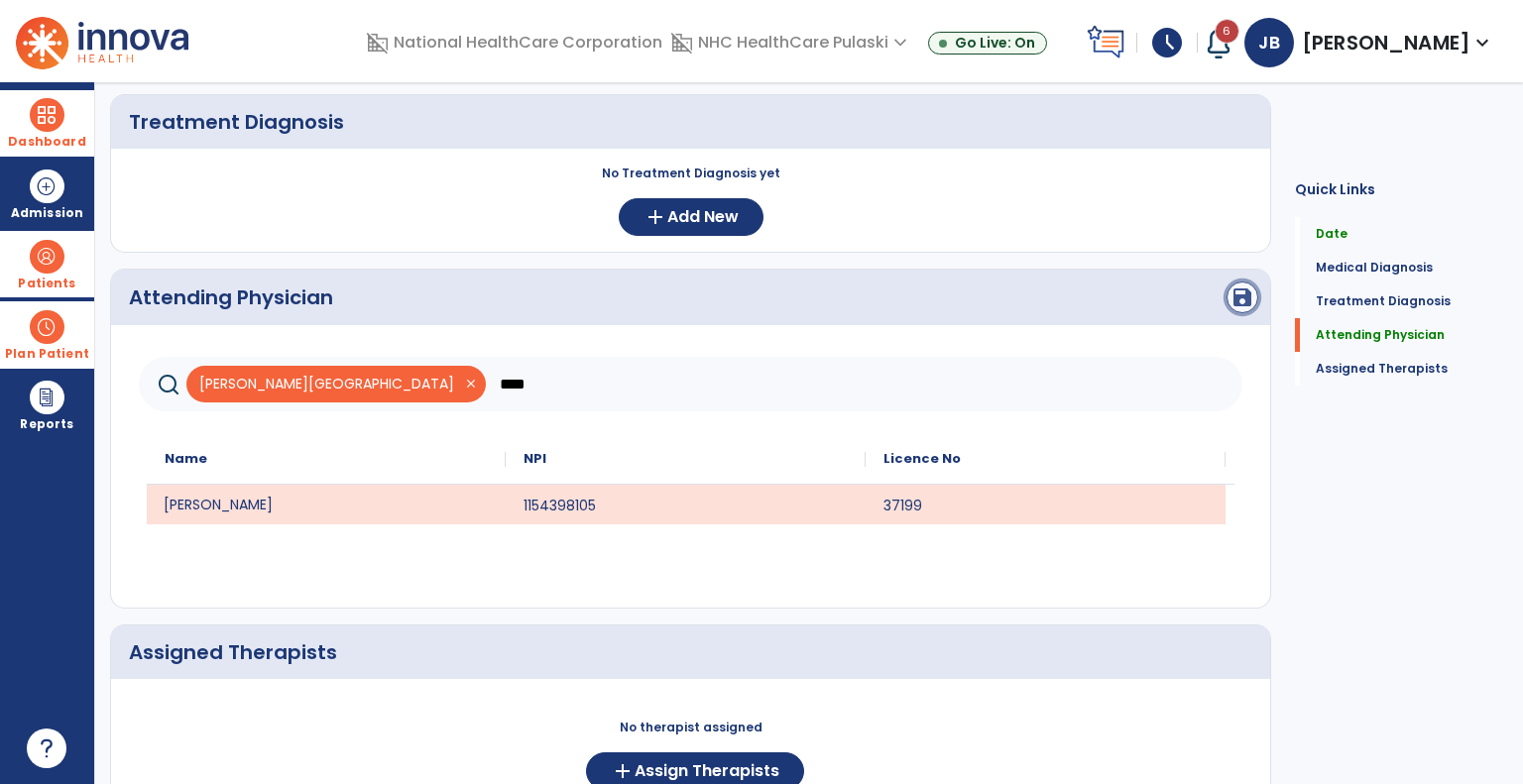 click on "save" 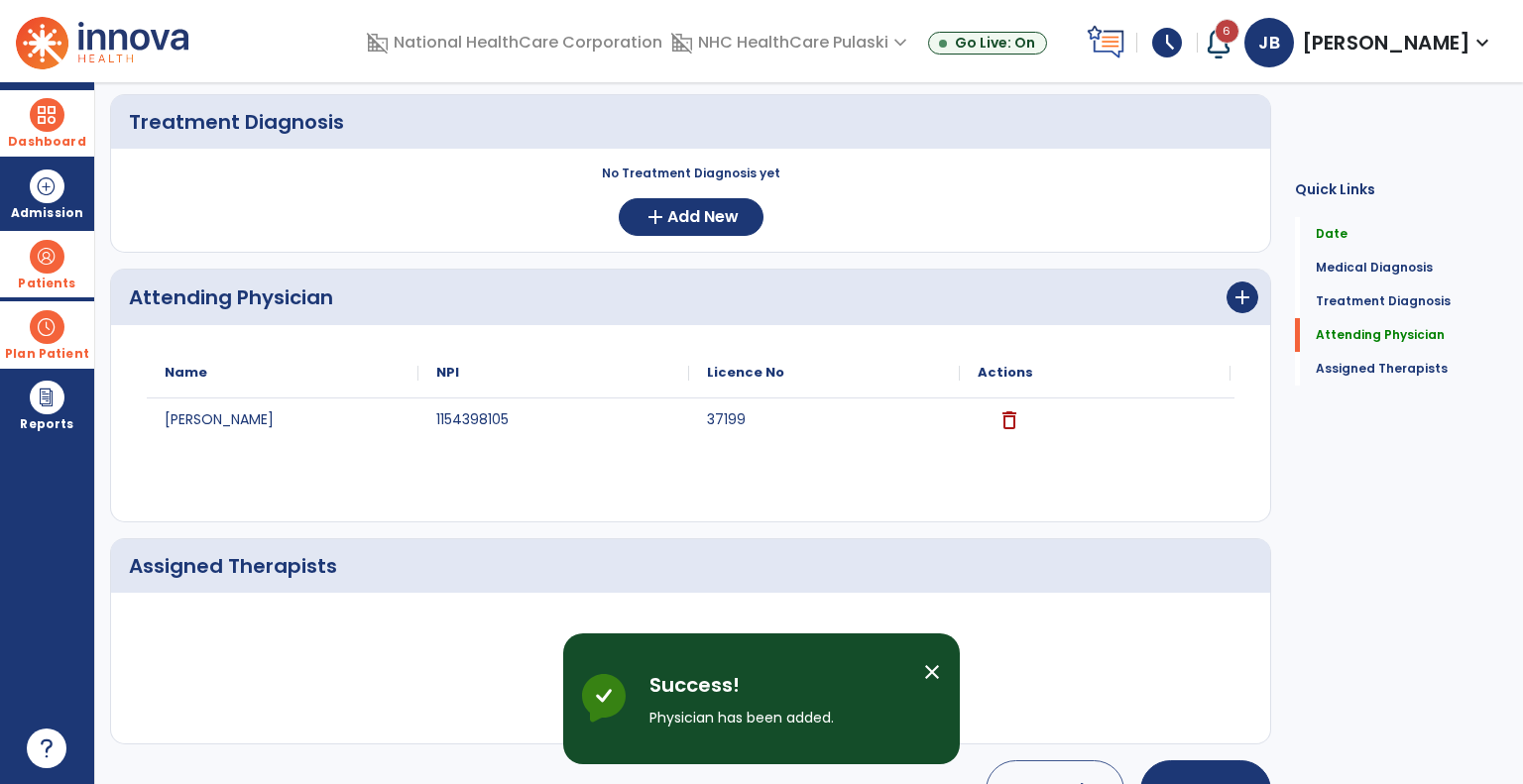 scroll, scrollTop: 400, scrollLeft: 0, axis: vertical 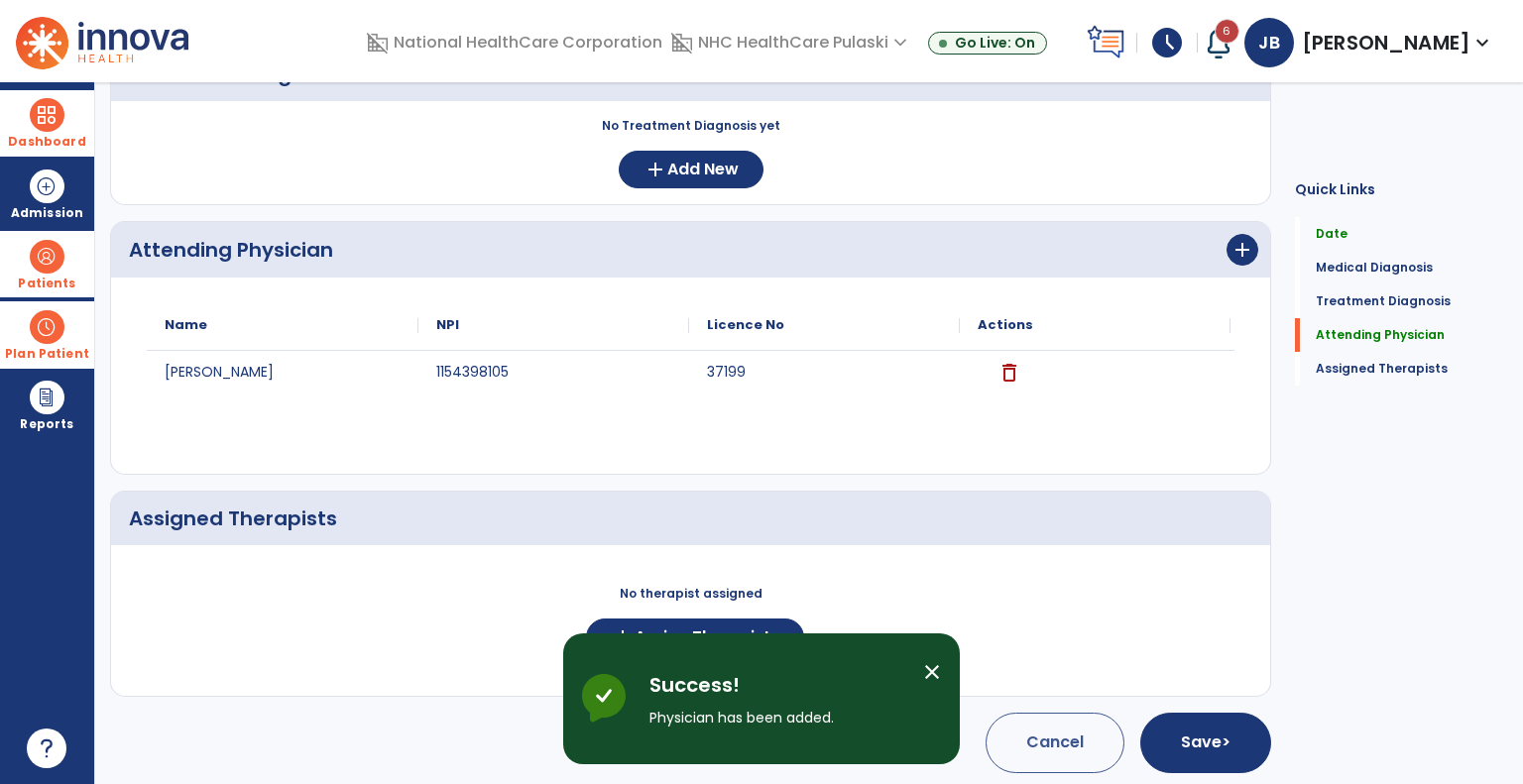 click on "close" at bounding box center (932, 672) 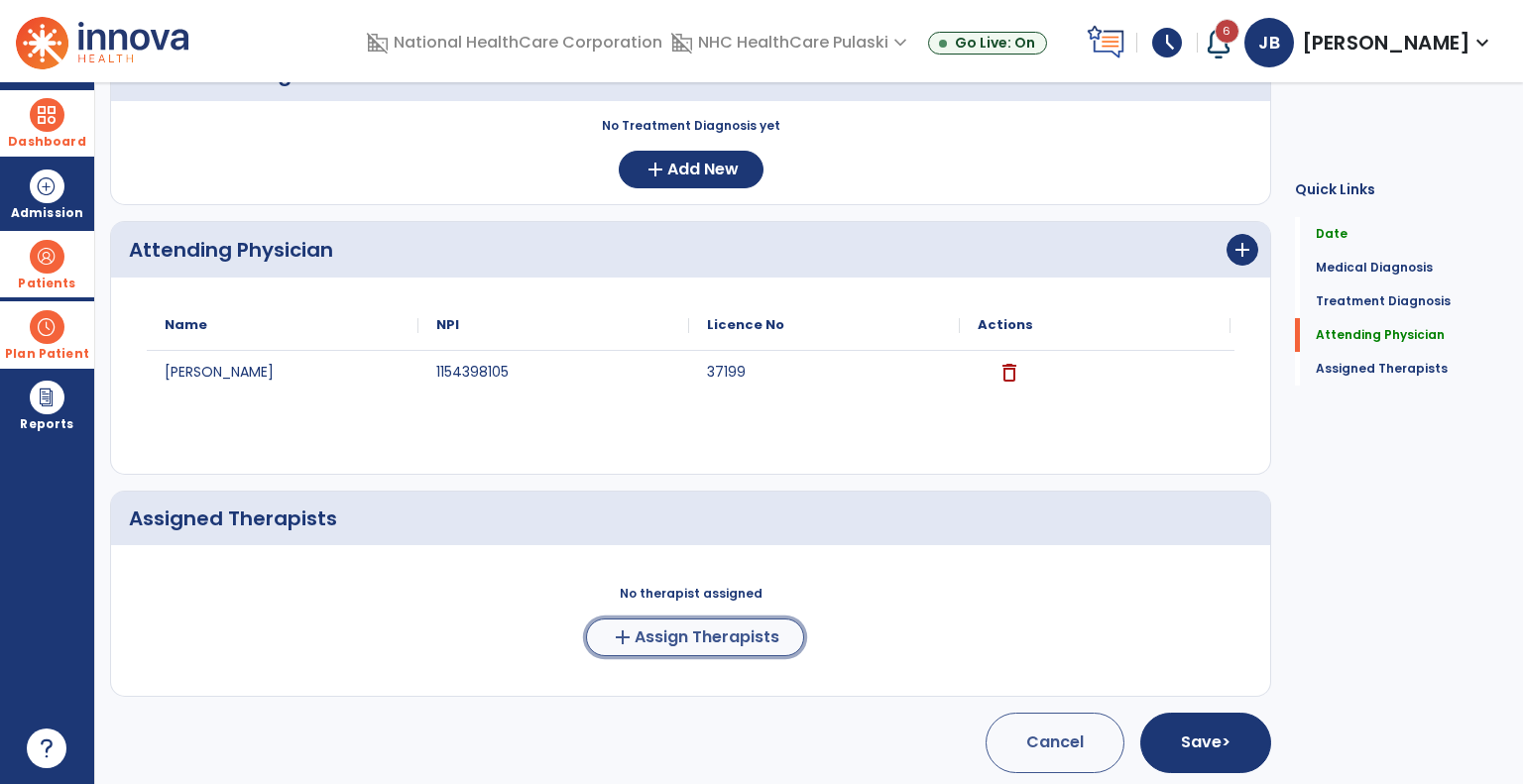 click on "Assign Therapists" 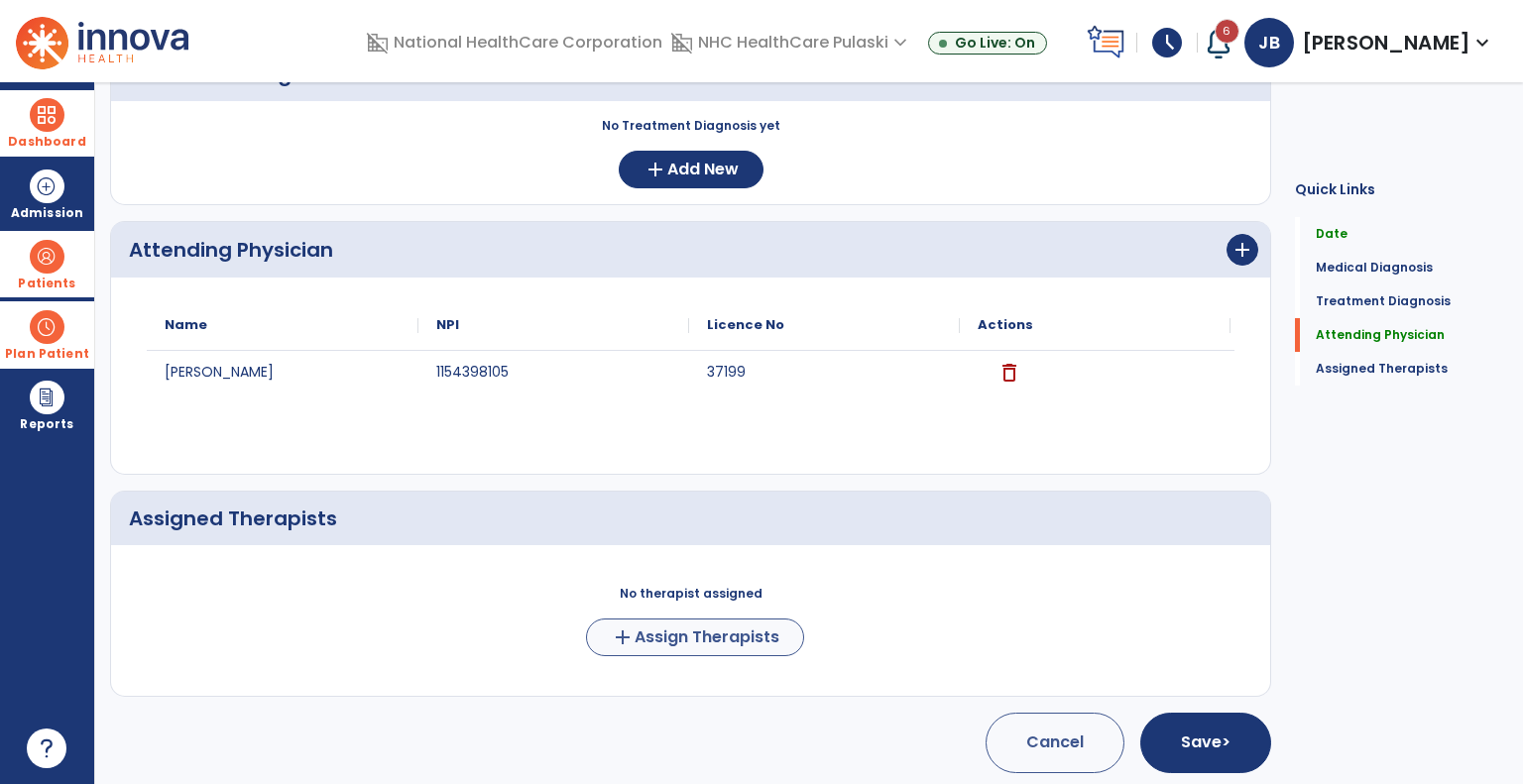 scroll, scrollTop: 397, scrollLeft: 0, axis: vertical 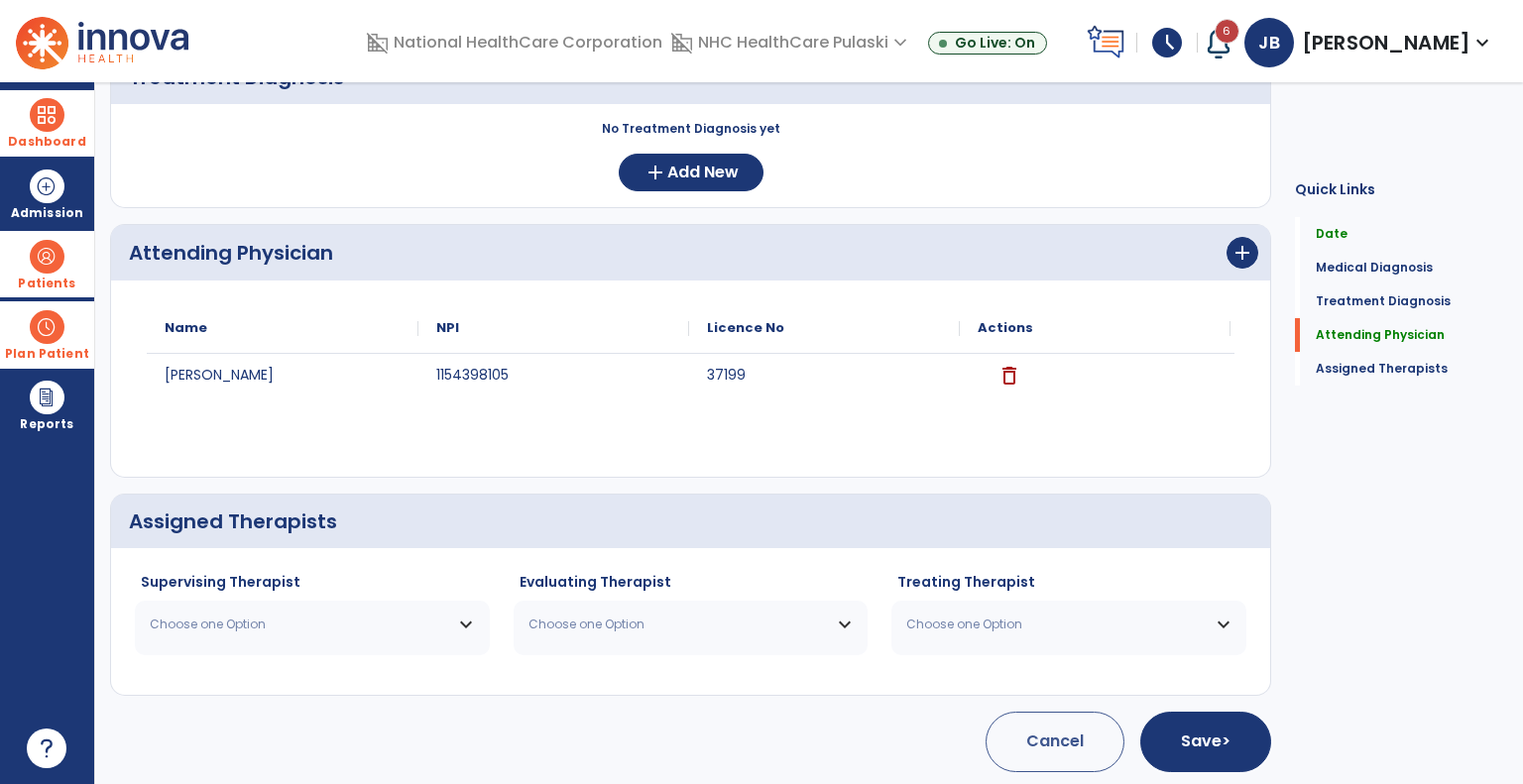 click on "Choose one Option" at bounding box center (299, 624) 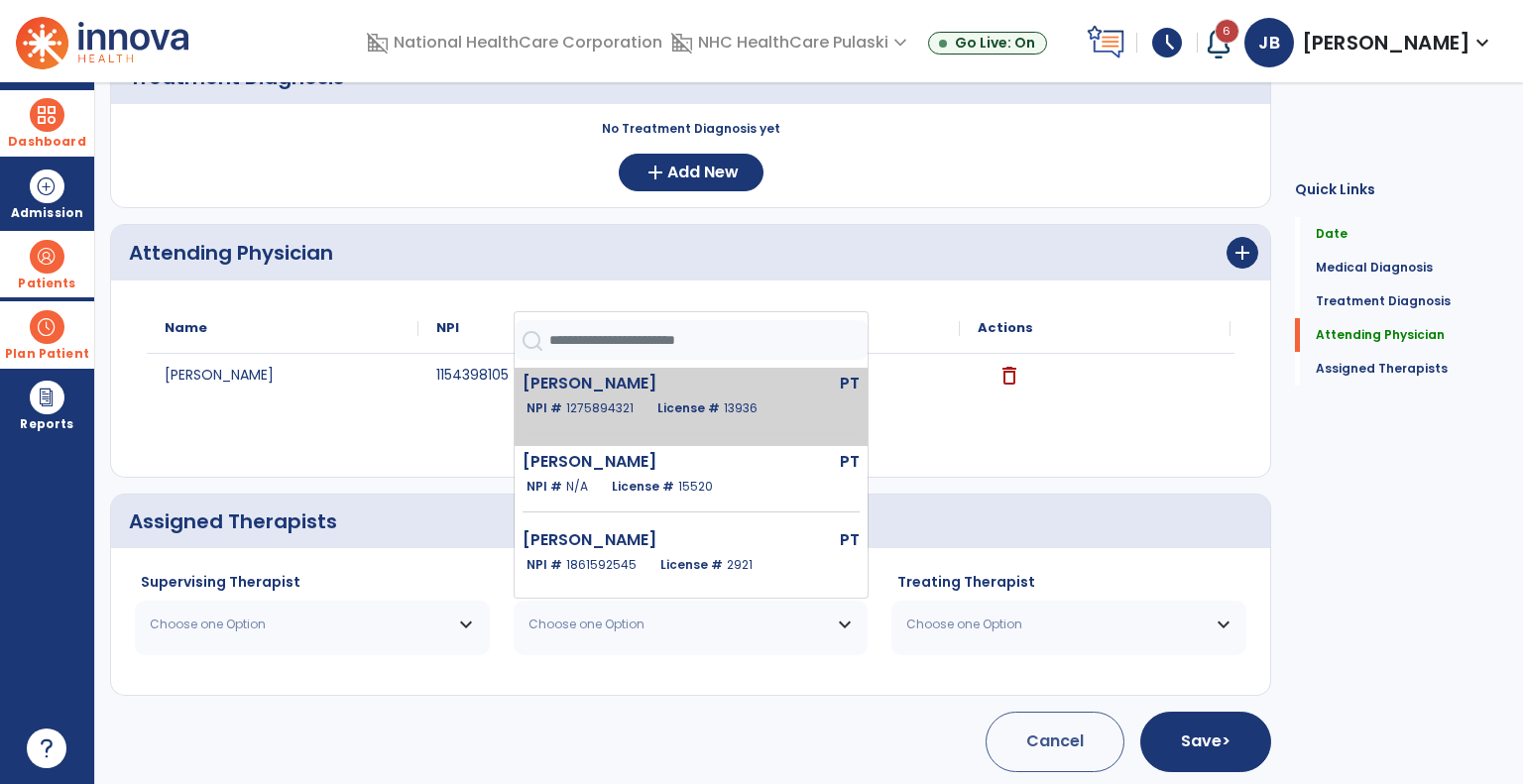 click on "[PERSON_NAME]  PT   NPI #  [US_HEALTHCARE_NPI]  License #  13936" 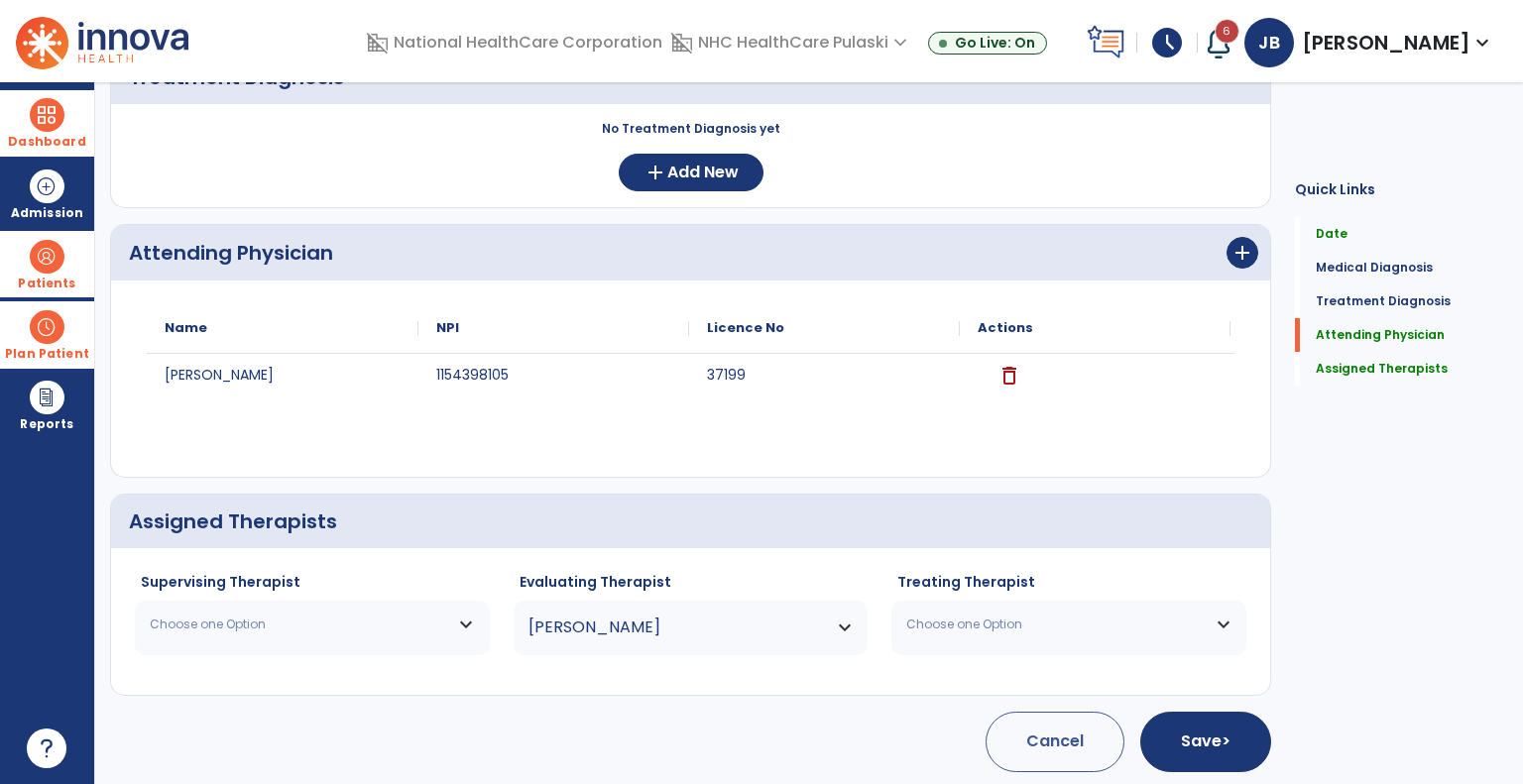 click on "Choose one Option" at bounding box center [312, 624] 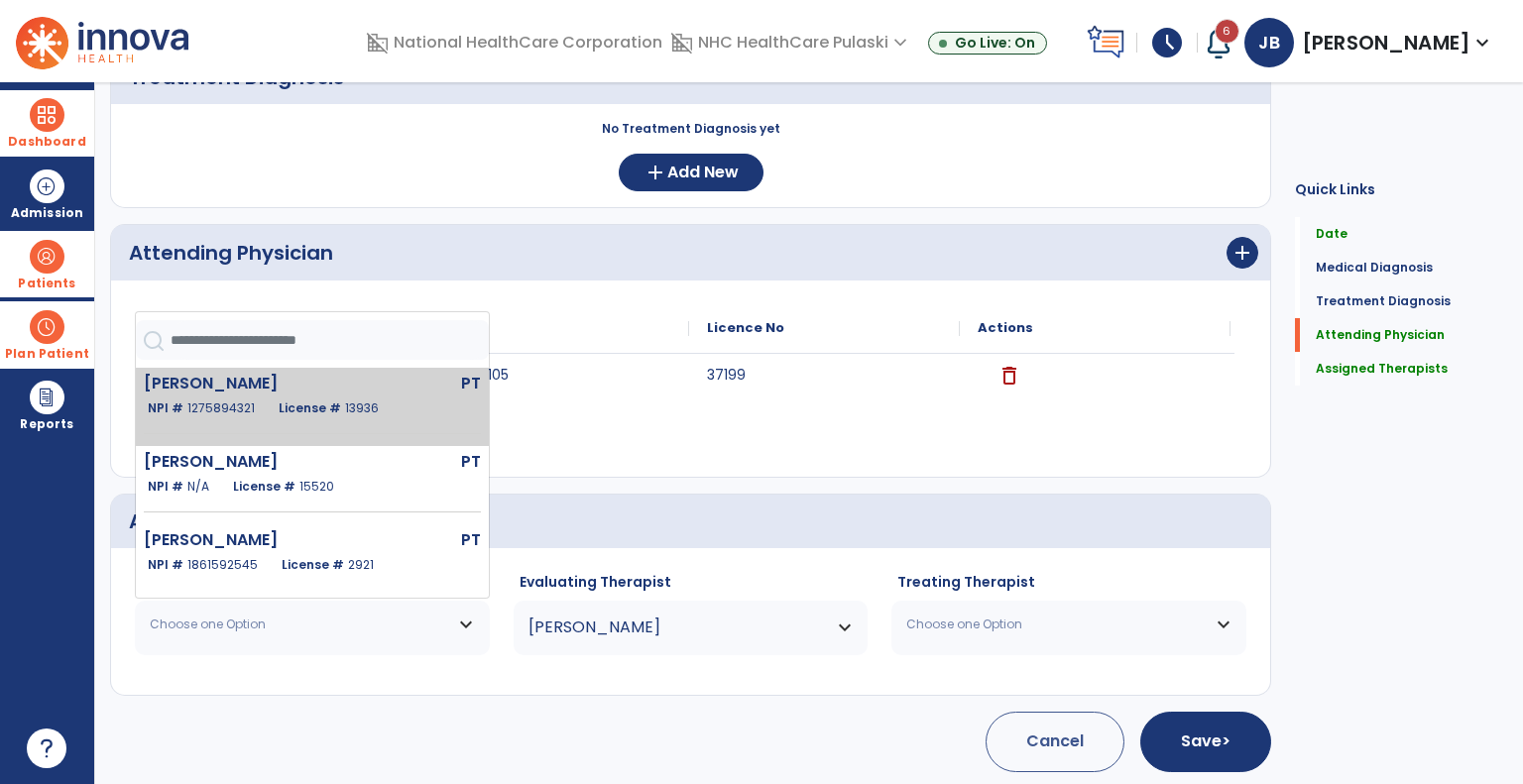 click on "[PERSON_NAME]  PT   NPI #  [US_HEALTHCARE_NPI]  License #  13936" 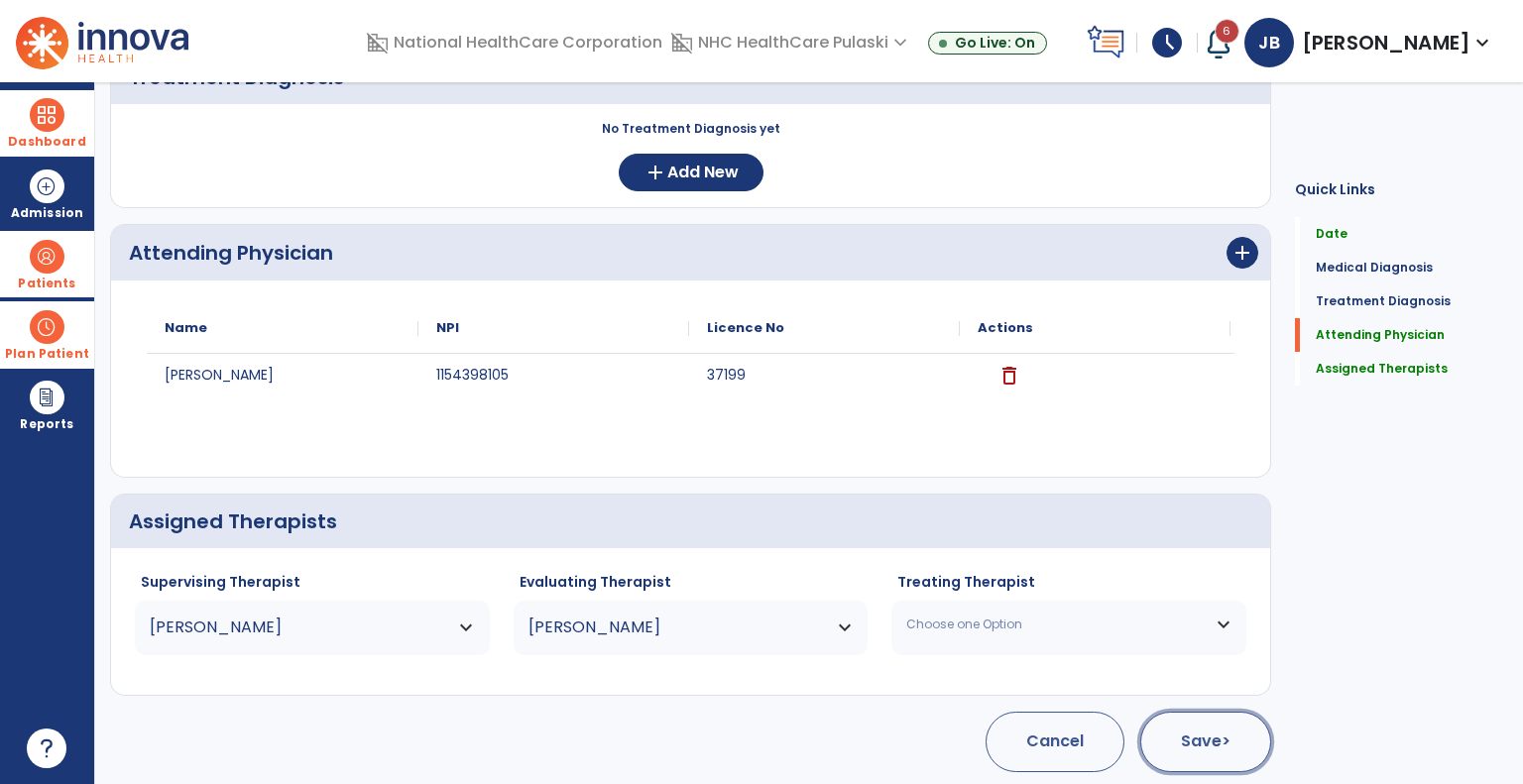 click on "Save  >" 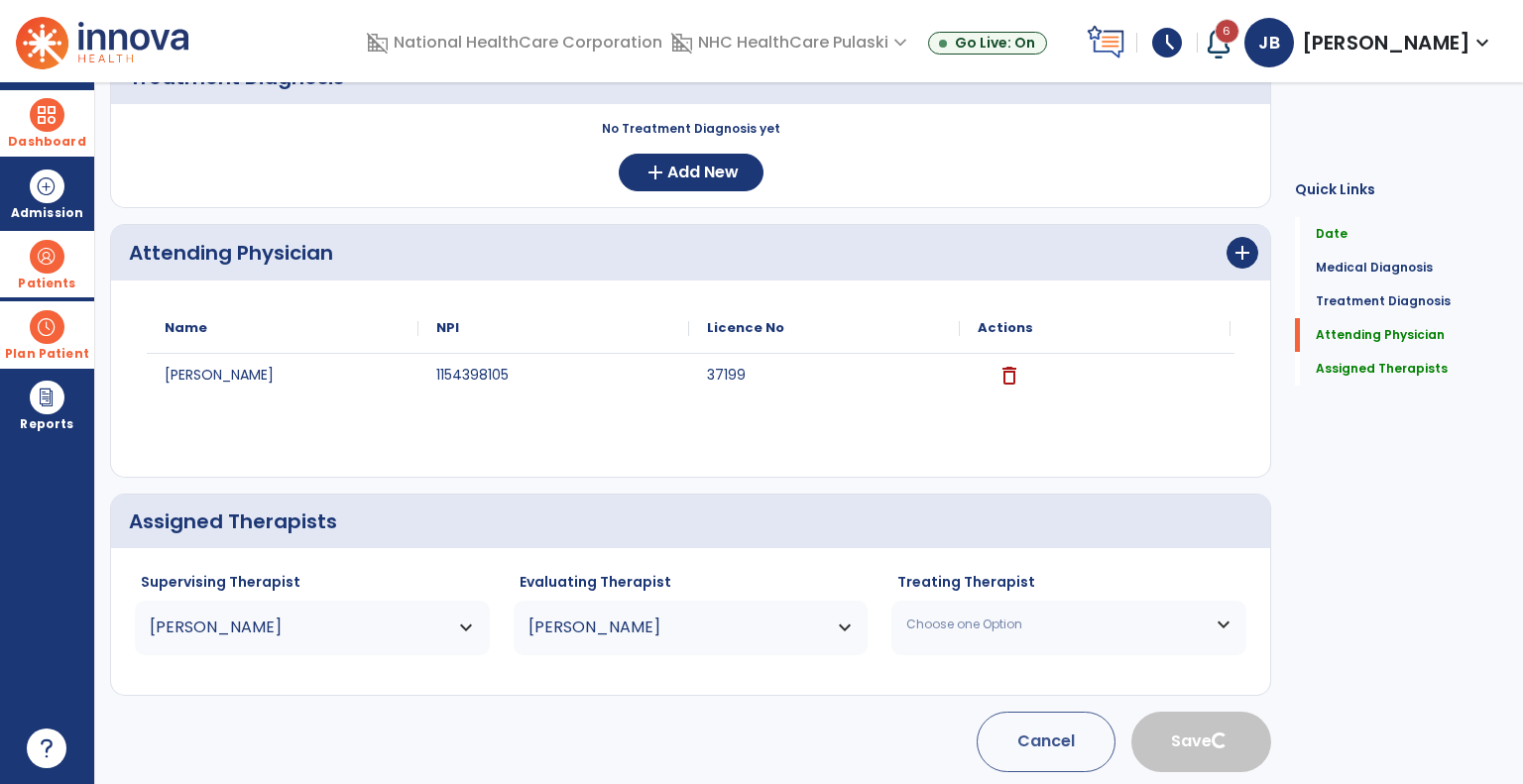 type 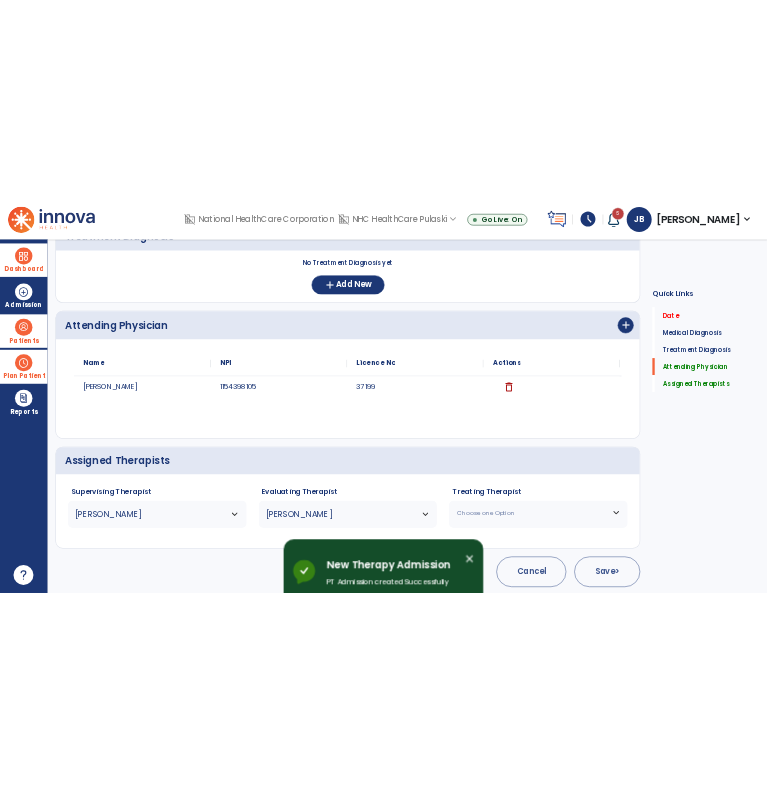 scroll, scrollTop: 0, scrollLeft: 0, axis: both 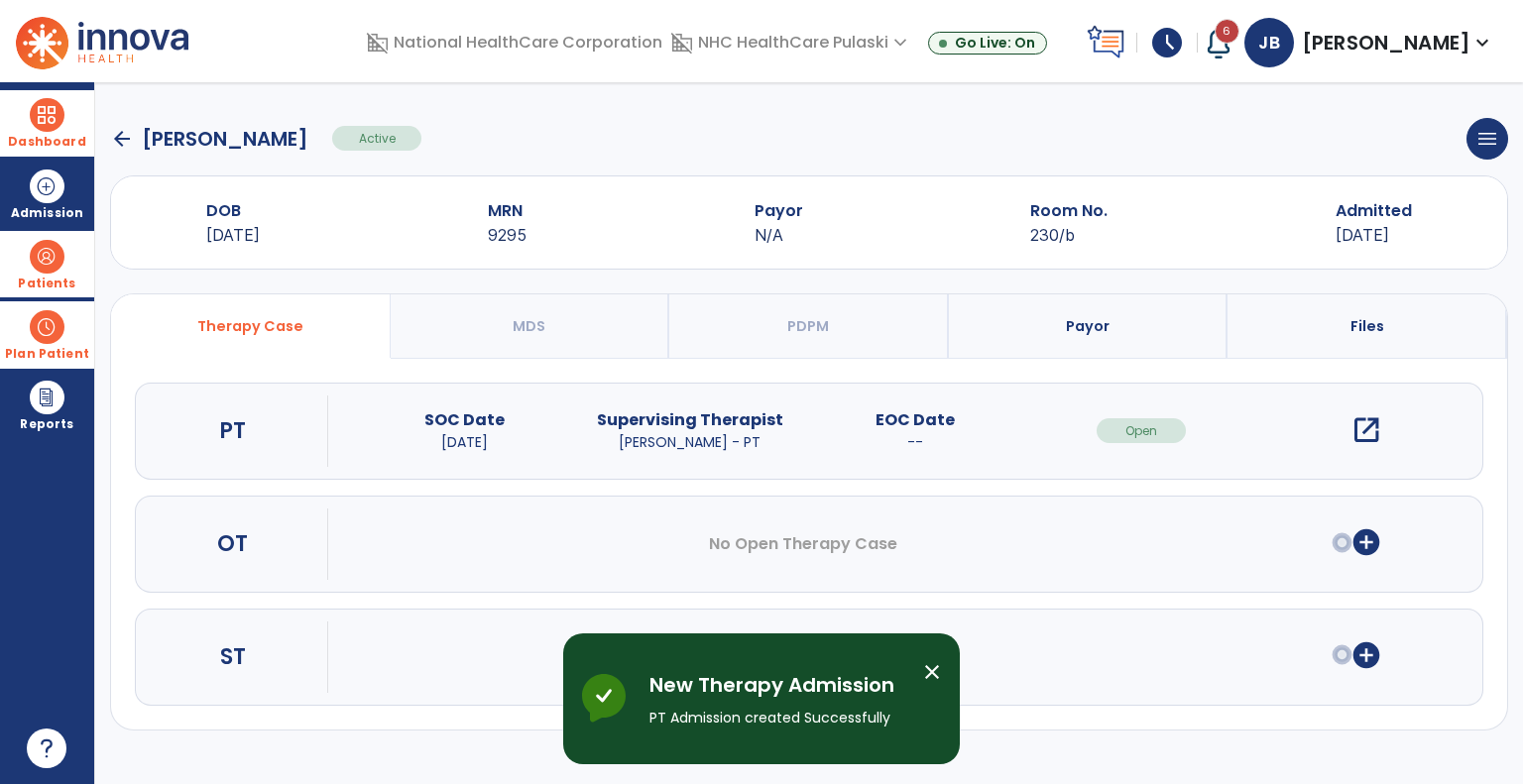 click on "open_in_new" at bounding box center [1366, 430] 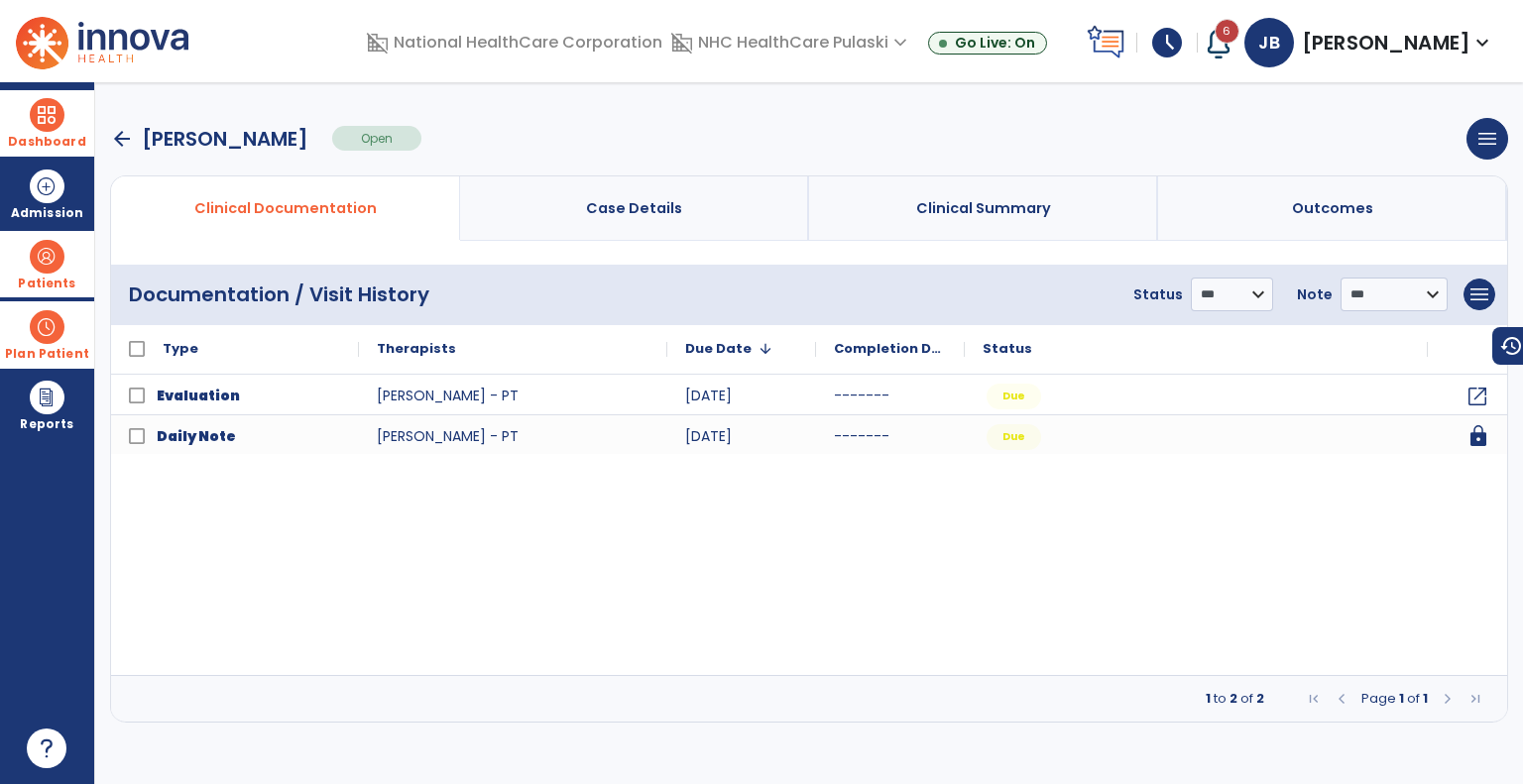 click on "lock" 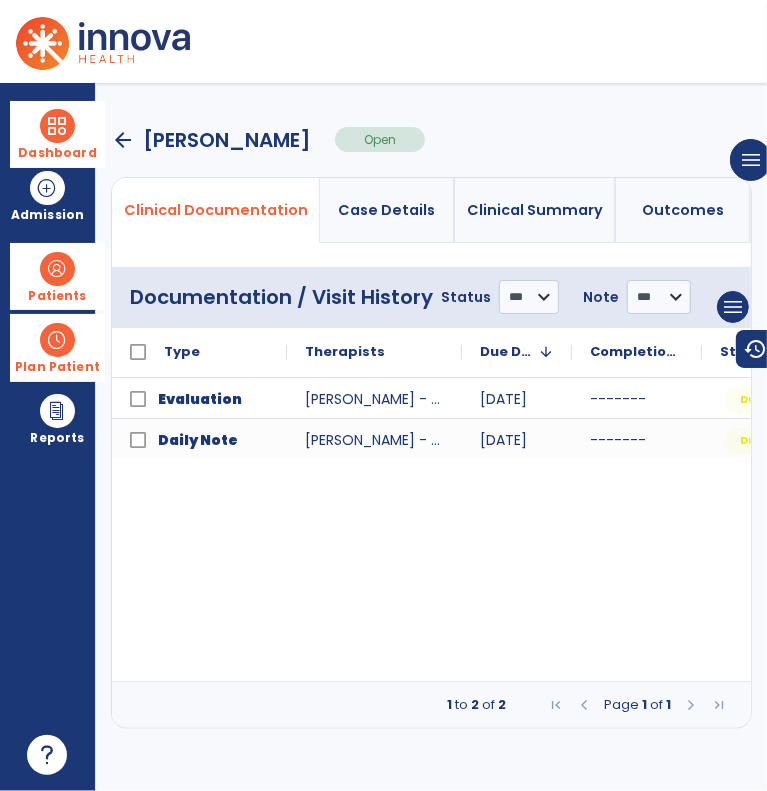 scroll, scrollTop: 0, scrollLeft: 110, axis: horizontal 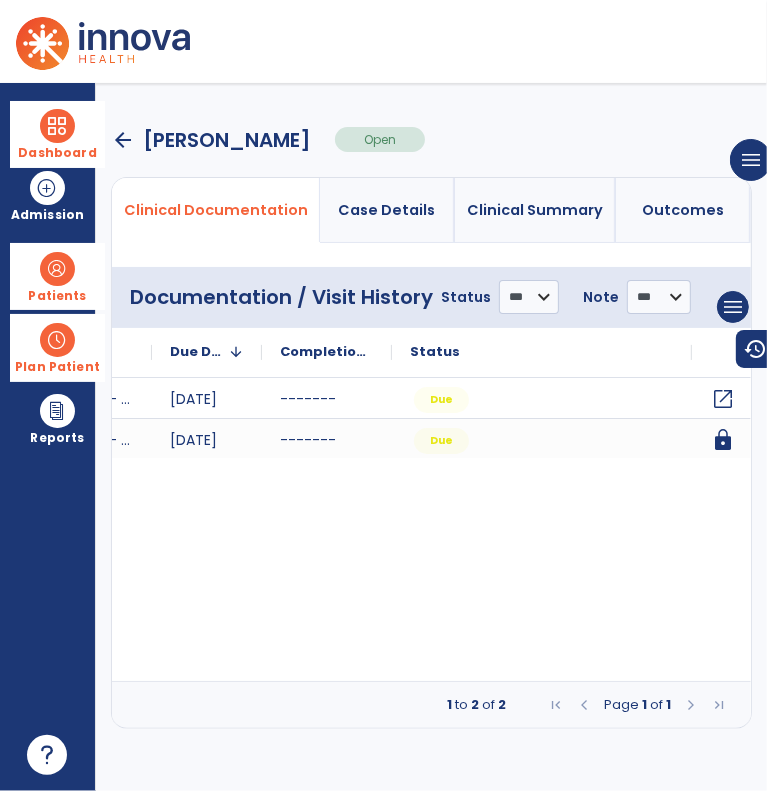 click on "open_in_new" 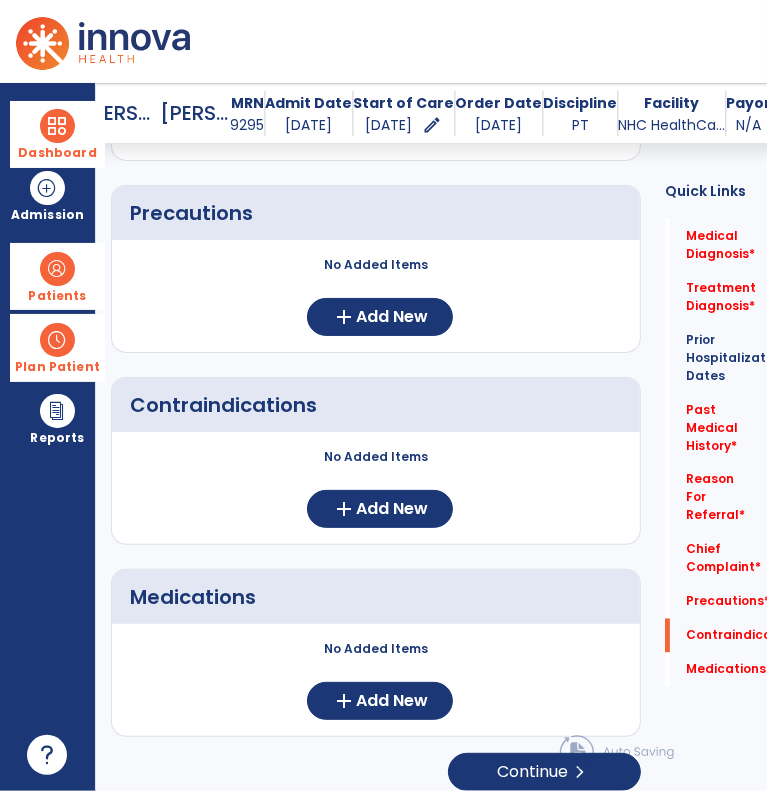 scroll, scrollTop: 1536, scrollLeft: 0, axis: vertical 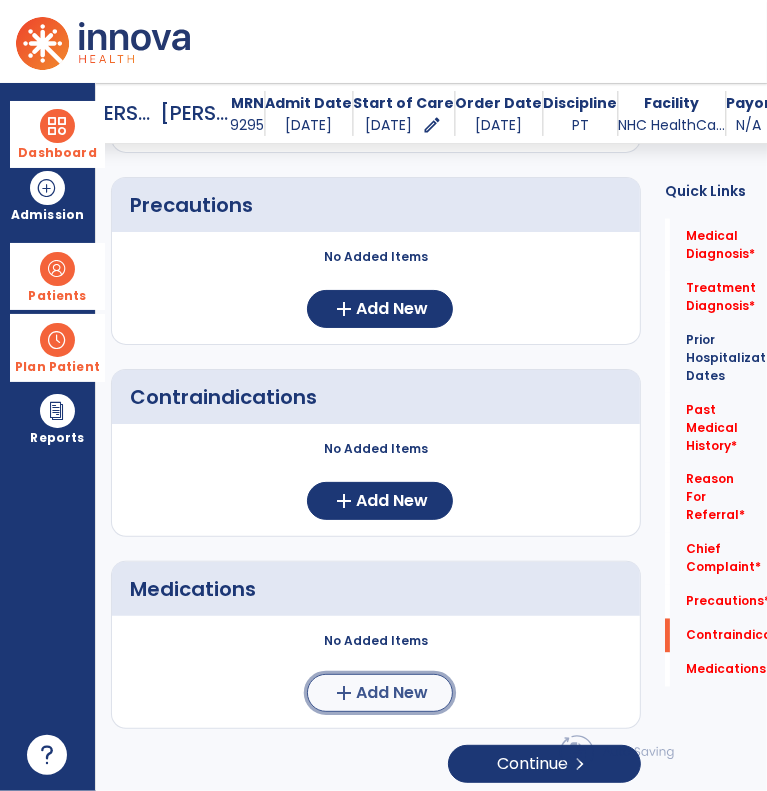 click on "Add New" 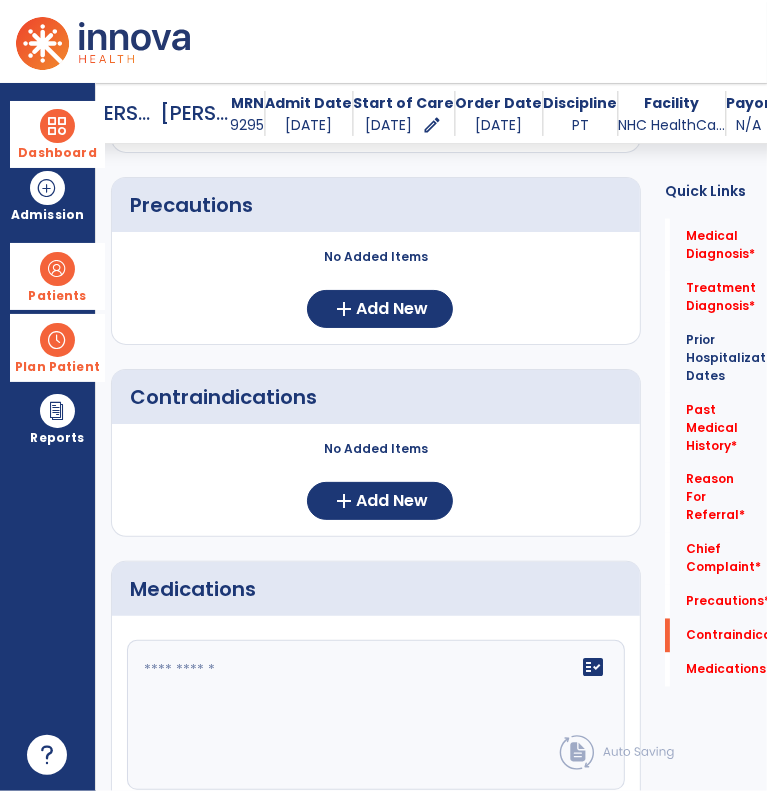 click 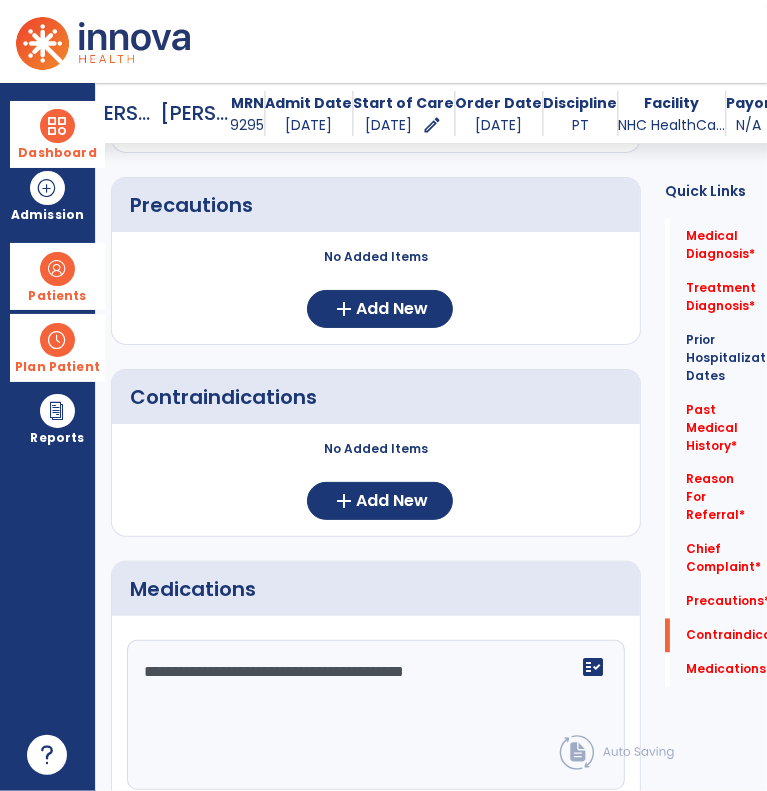 click on "**********" 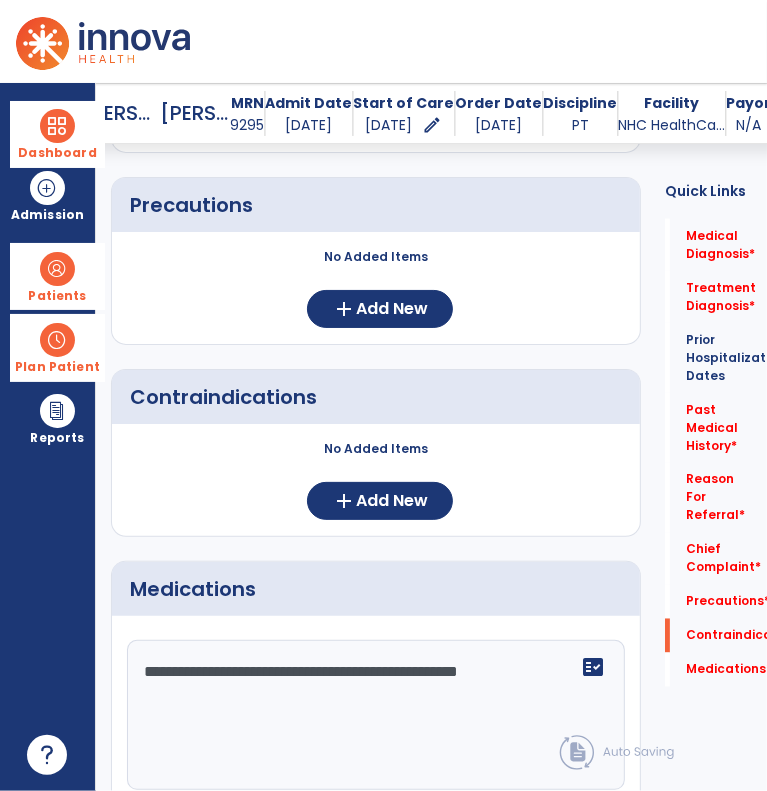 click on "**********" 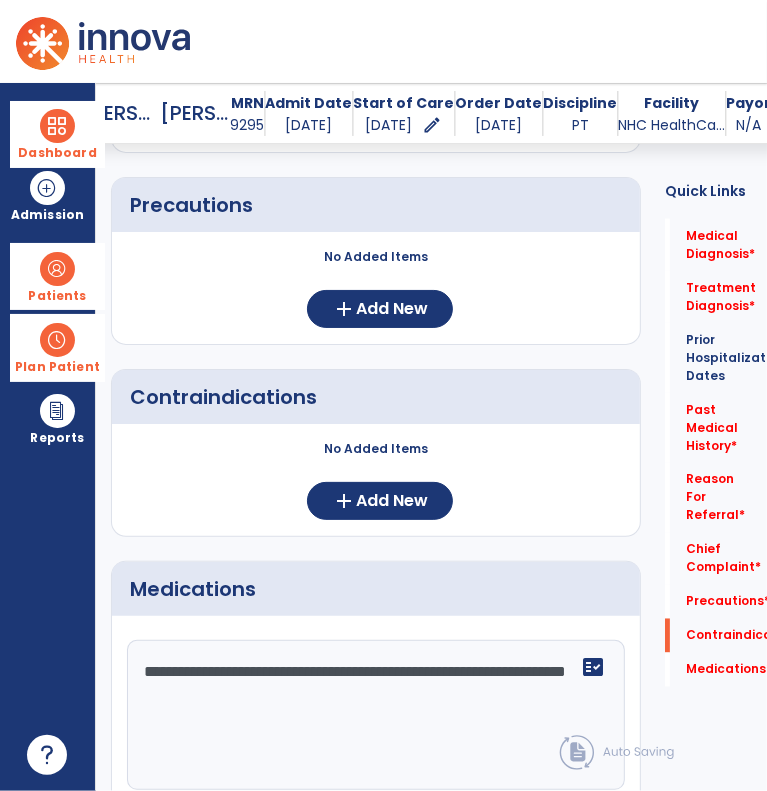 click on "**********" 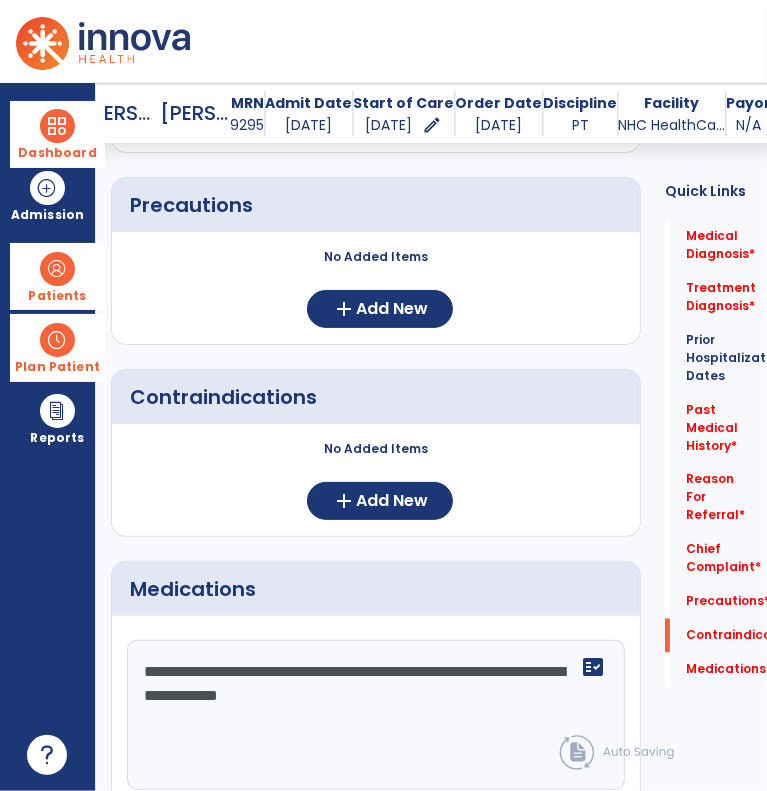 type on "**********" 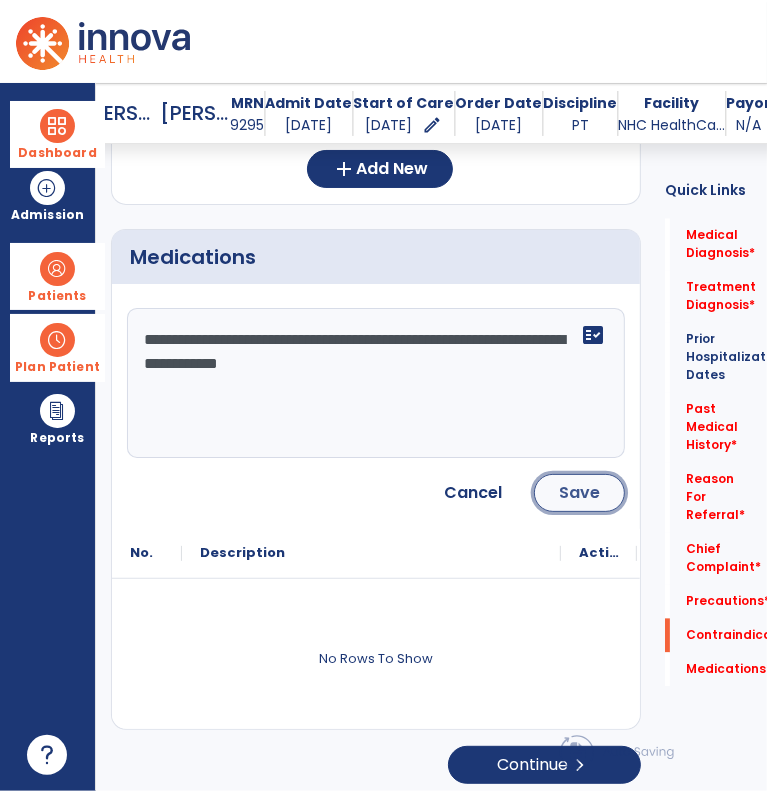 click on "Save" 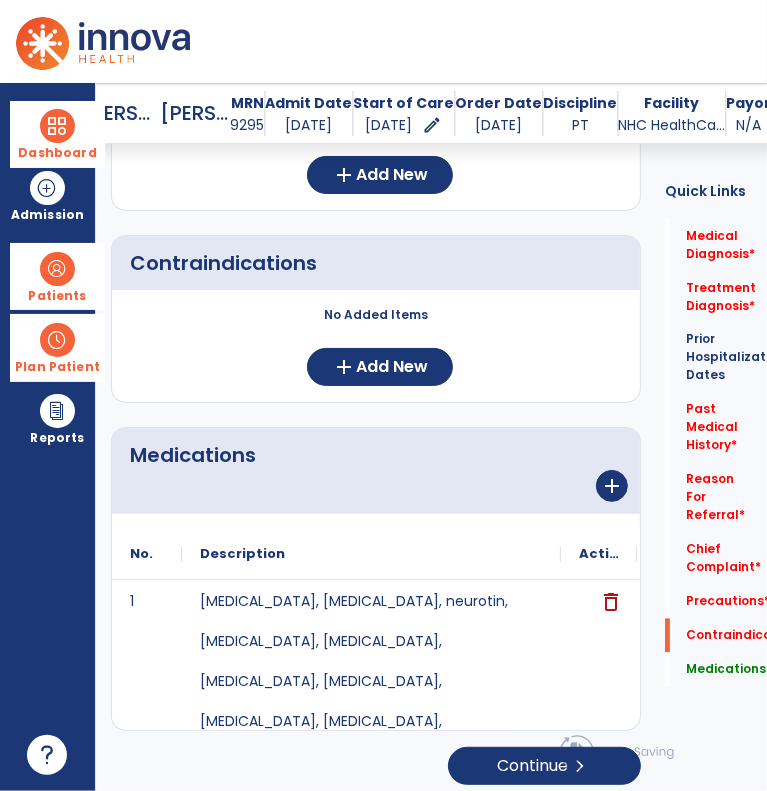 scroll, scrollTop: 1672, scrollLeft: 0, axis: vertical 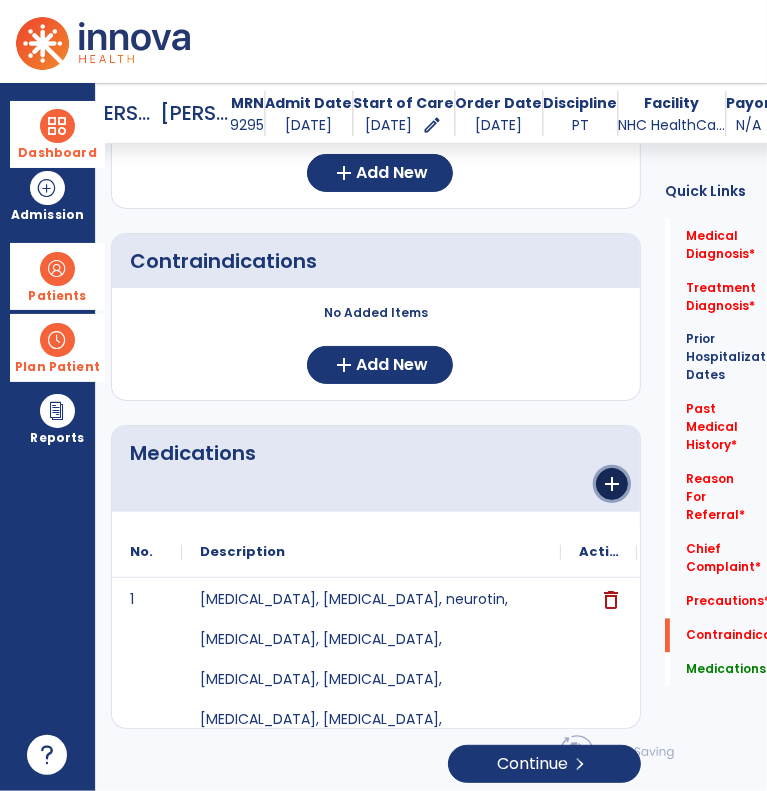 click on "add" 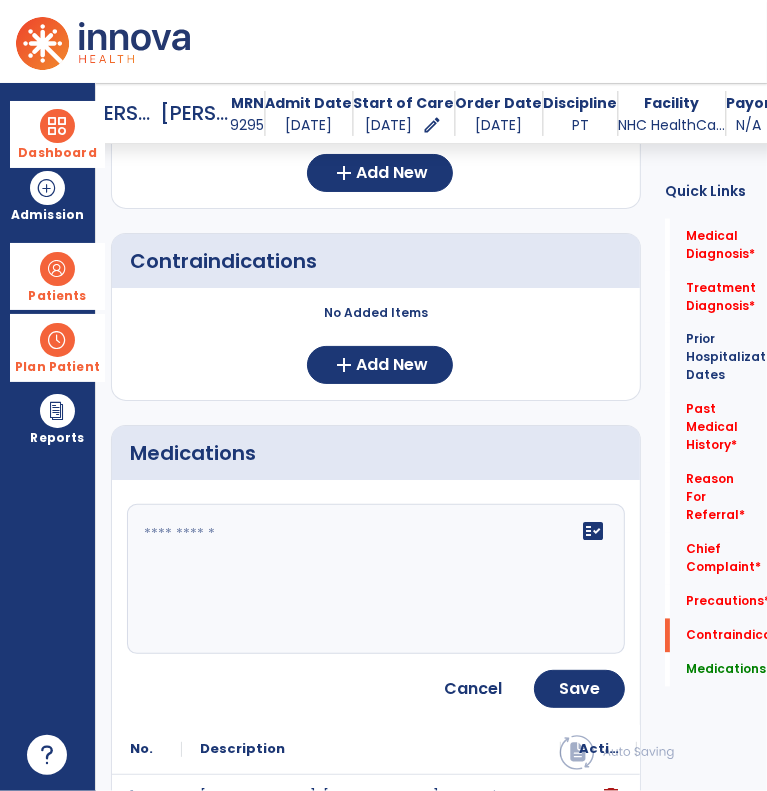 click 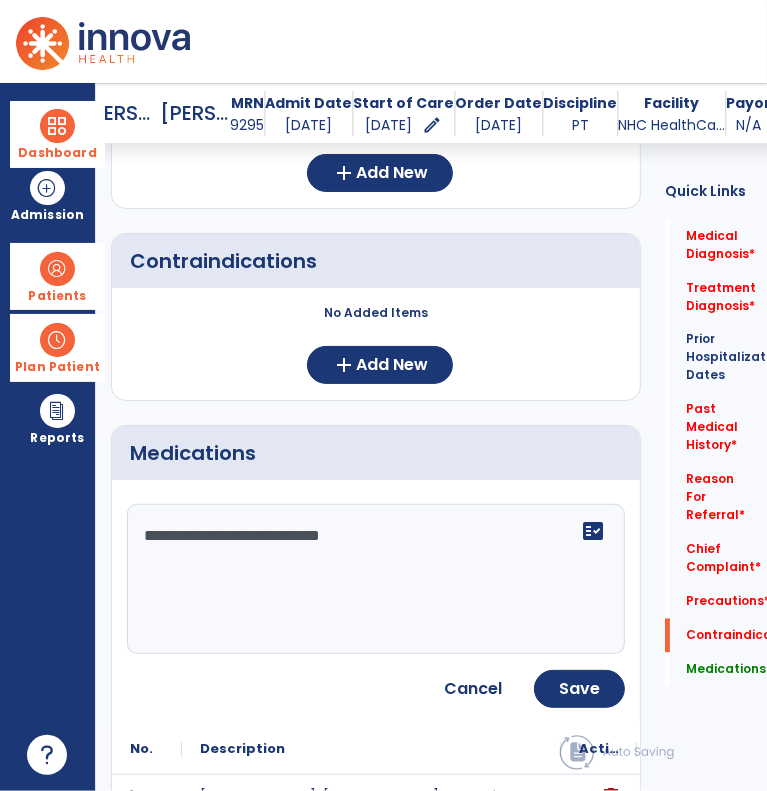 type on "**********" 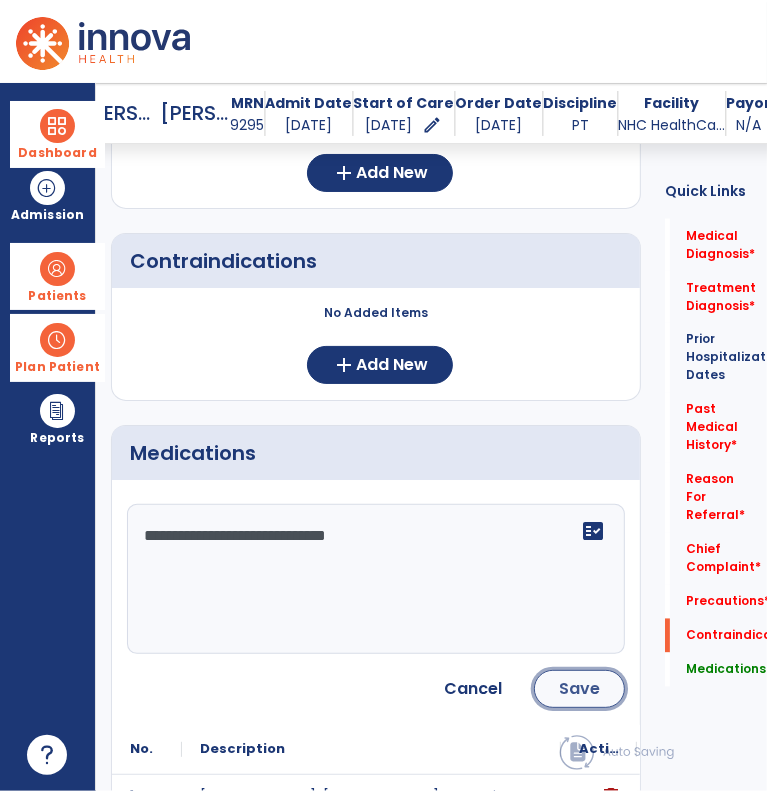 click on "Save" 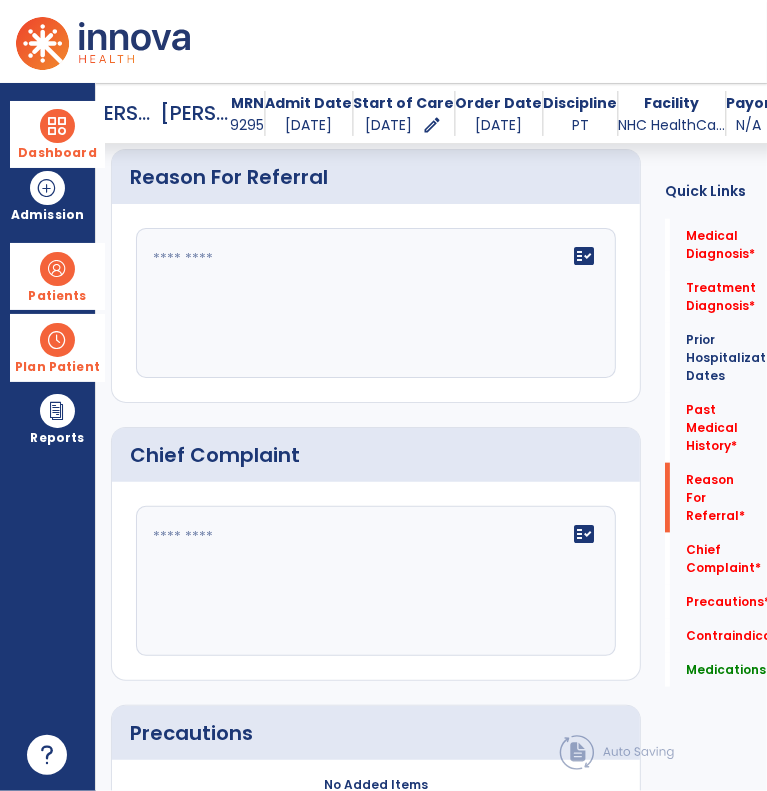 scroll, scrollTop: 914, scrollLeft: 0, axis: vertical 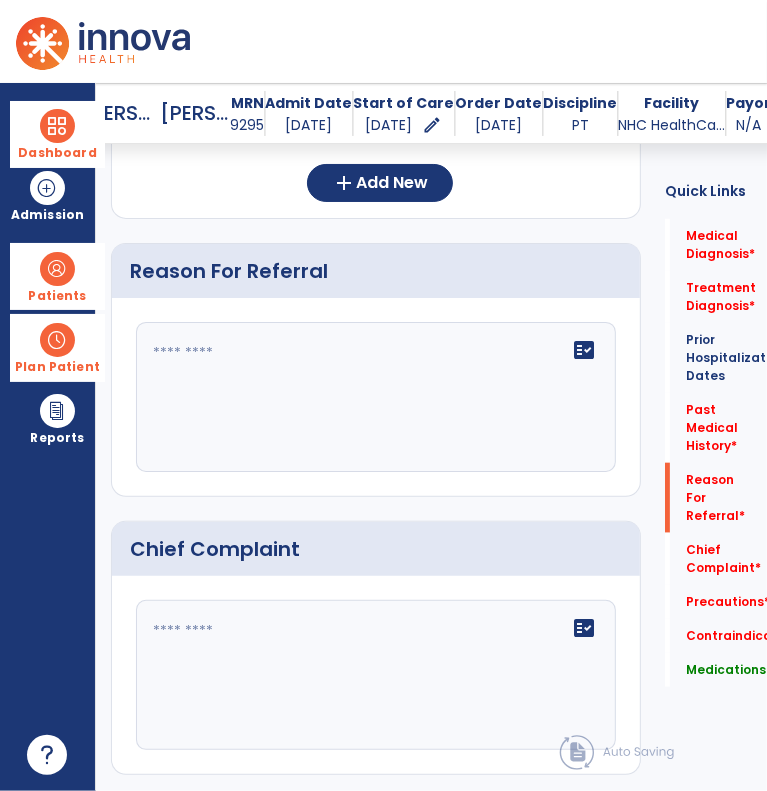 click on "fact_check" 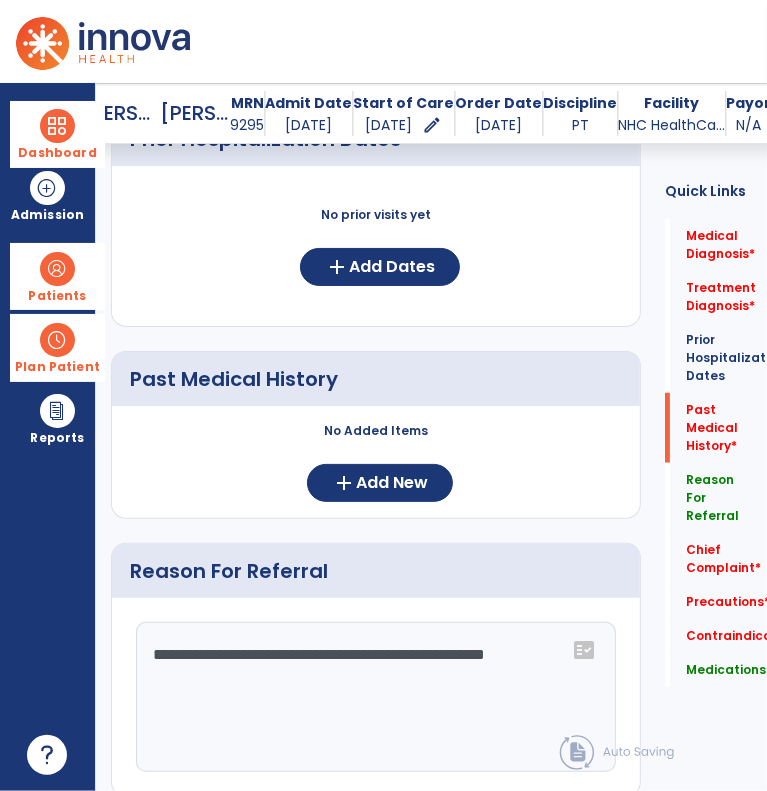 scroll, scrollTop: 607, scrollLeft: 0, axis: vertical 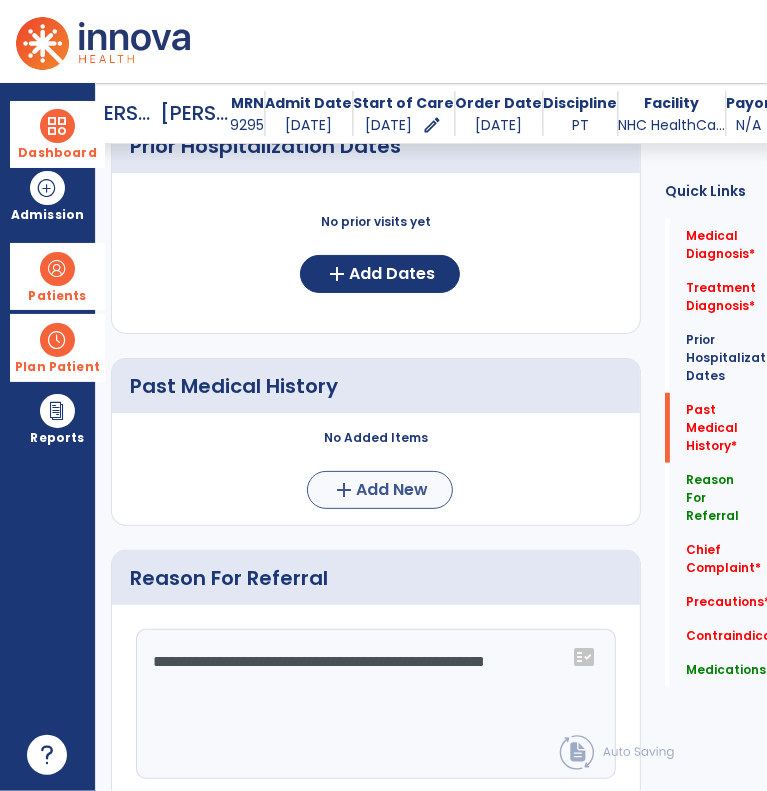 type on "**********" 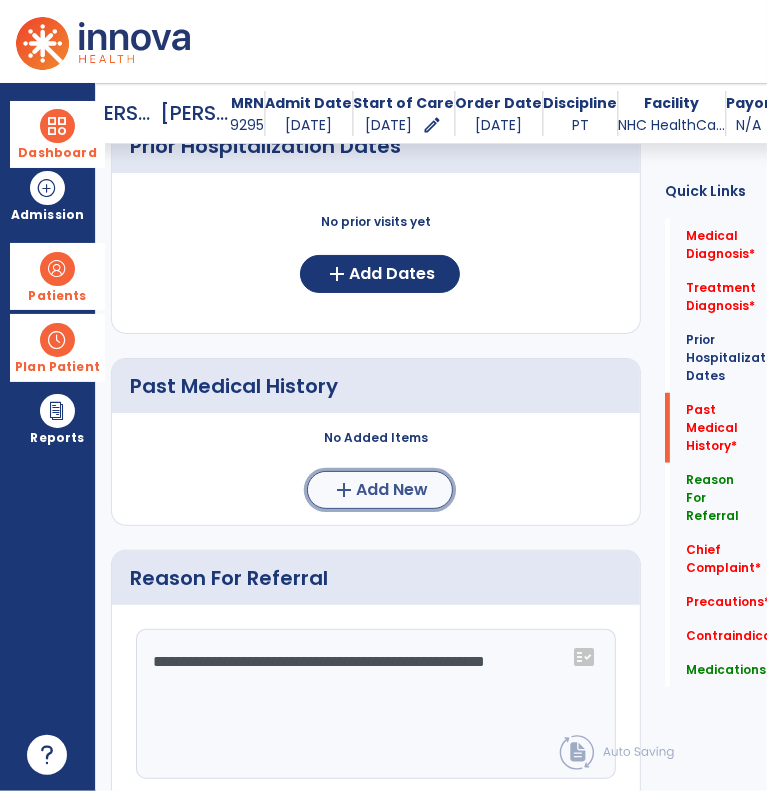 click on "Add New" 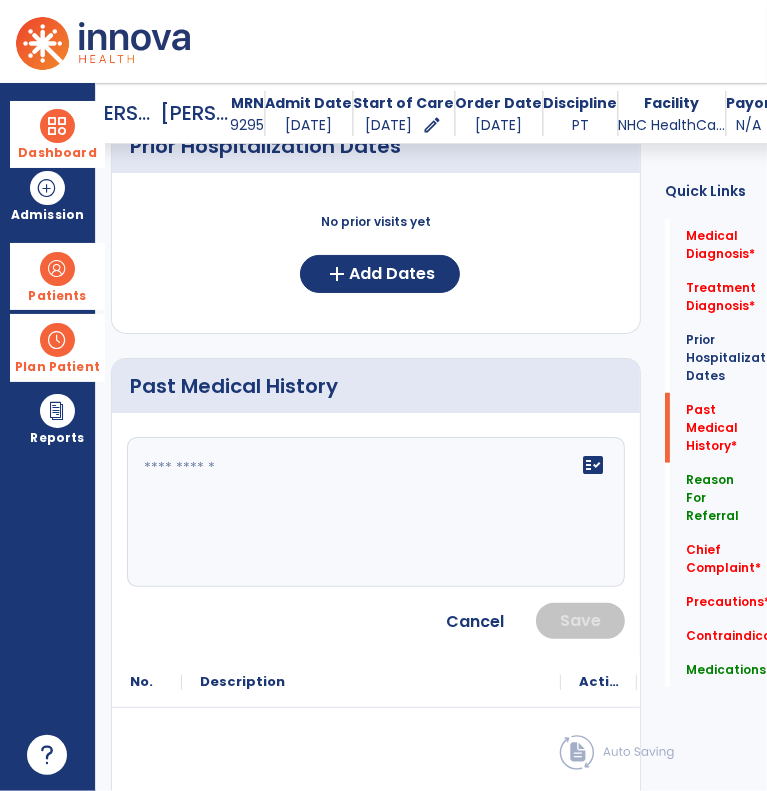 click on "fact_check" 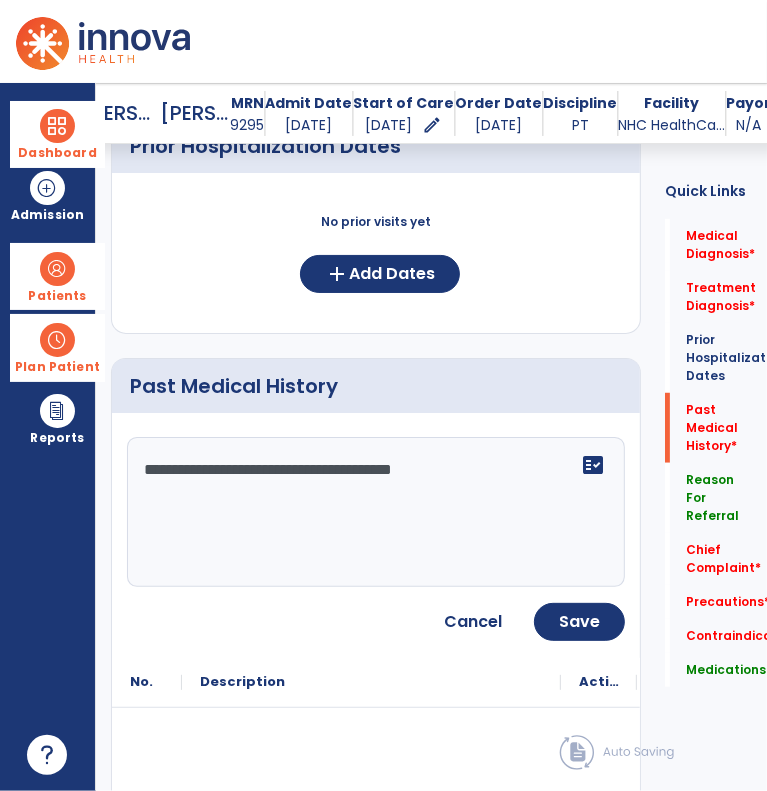 click on "**********" 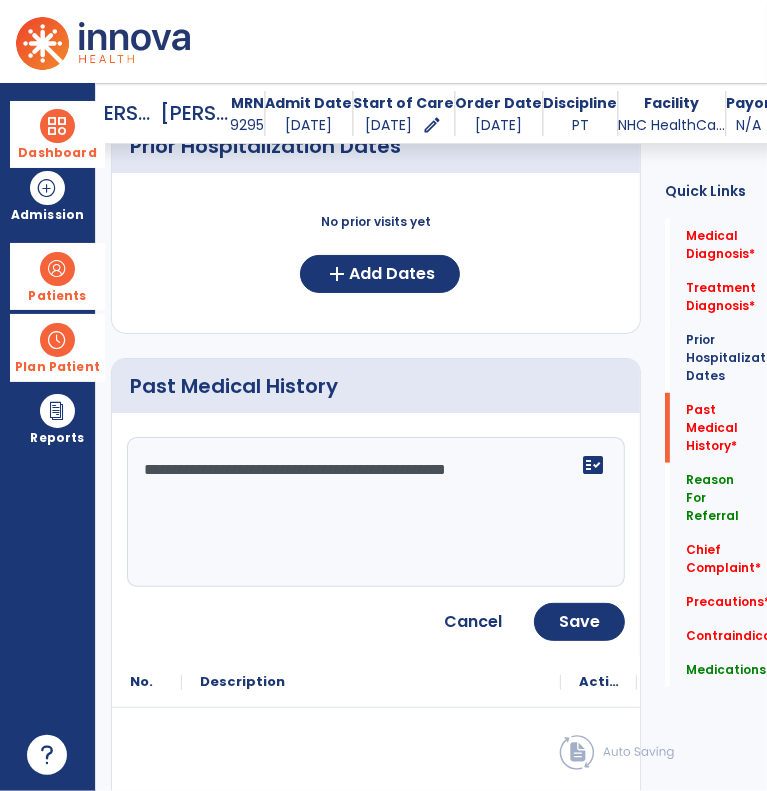 click on "**********" 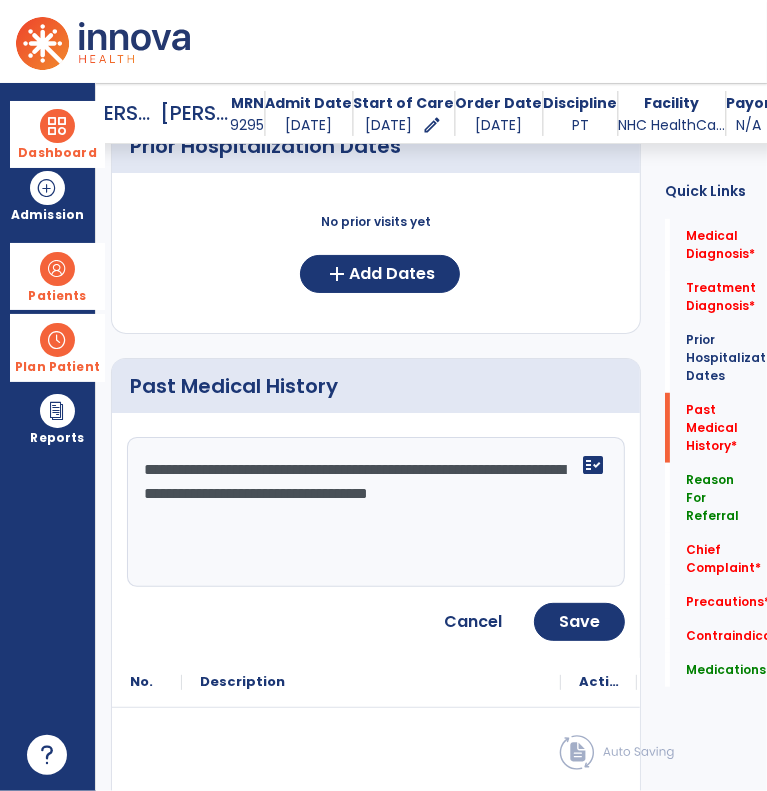 click on "**********" 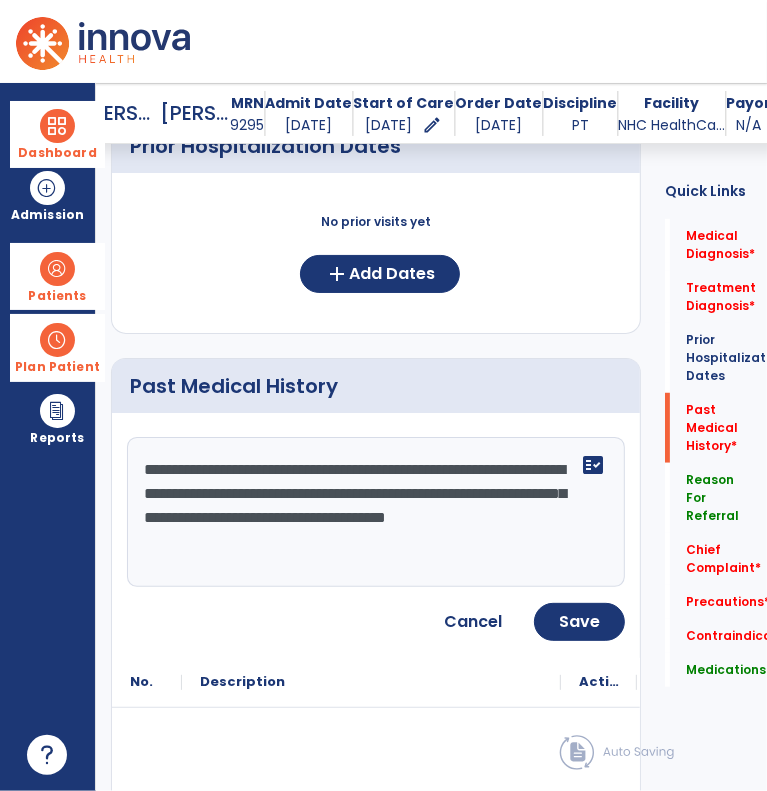 type on "**********" 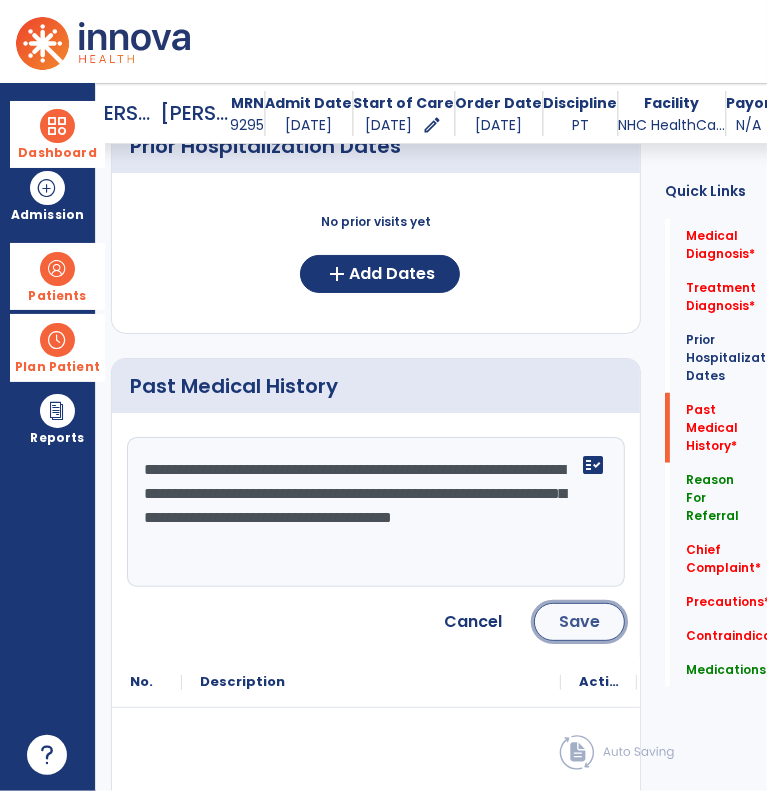 click on "Save" 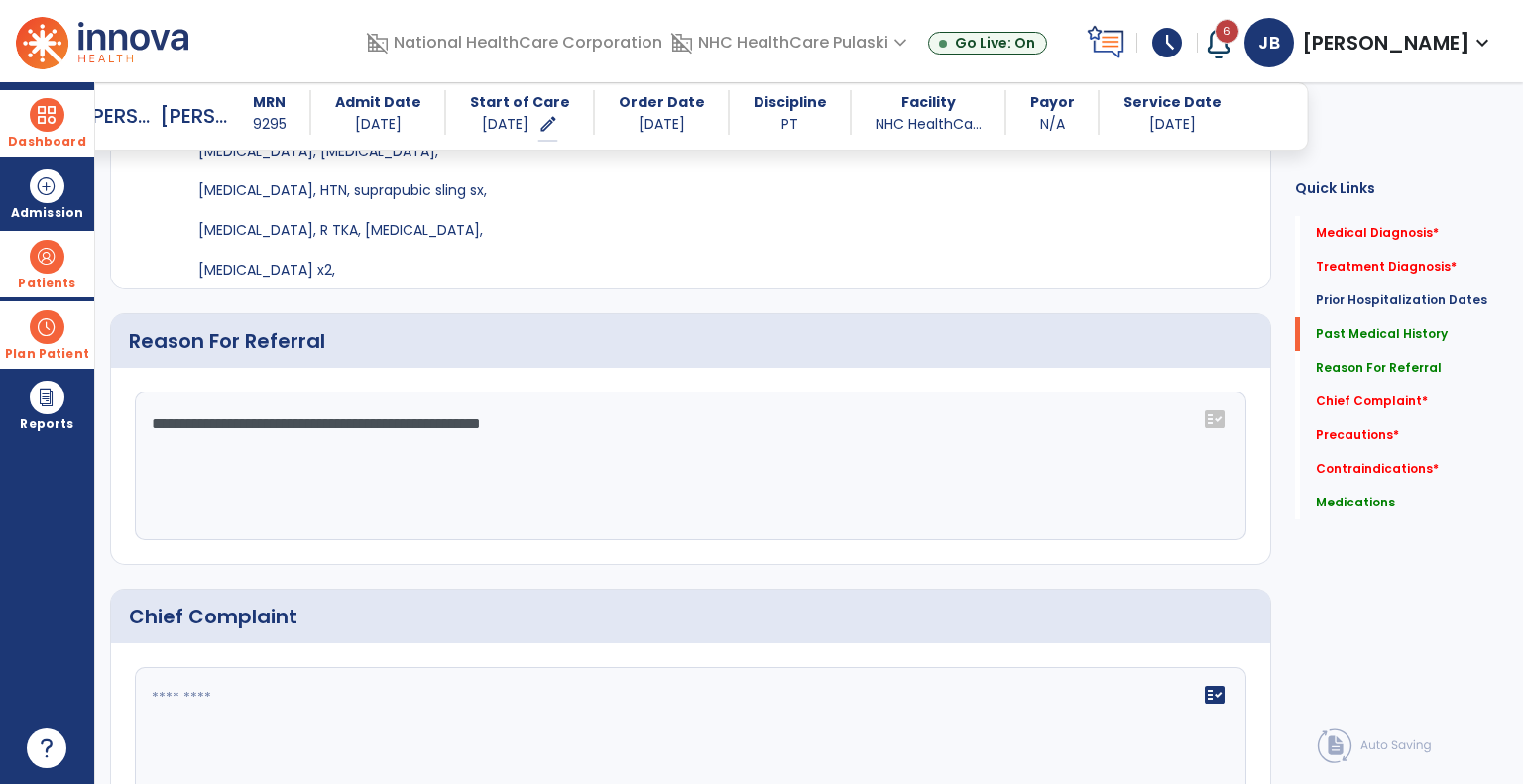 scroll, scrollTop: 915, scrollLeft: 0, axis: vertical 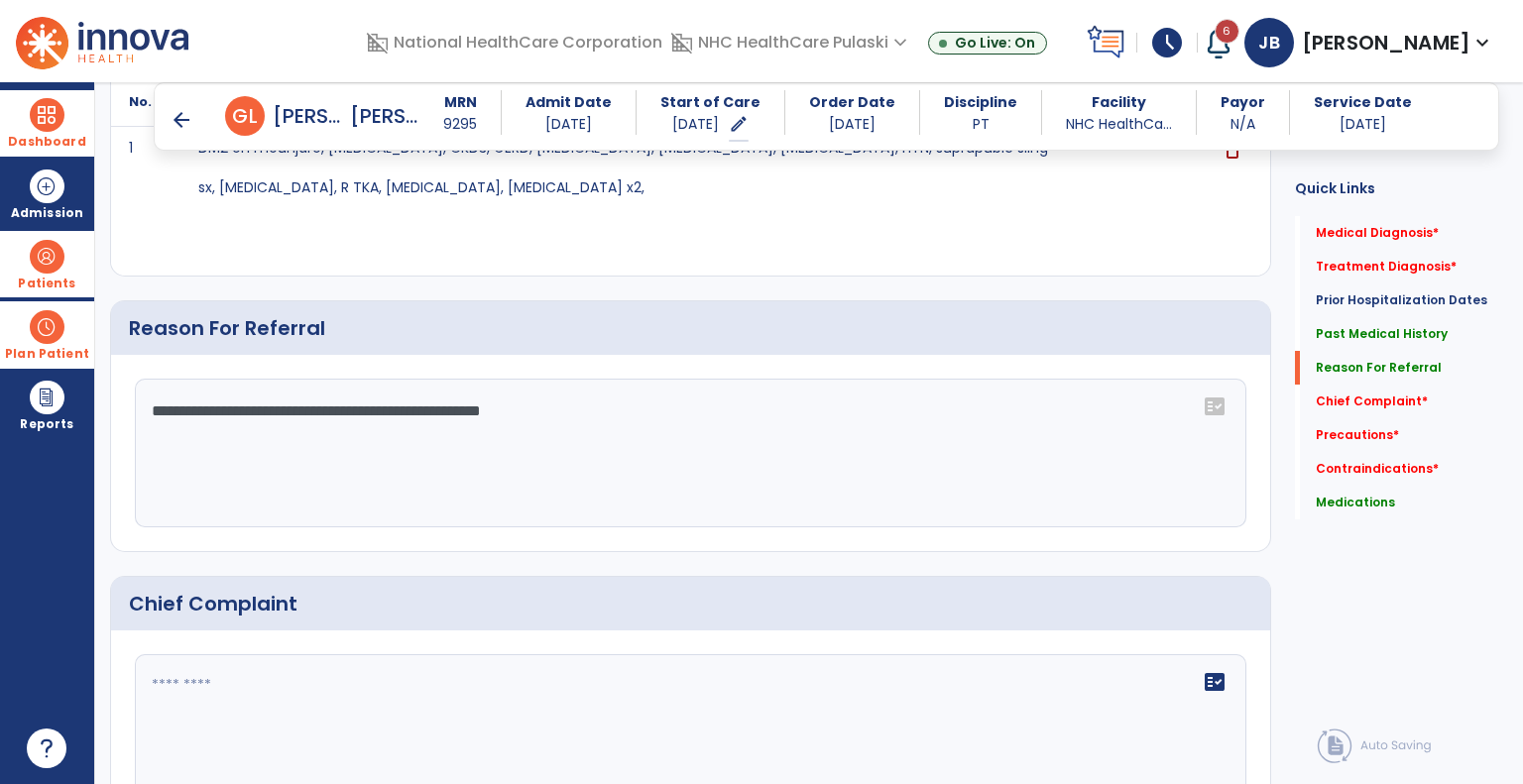 click on "**********" 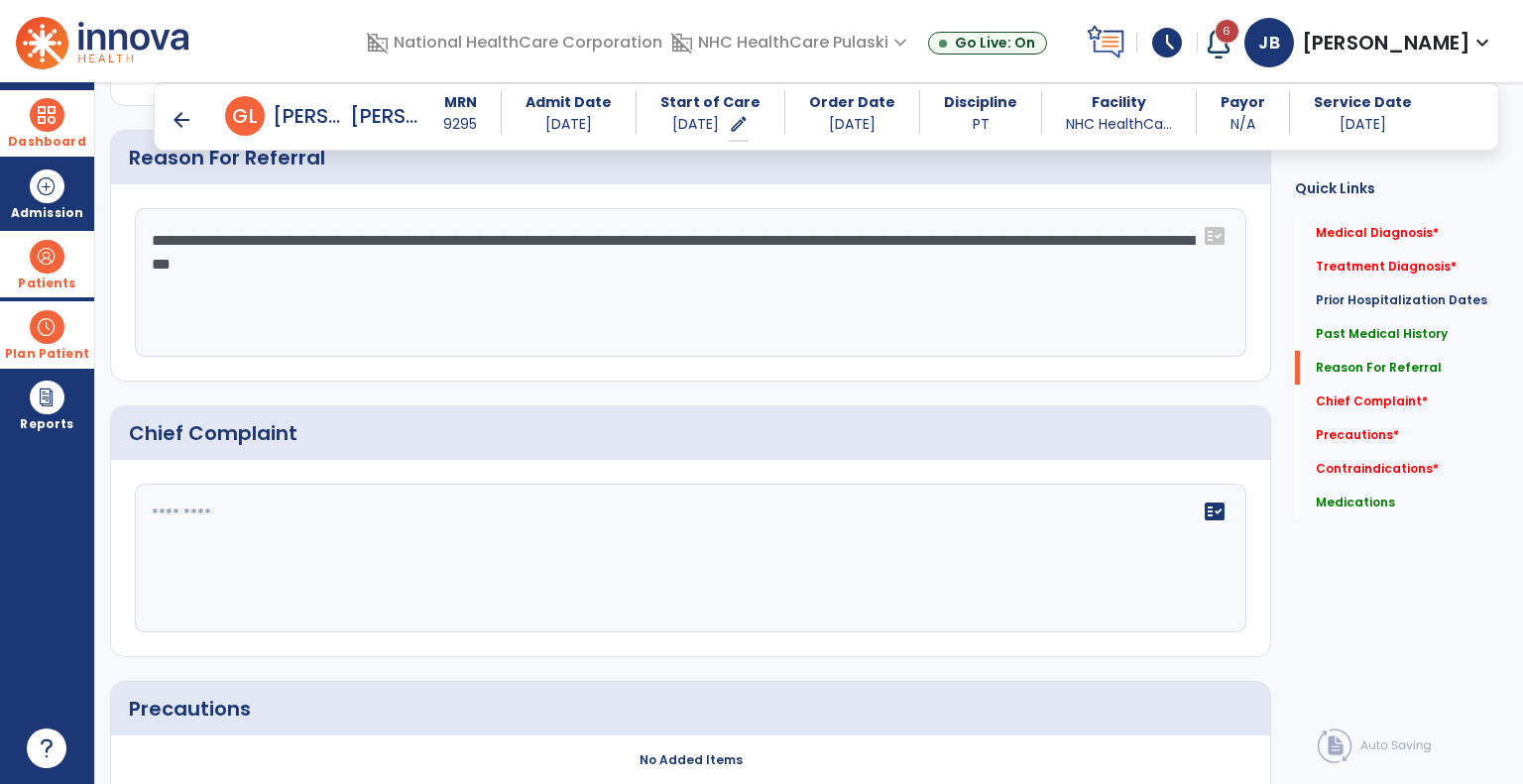 scroll, scrollTop: 1088, scrollLeft: 0, axis: vertical 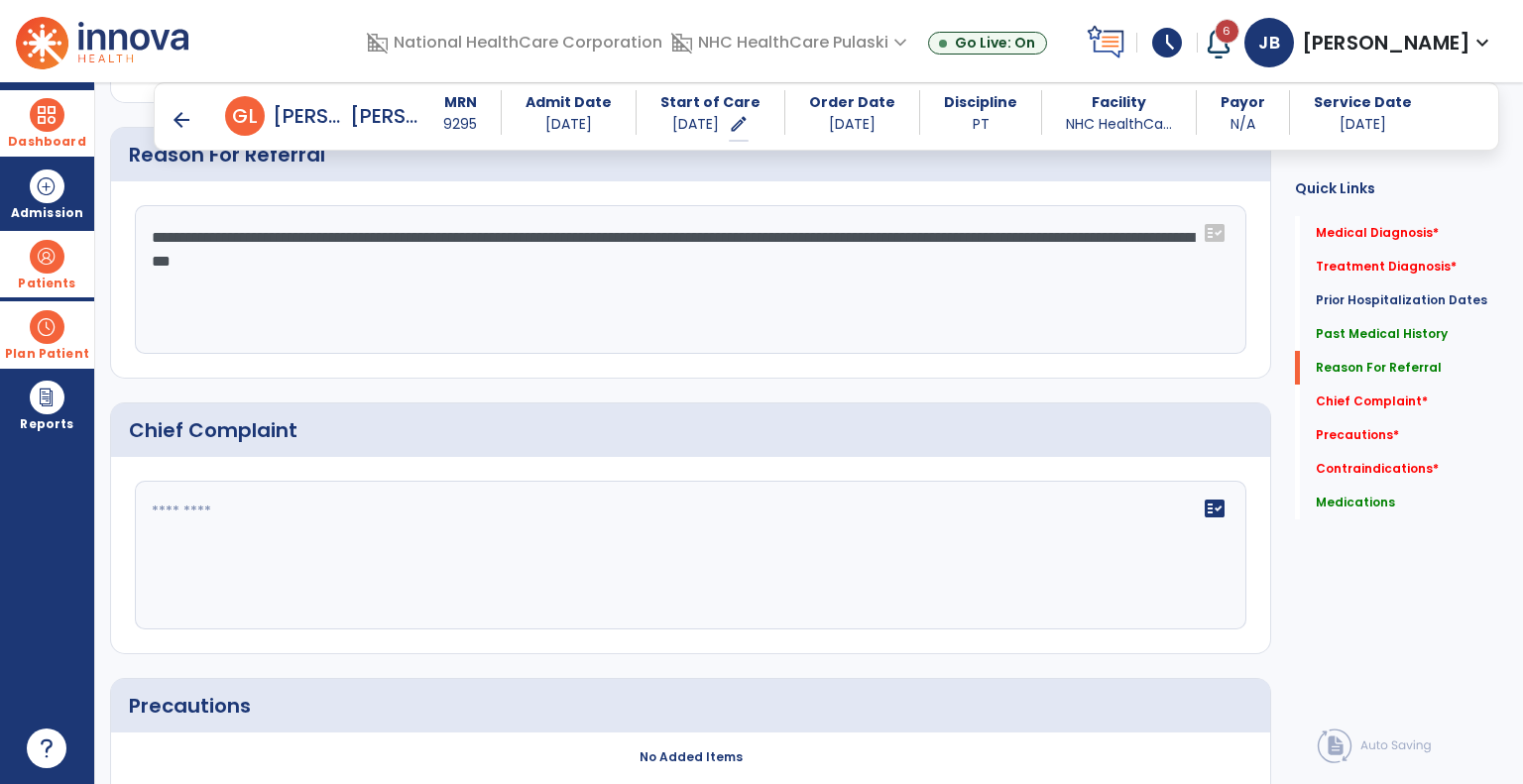 click on "**********" 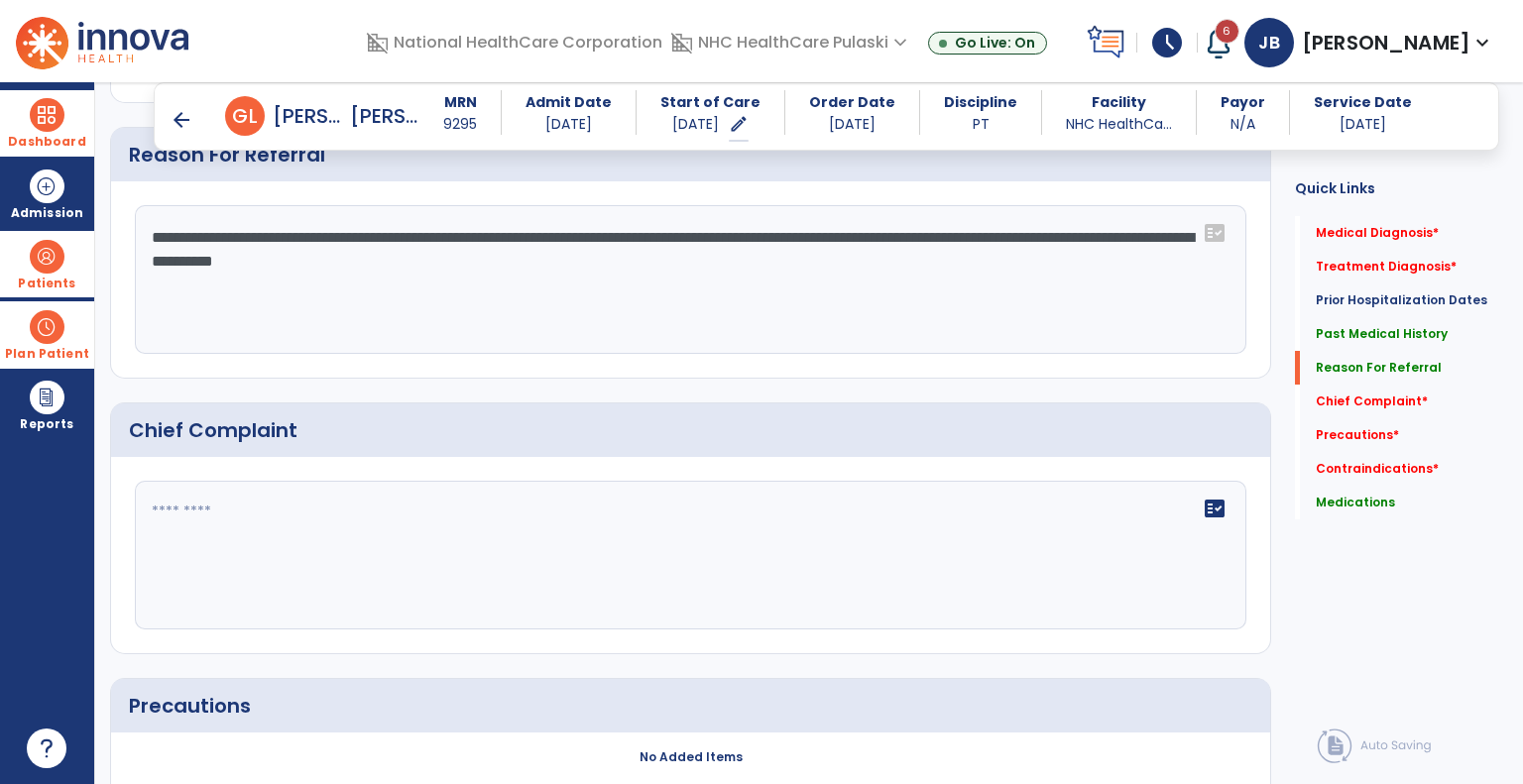 type on "**********" 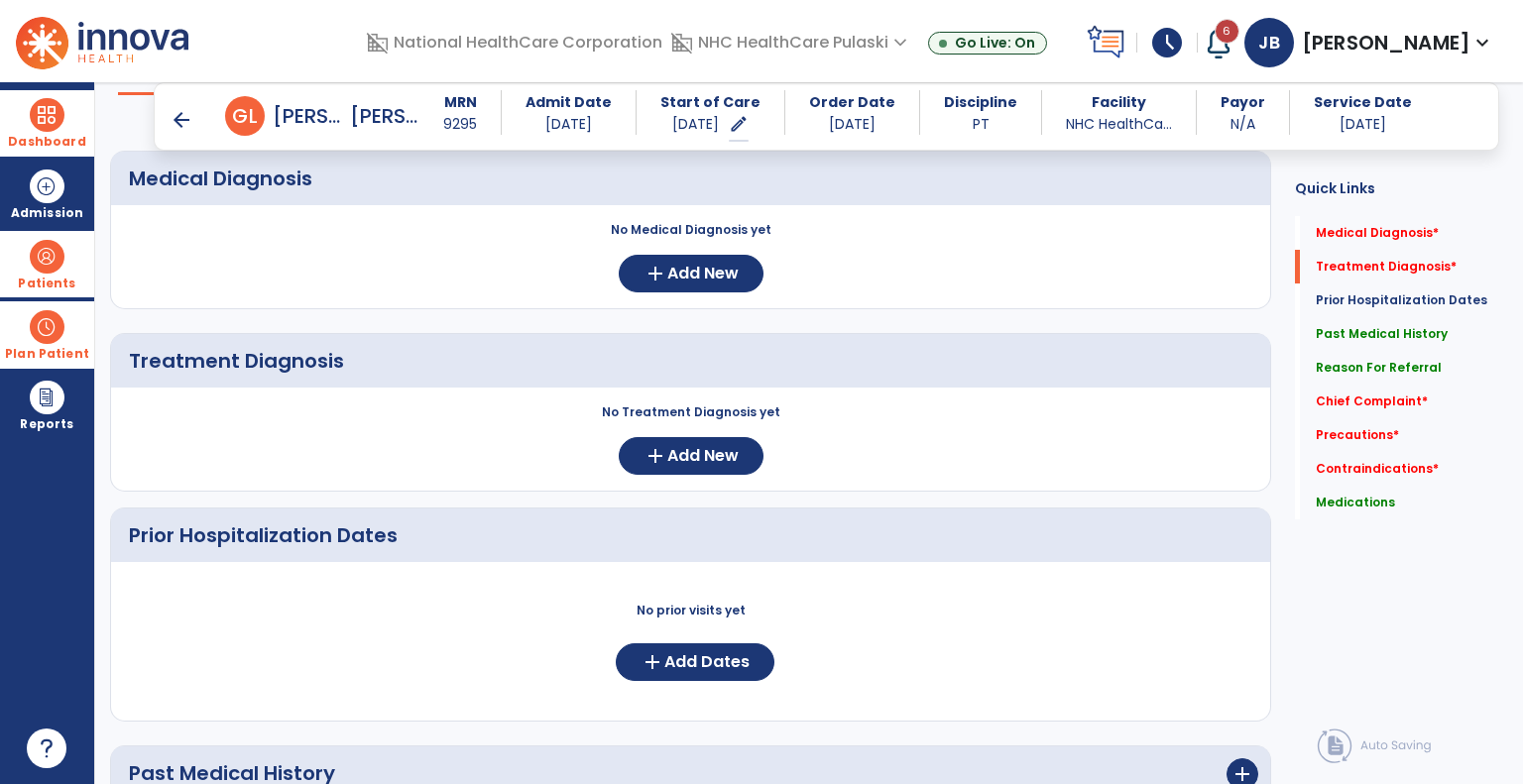 scroll, scrollTop: 0, scrollLeft: 0, axis: both 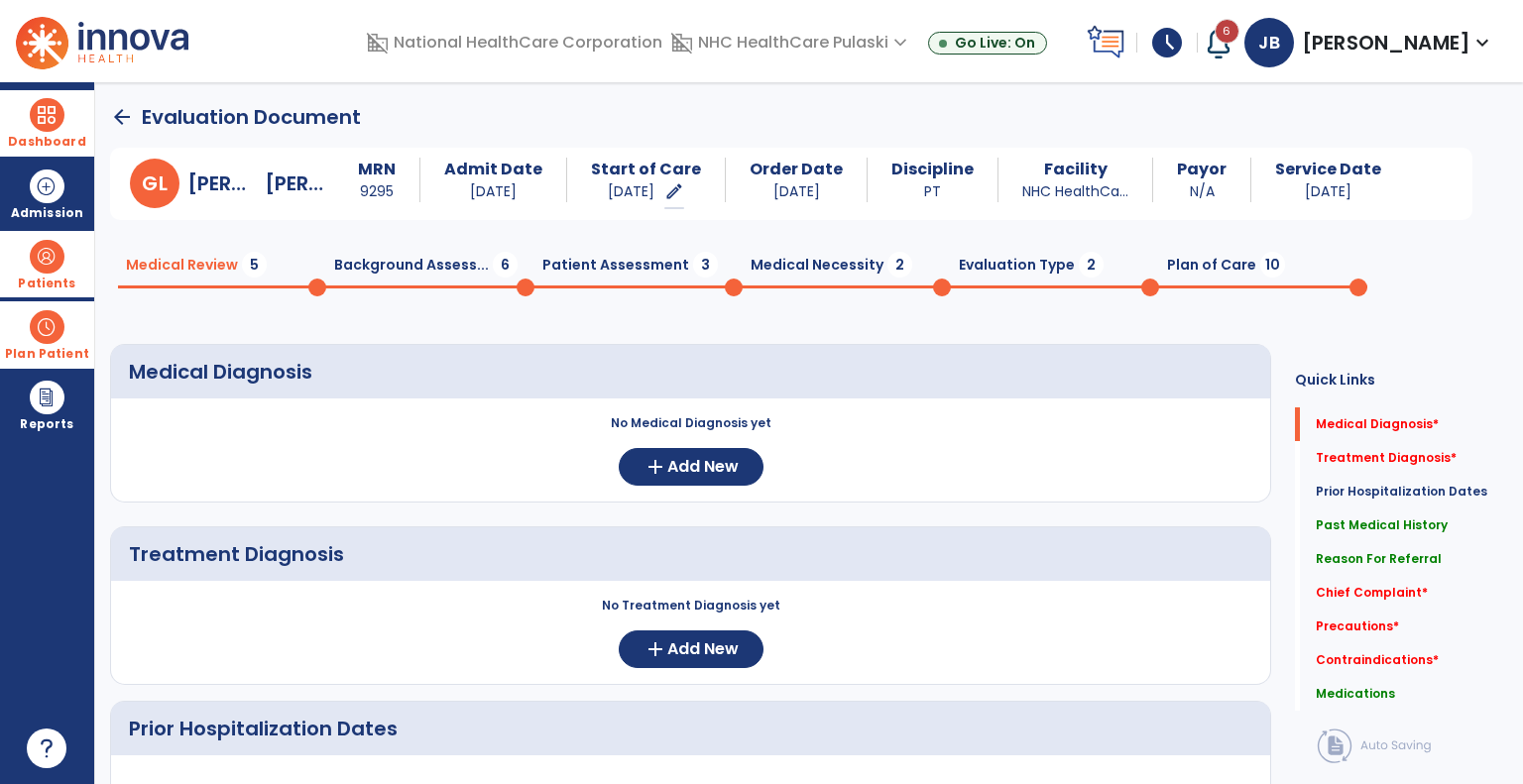 click on "Plan of Care  10" 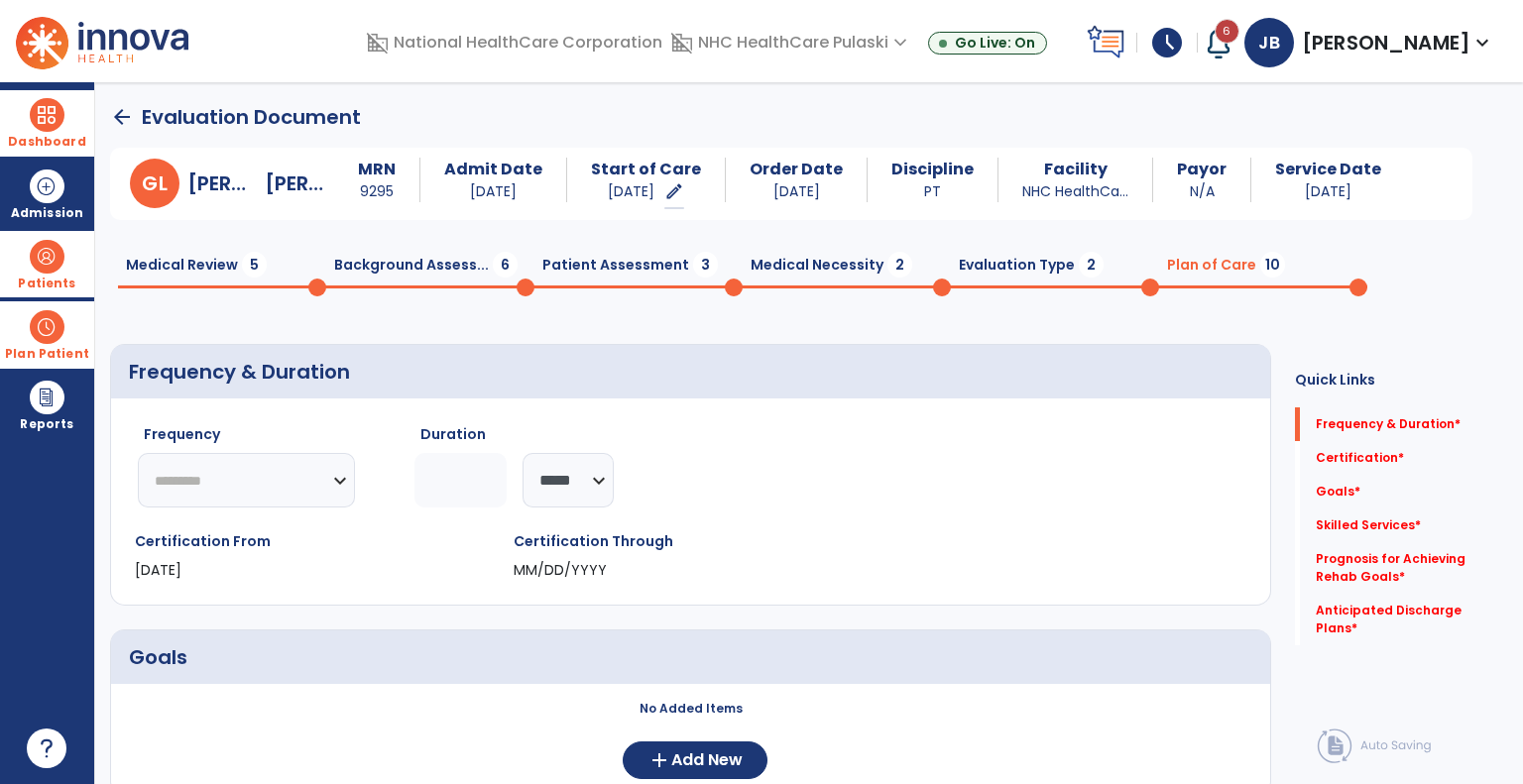click on "********* ** ** ** ** ** ** **" 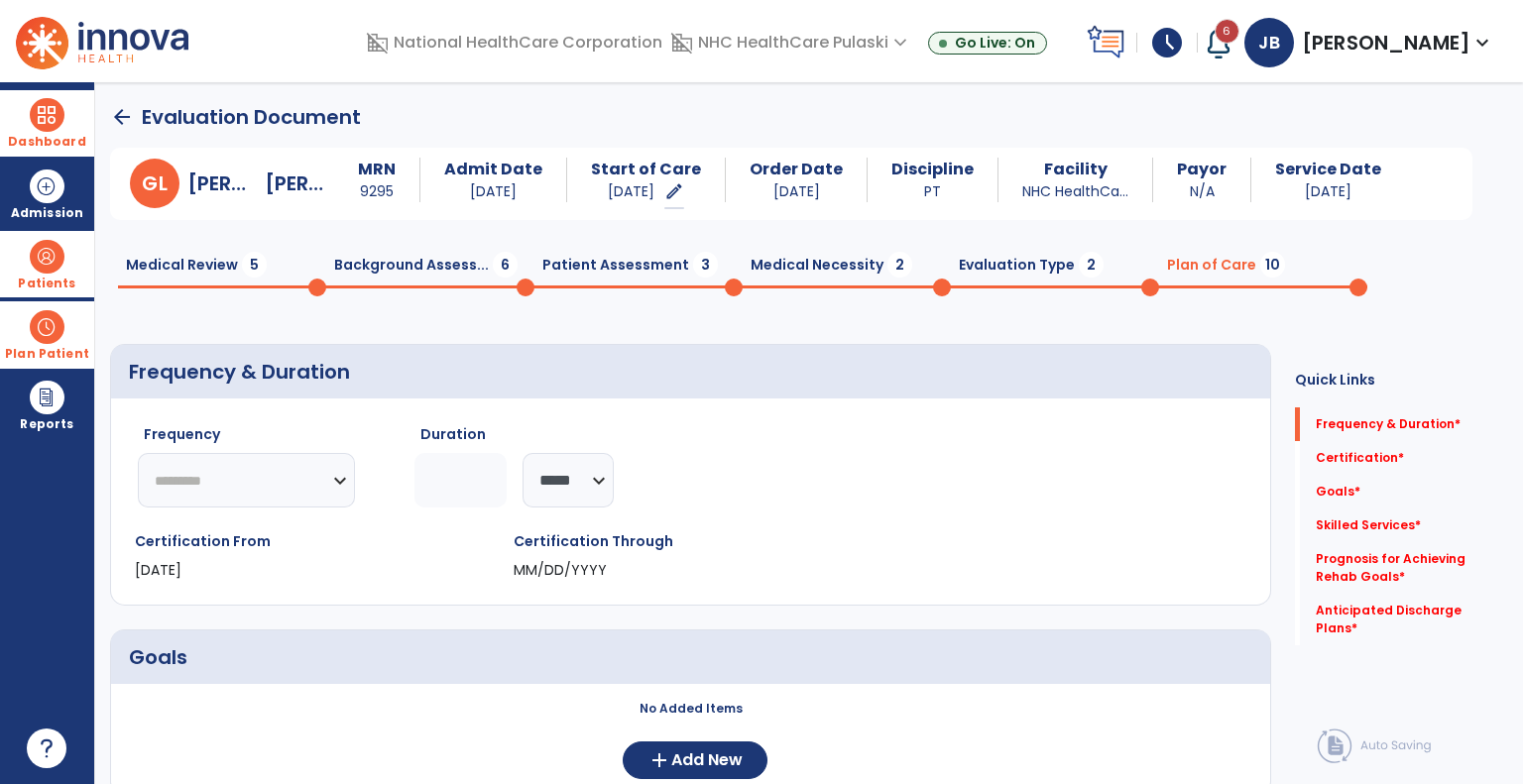 select on "**" 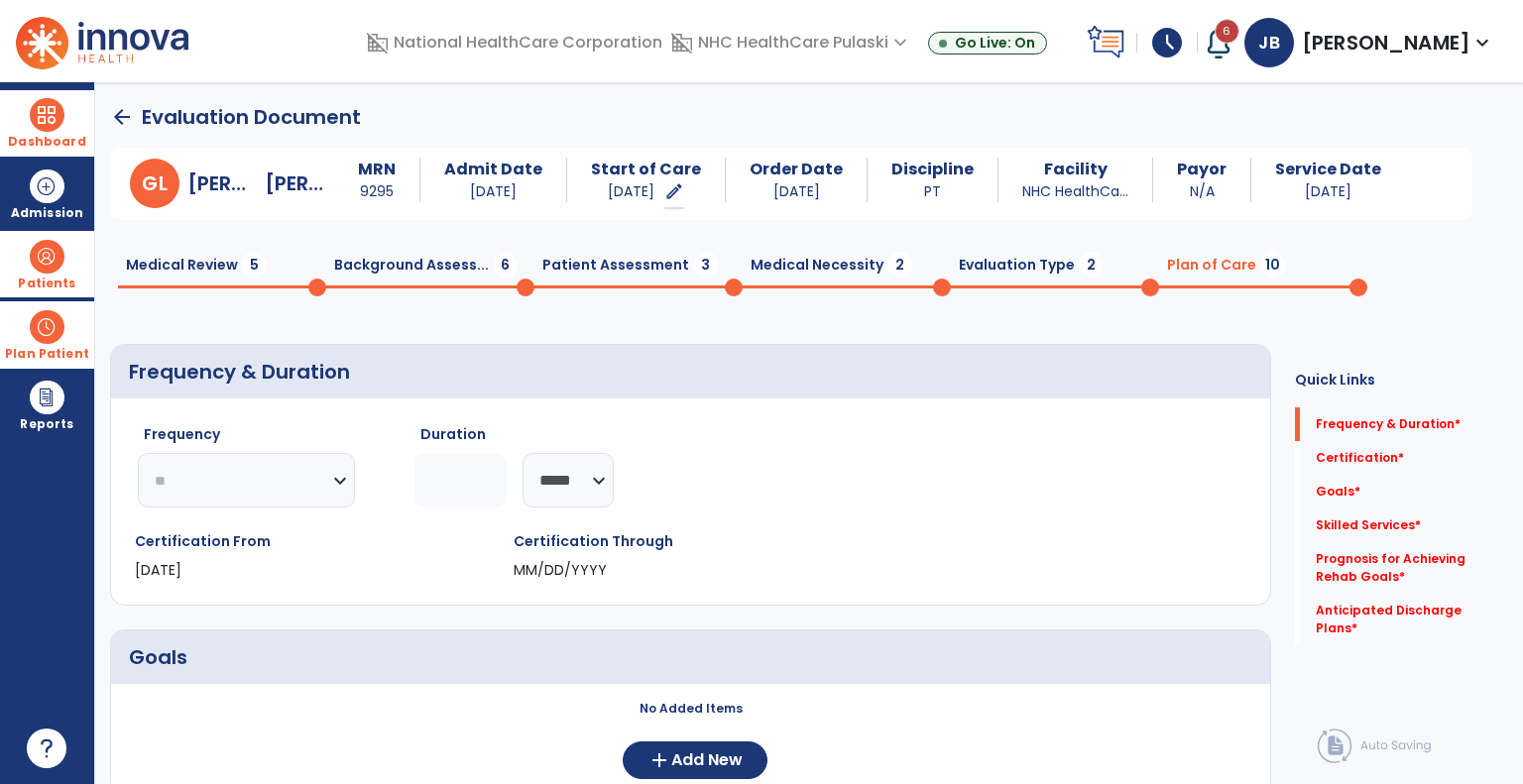 click on "********* ** ** ** ** ** ** **" 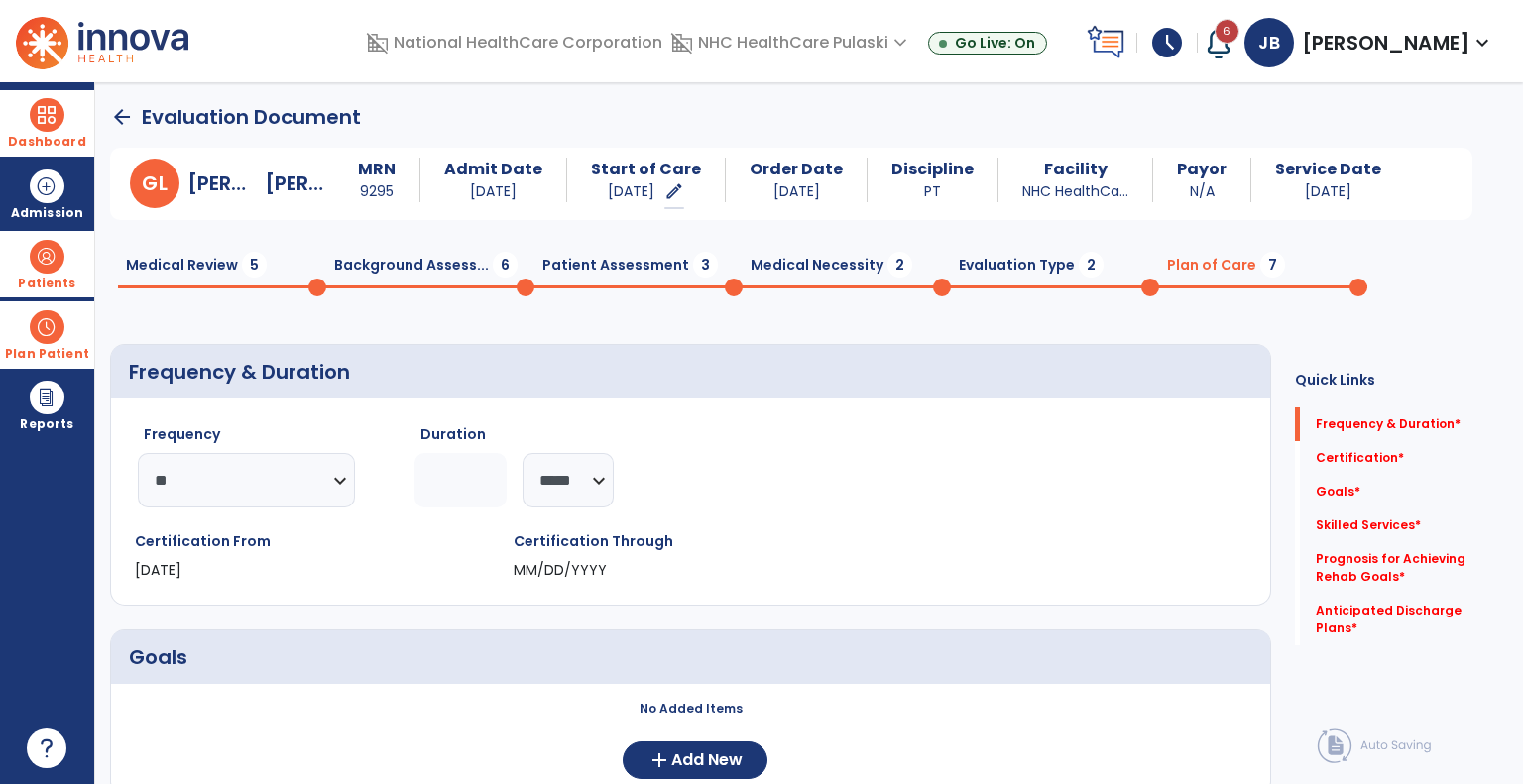 click 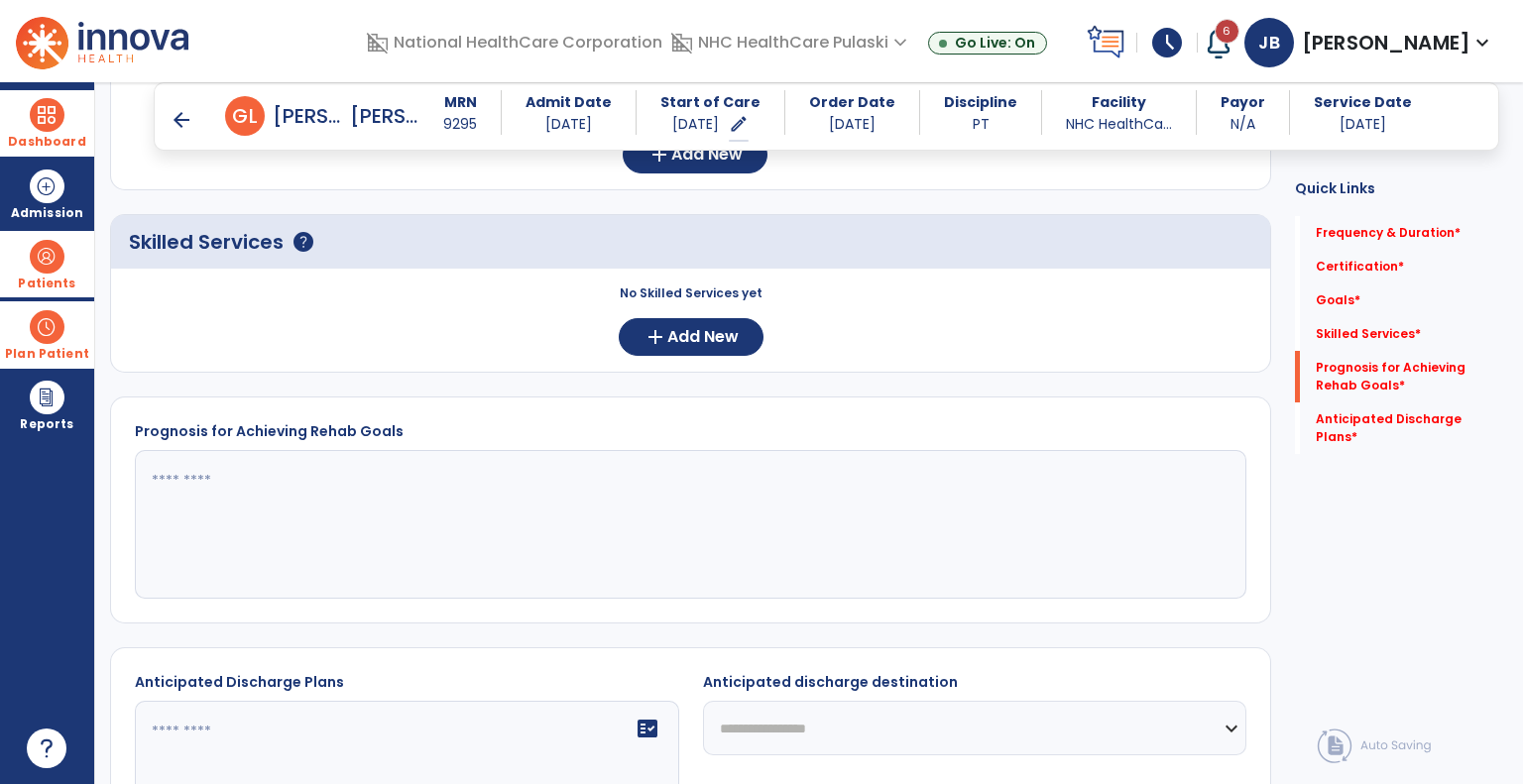 scroll, scrollTop: 769, scrollLeft: 0, axis: vertical 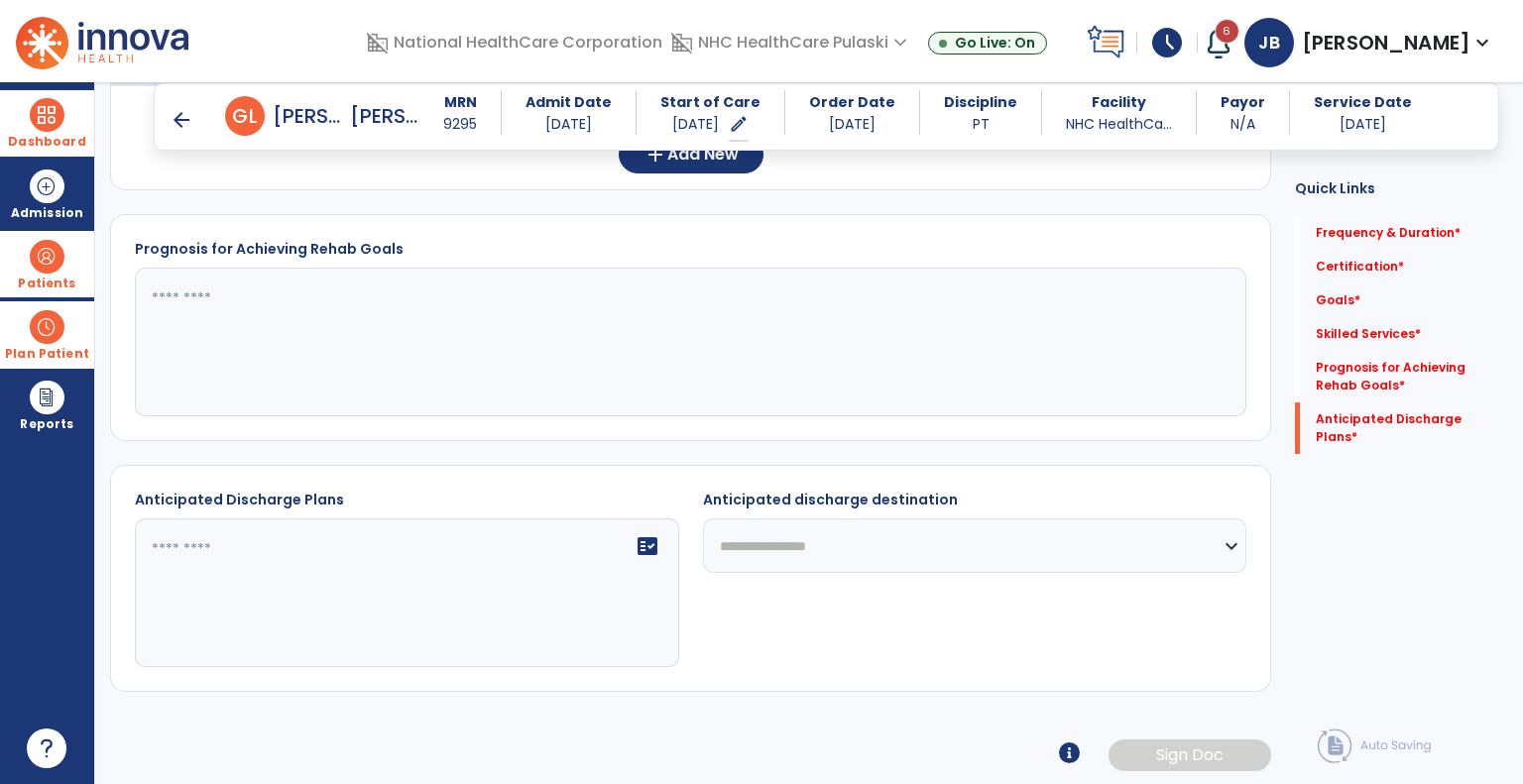 click on "**********" 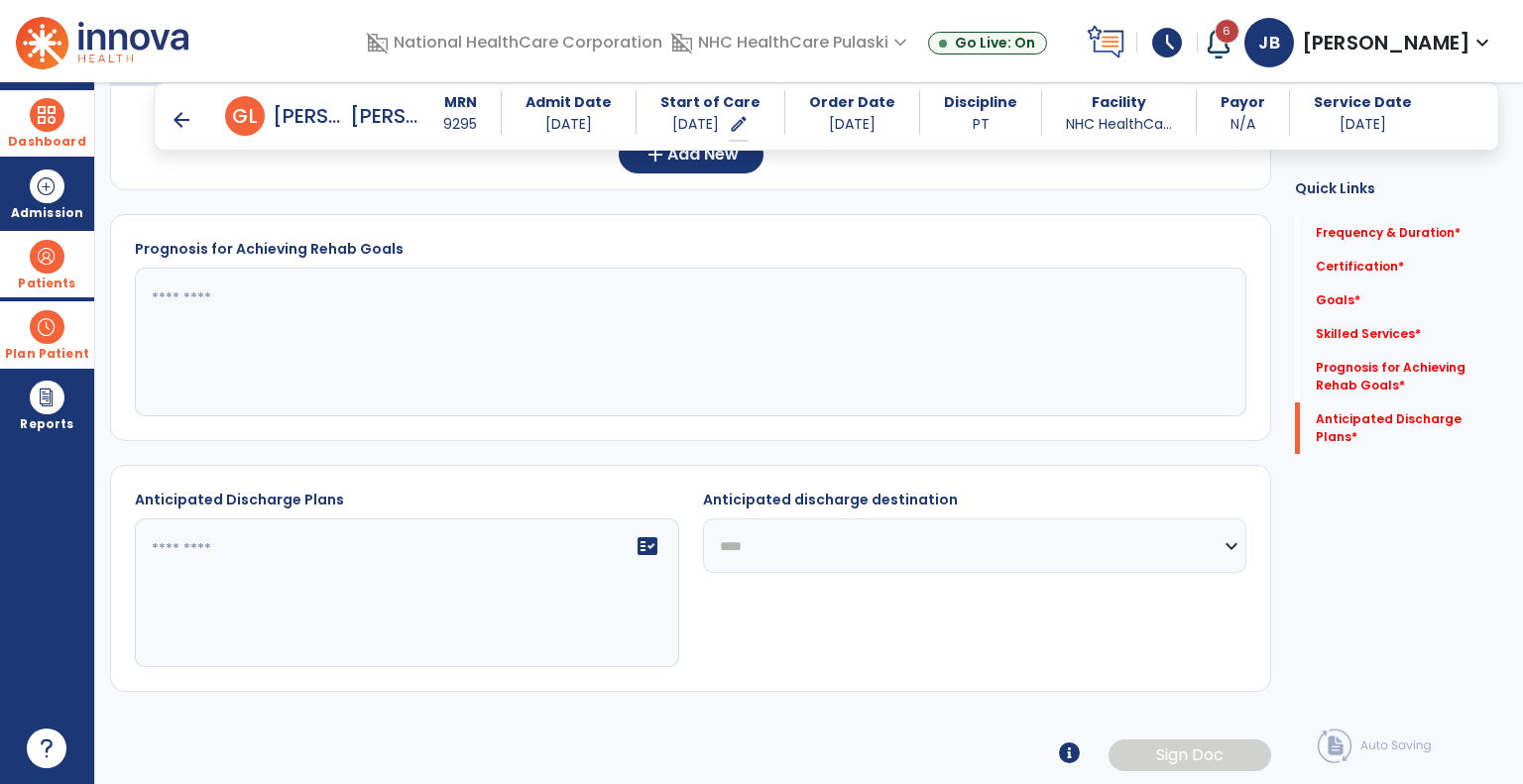 click on "**********" 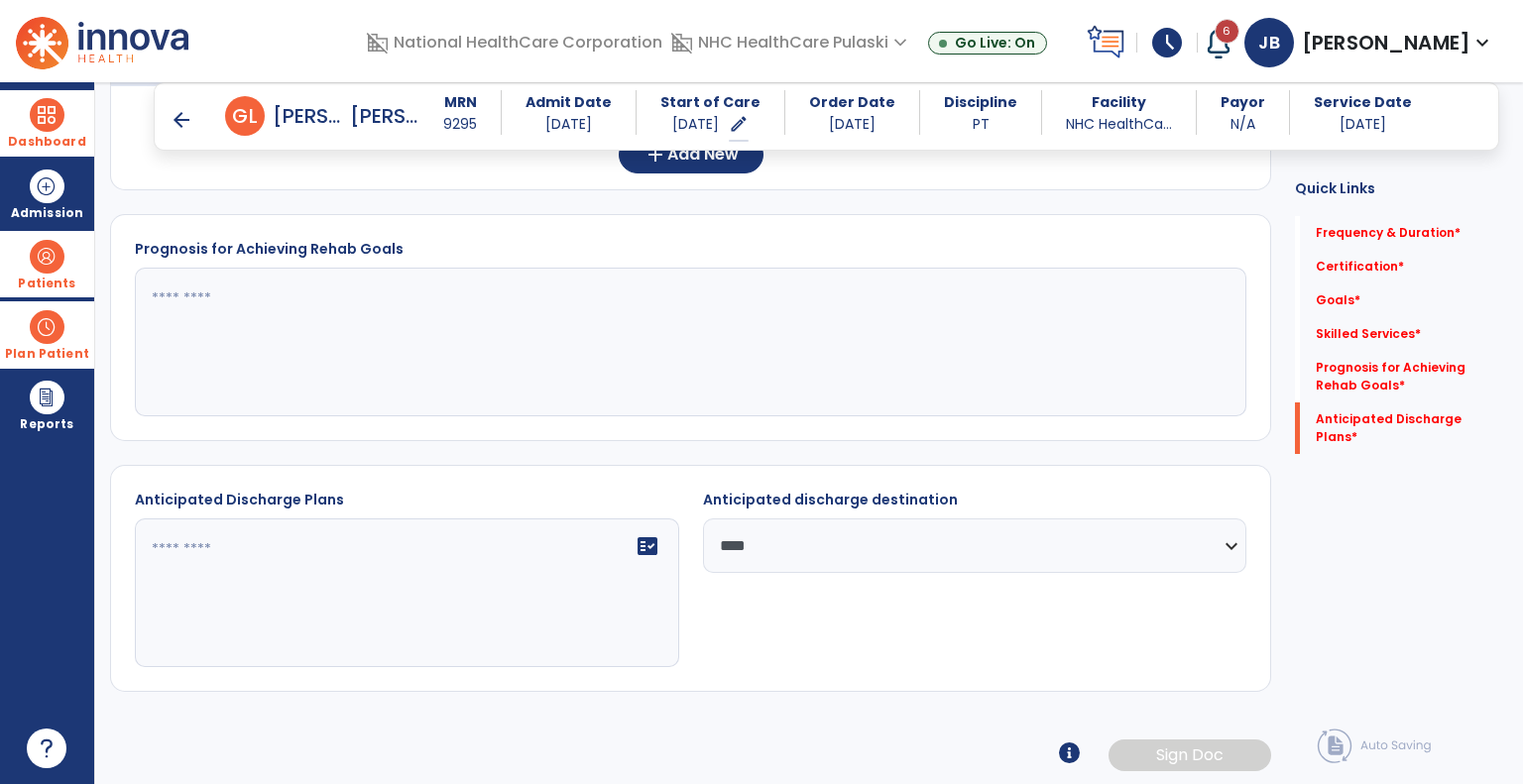 click on "**********" 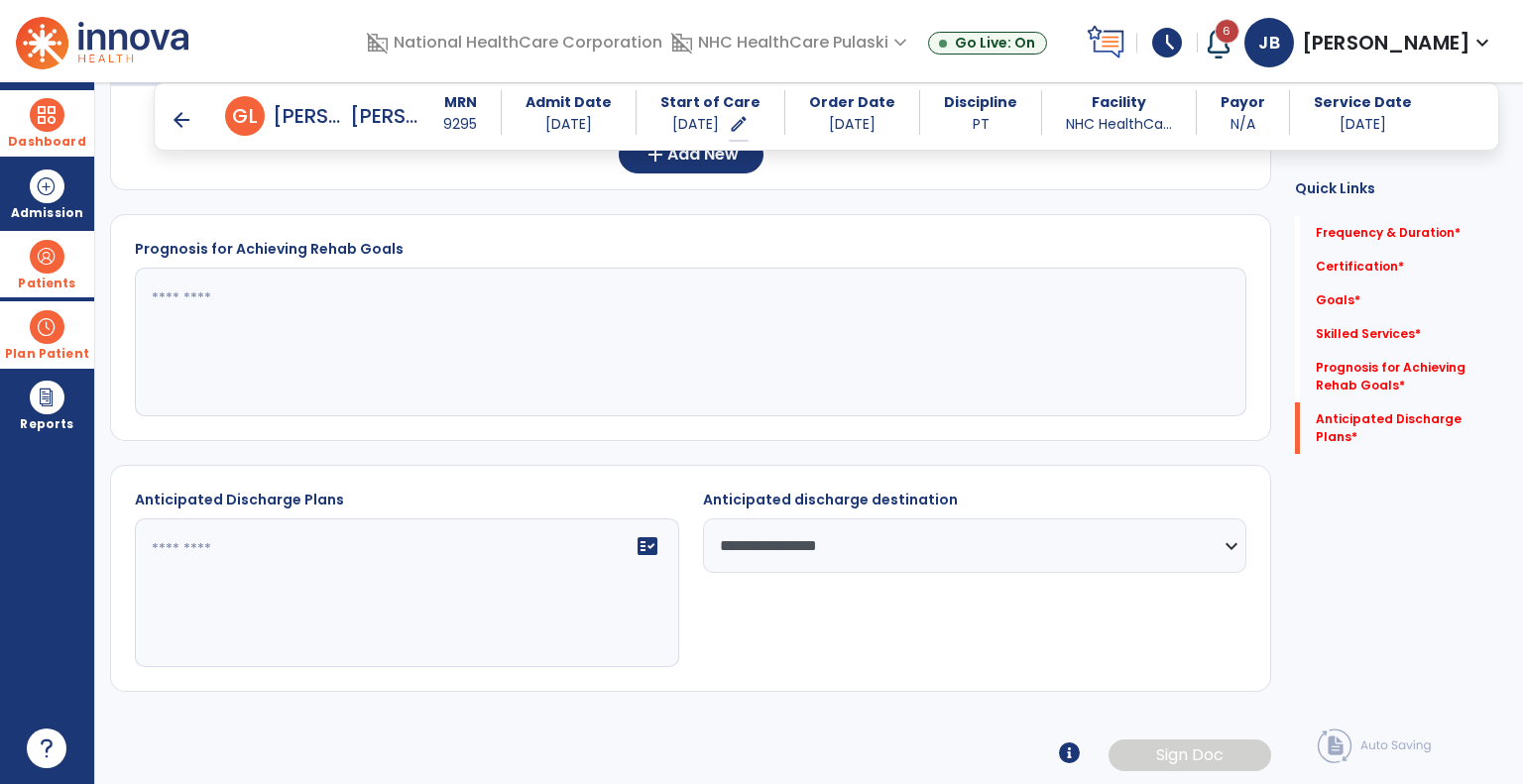 click on "**********" 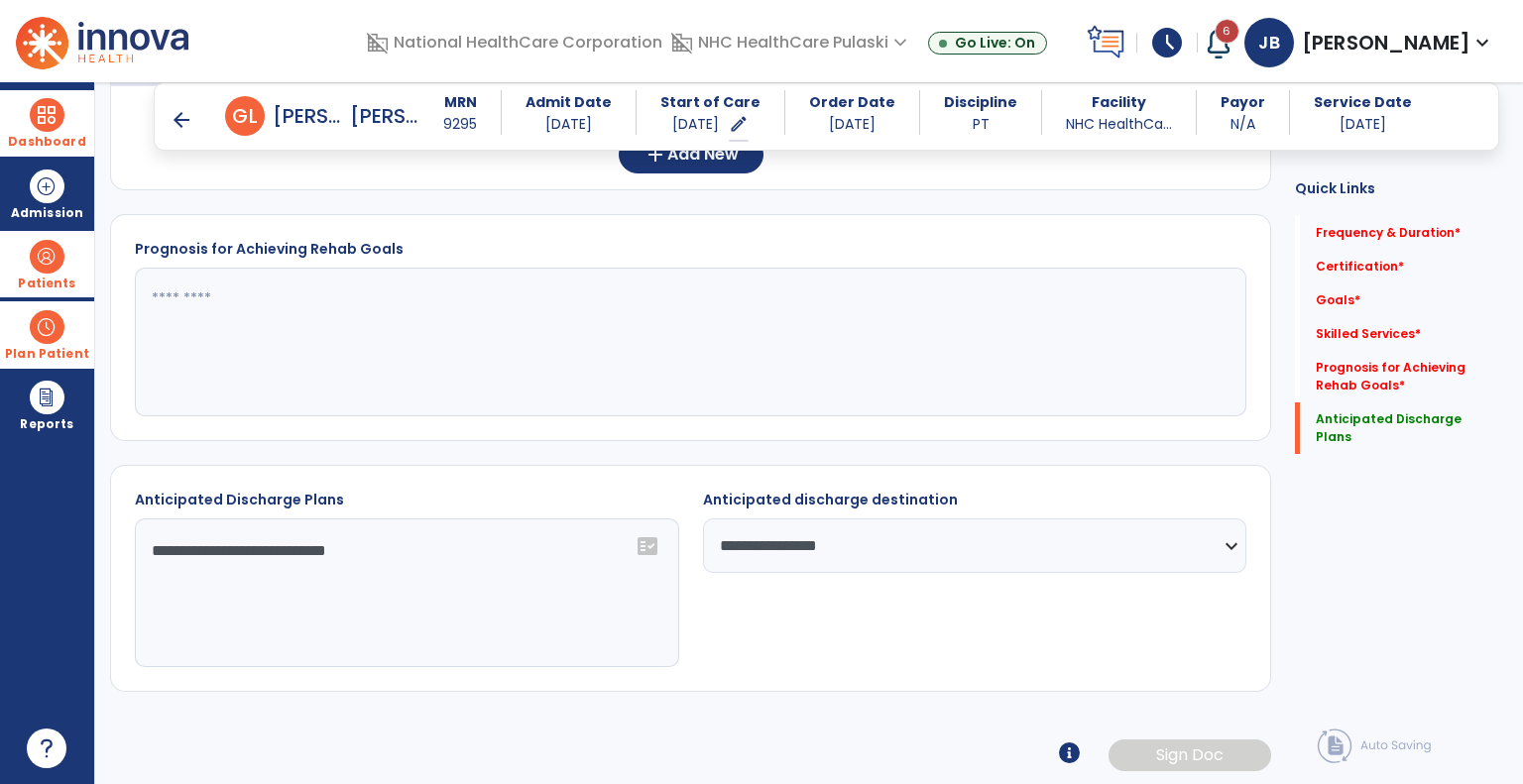 click on "**********" 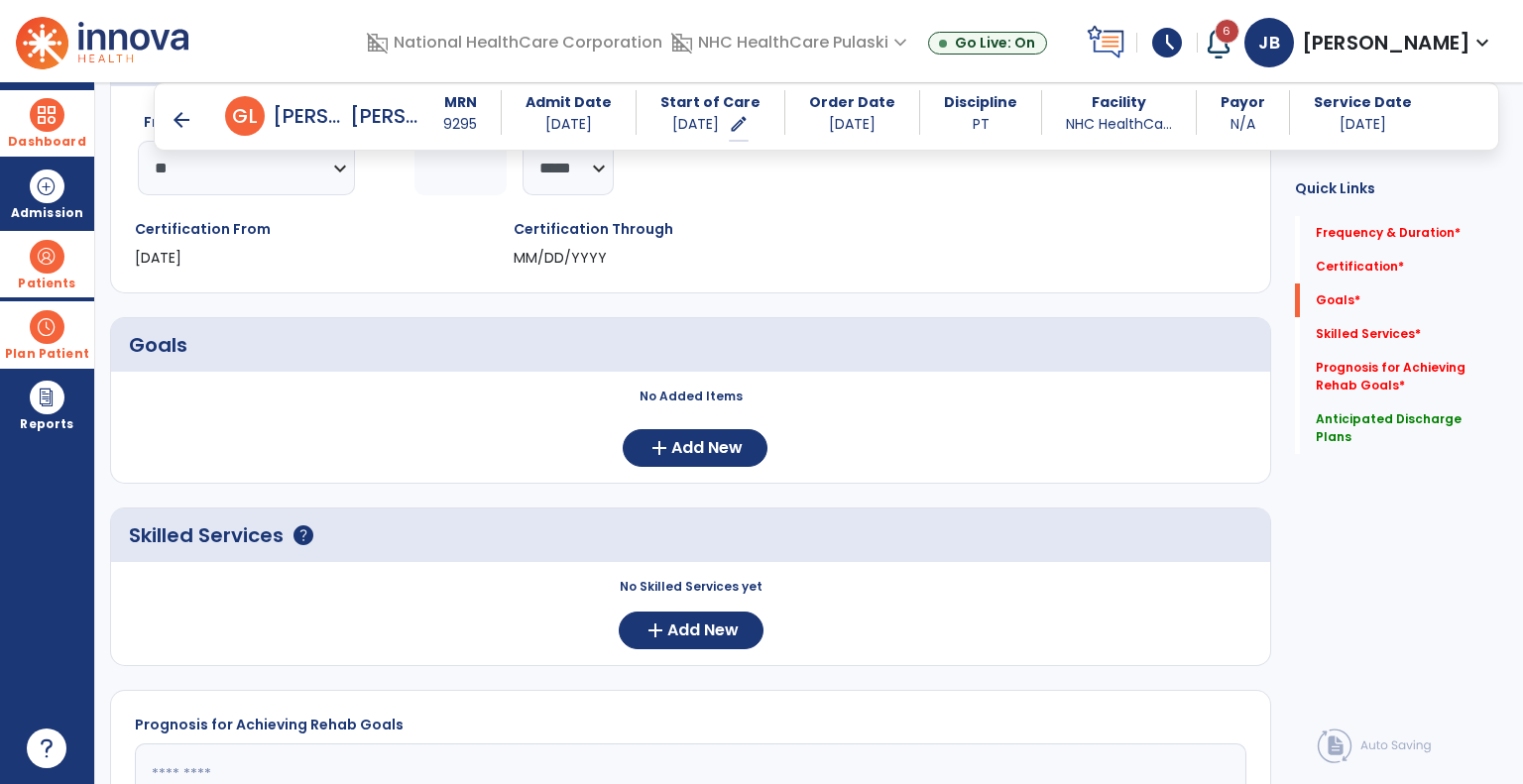 scroll, scrollTop: 287, scrollLeft: 0, axis: vertical 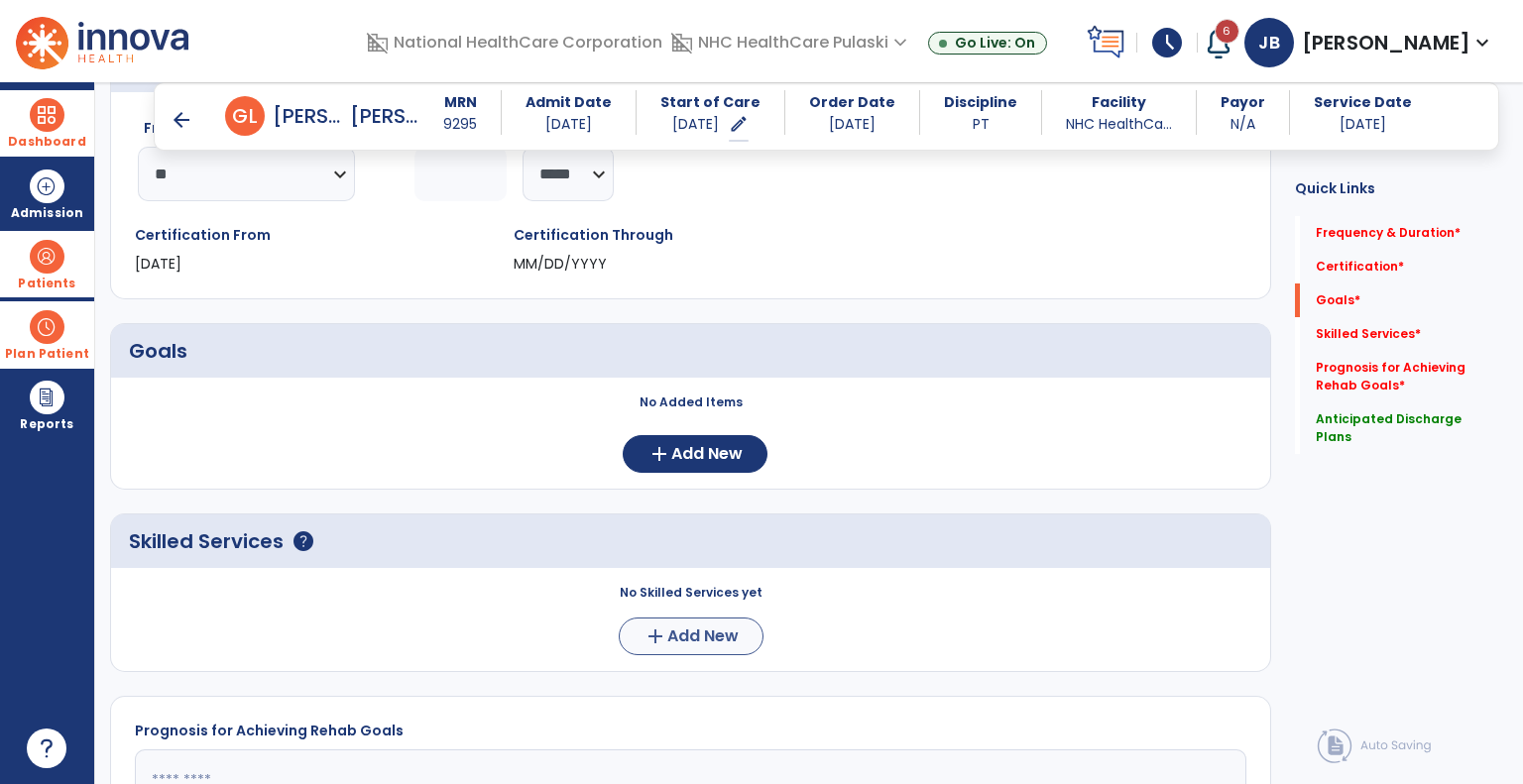 type on "**********" 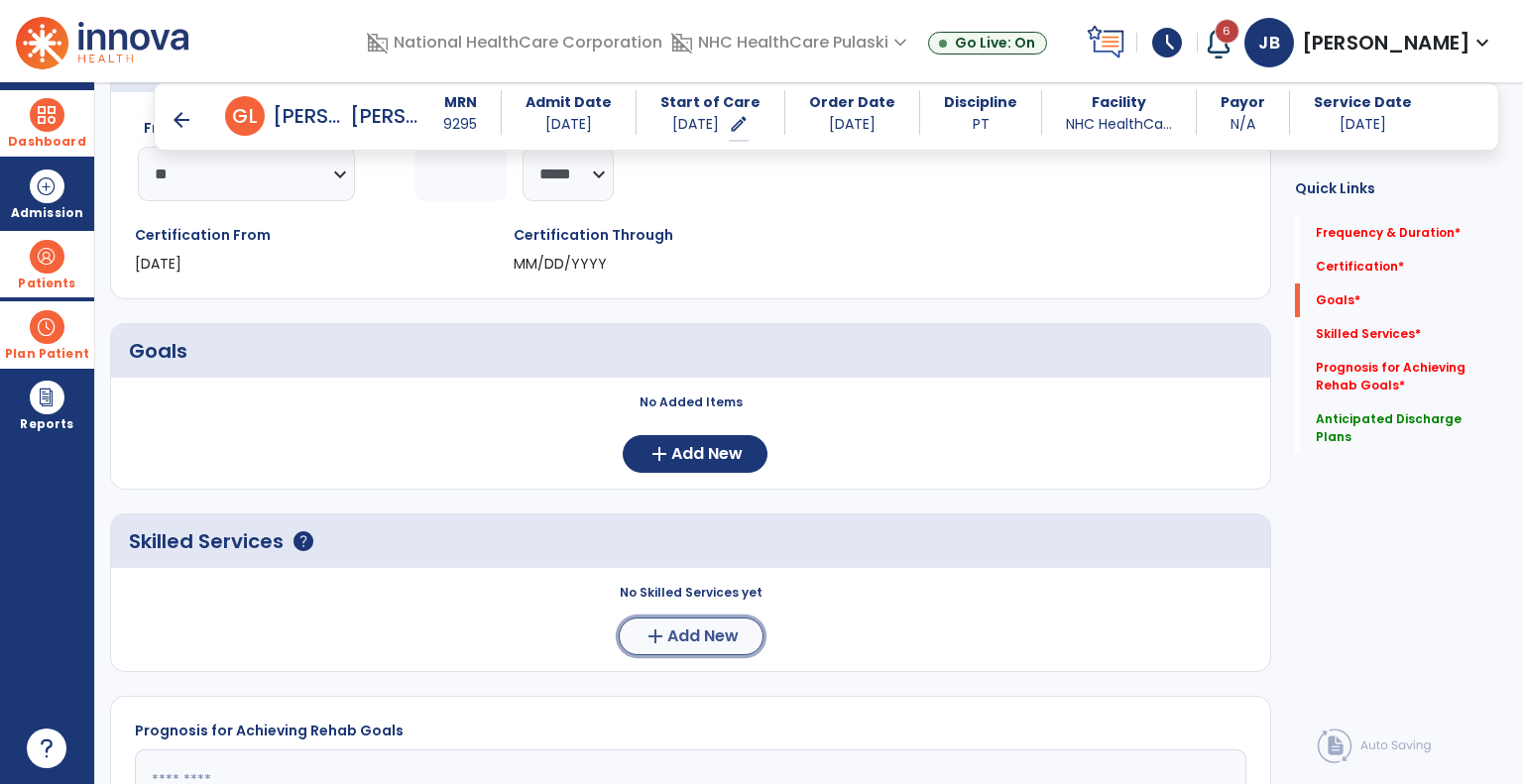 click on "Add New" 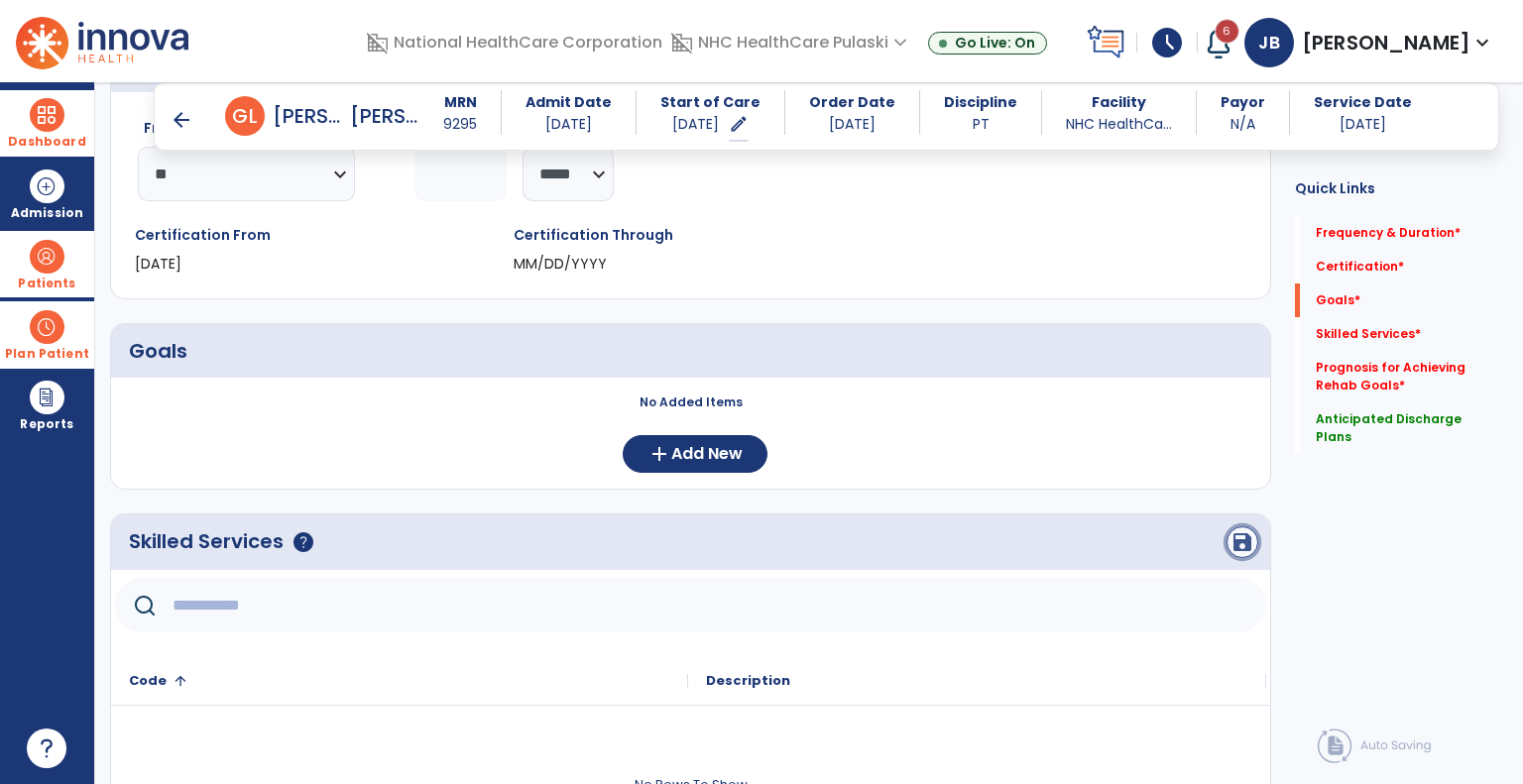 click on "save" 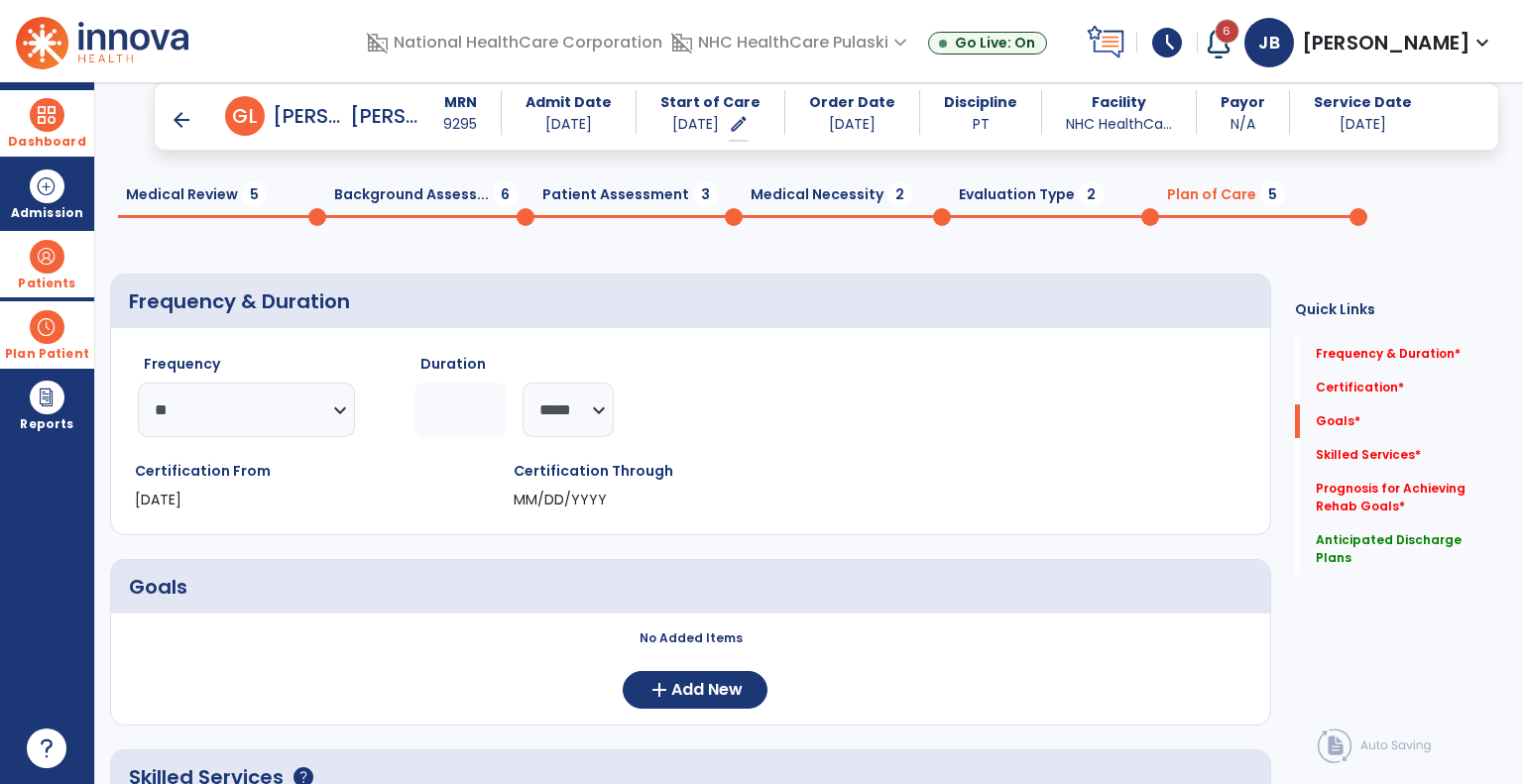 scroll, scrollTop: 0, scrollLeft: 0, axis: both 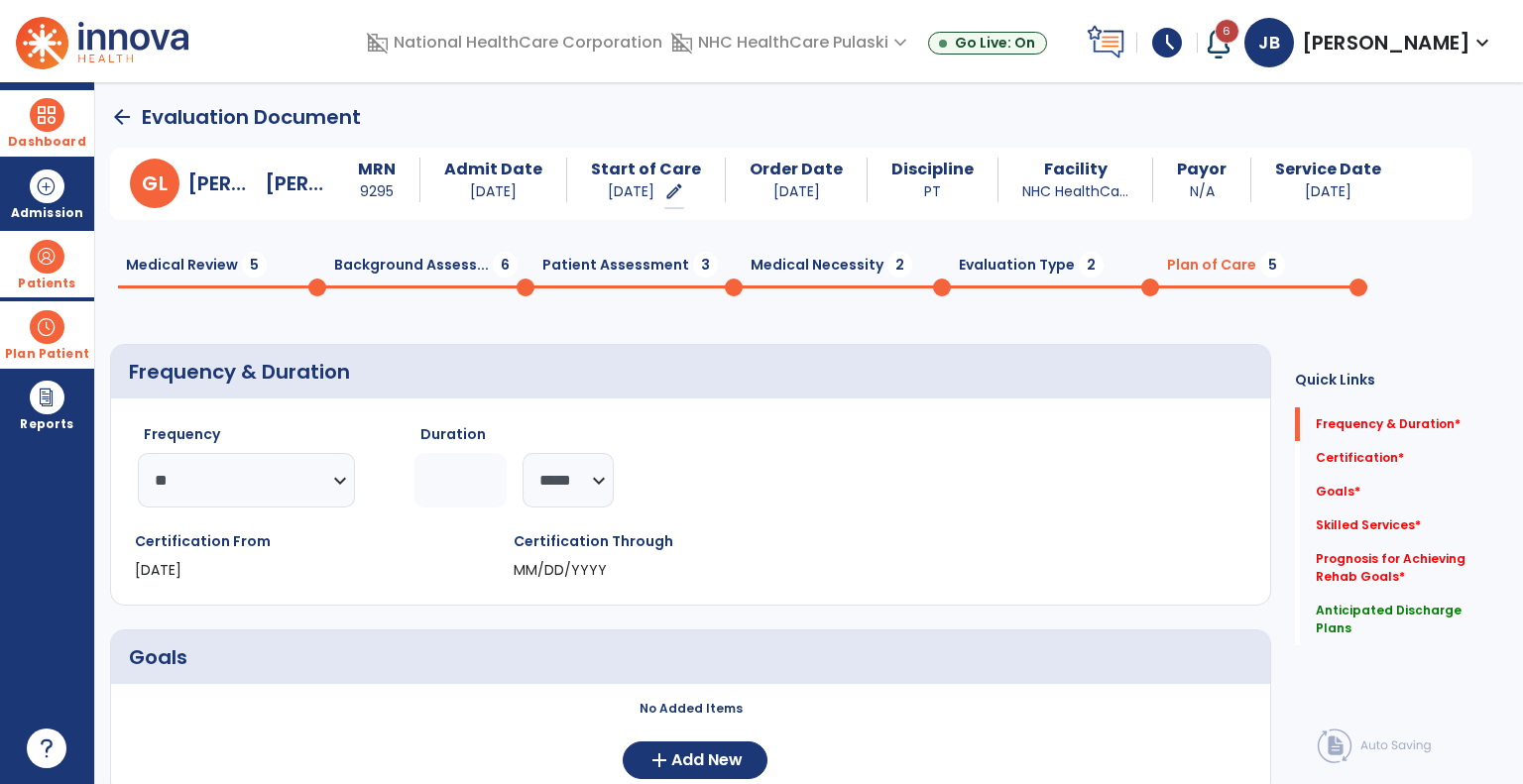 click on "Evaluation Type  2" 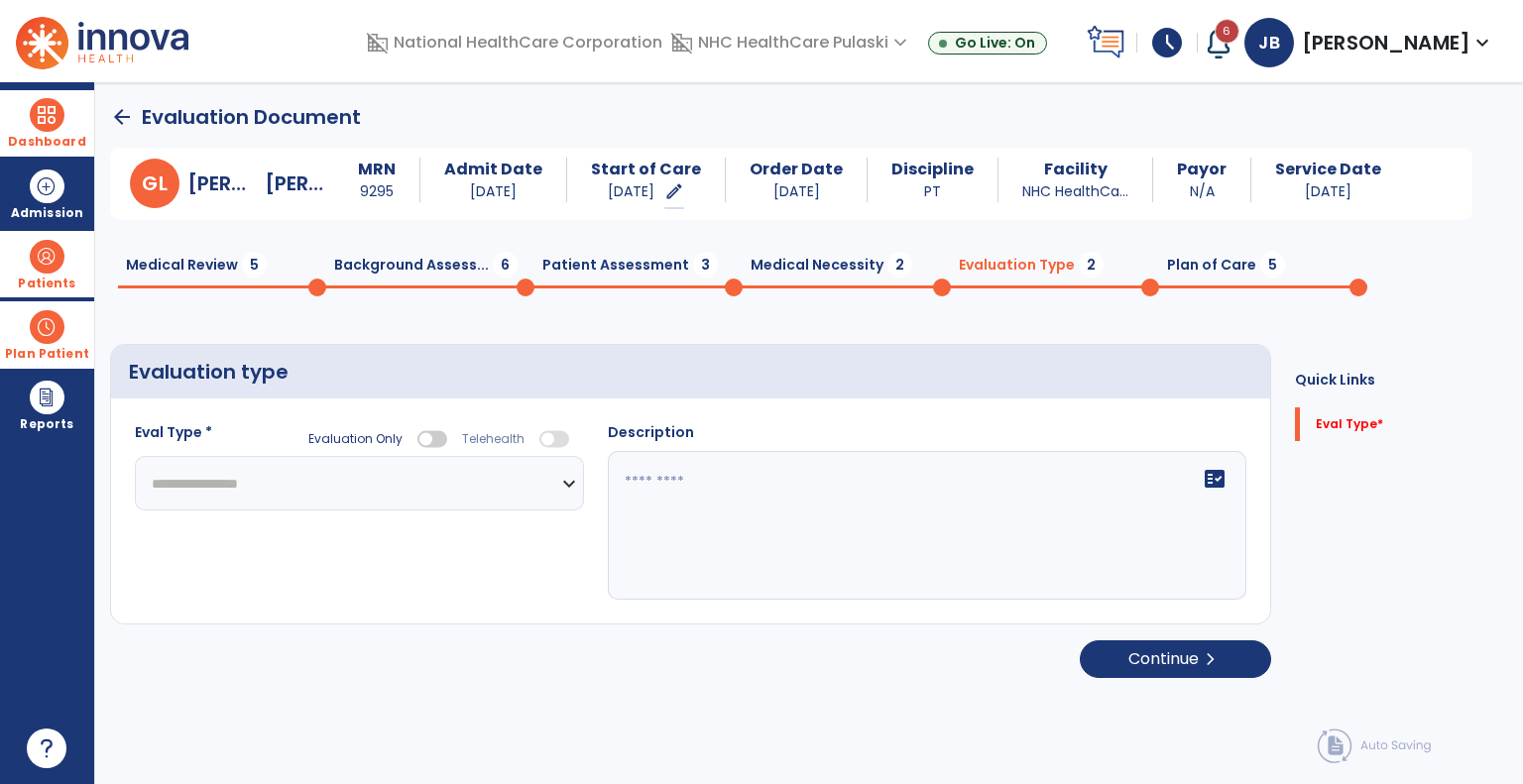 click on "**********" 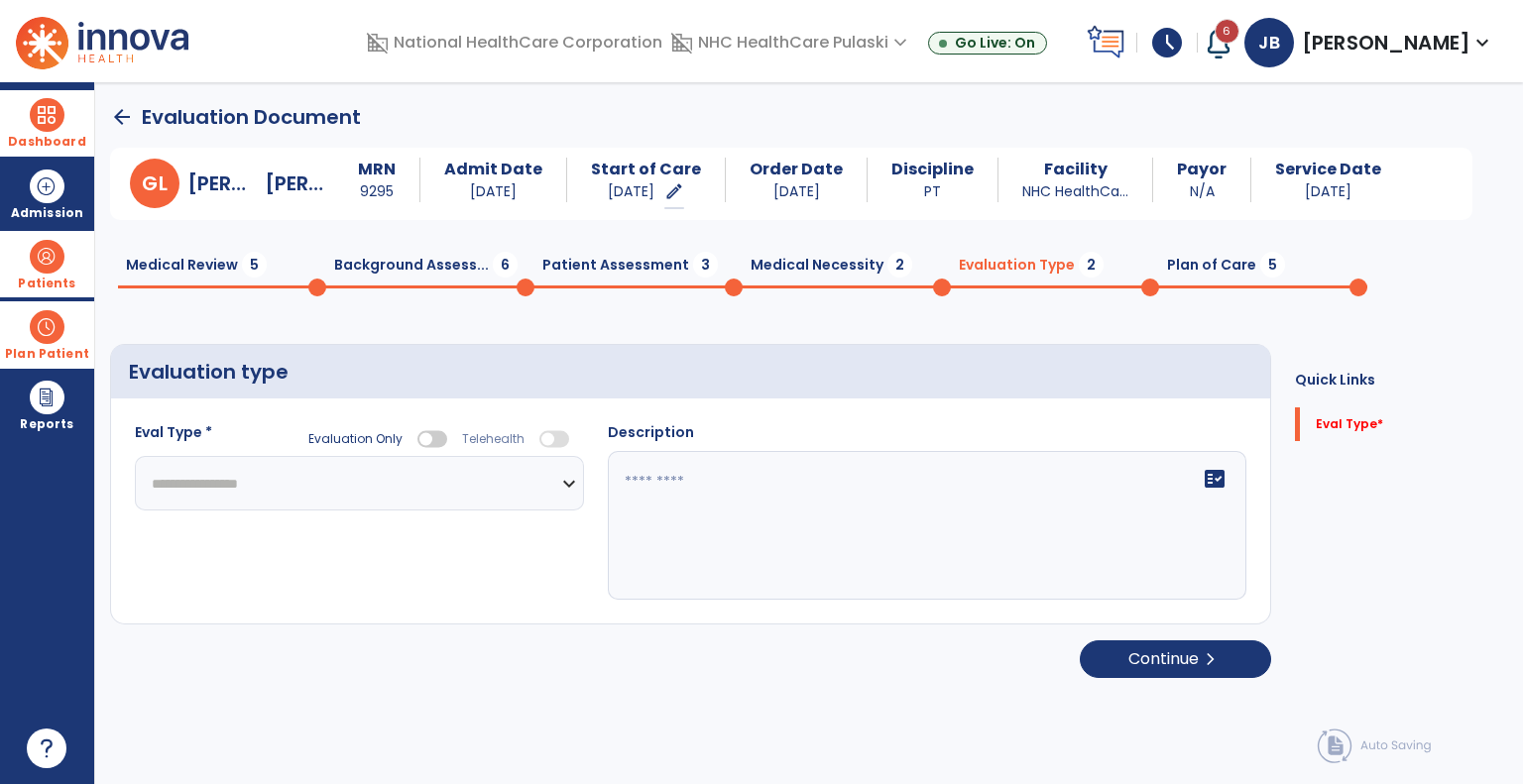select on "**********" 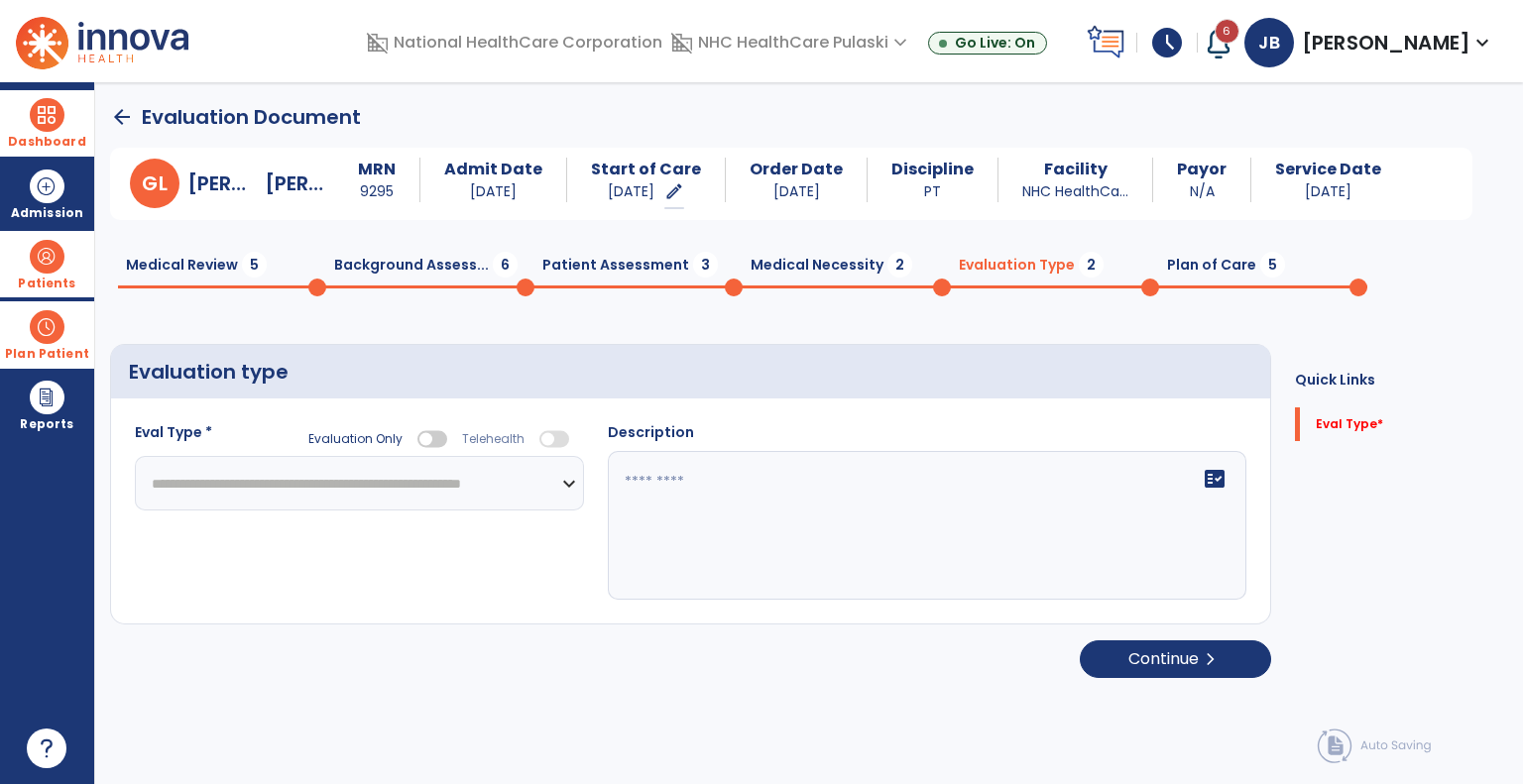 click on "**********" 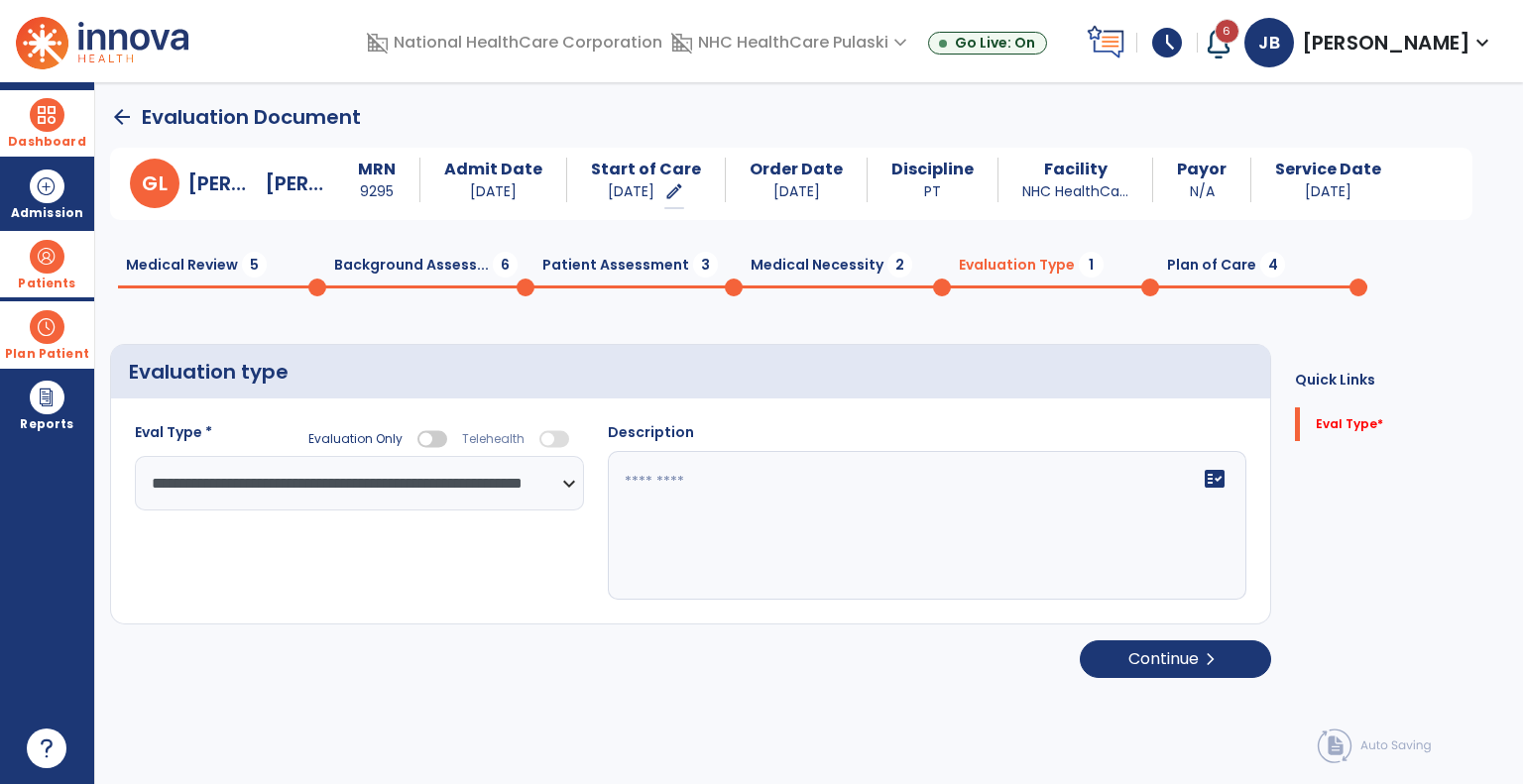 click on "Plan of Care  4" 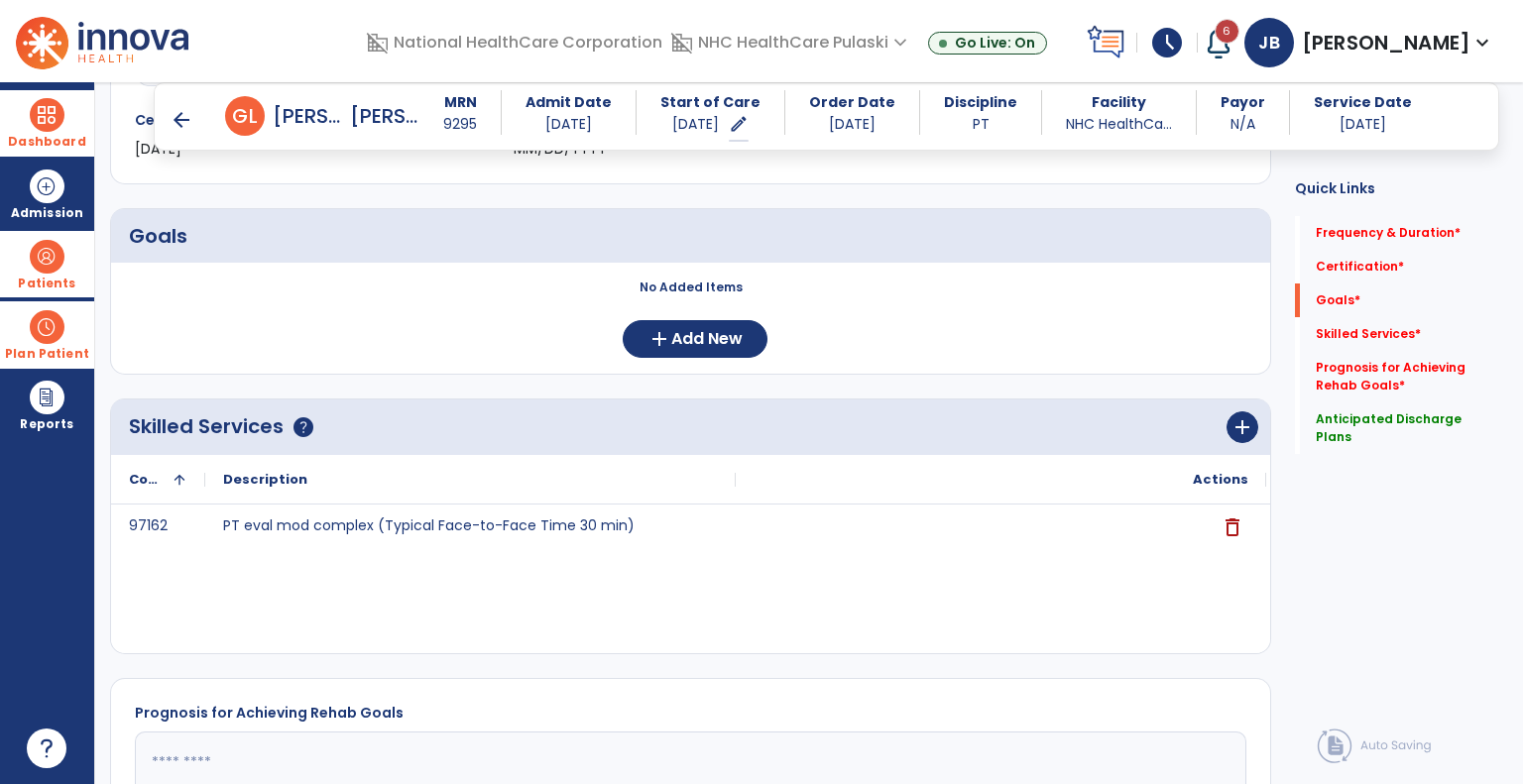 scroll, scrollTop: 433, scrollLeft: 0, axis: vertical 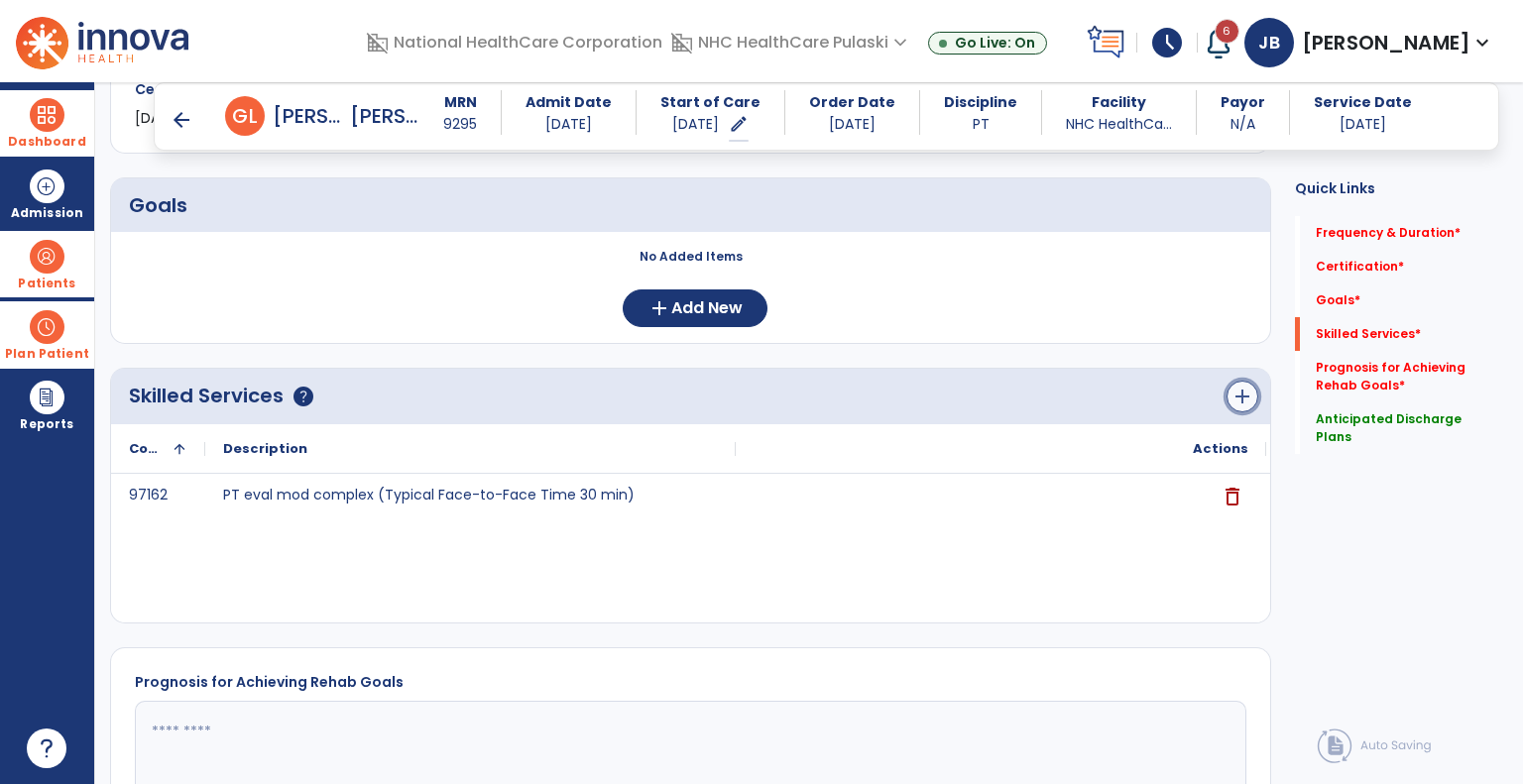 click on "add" 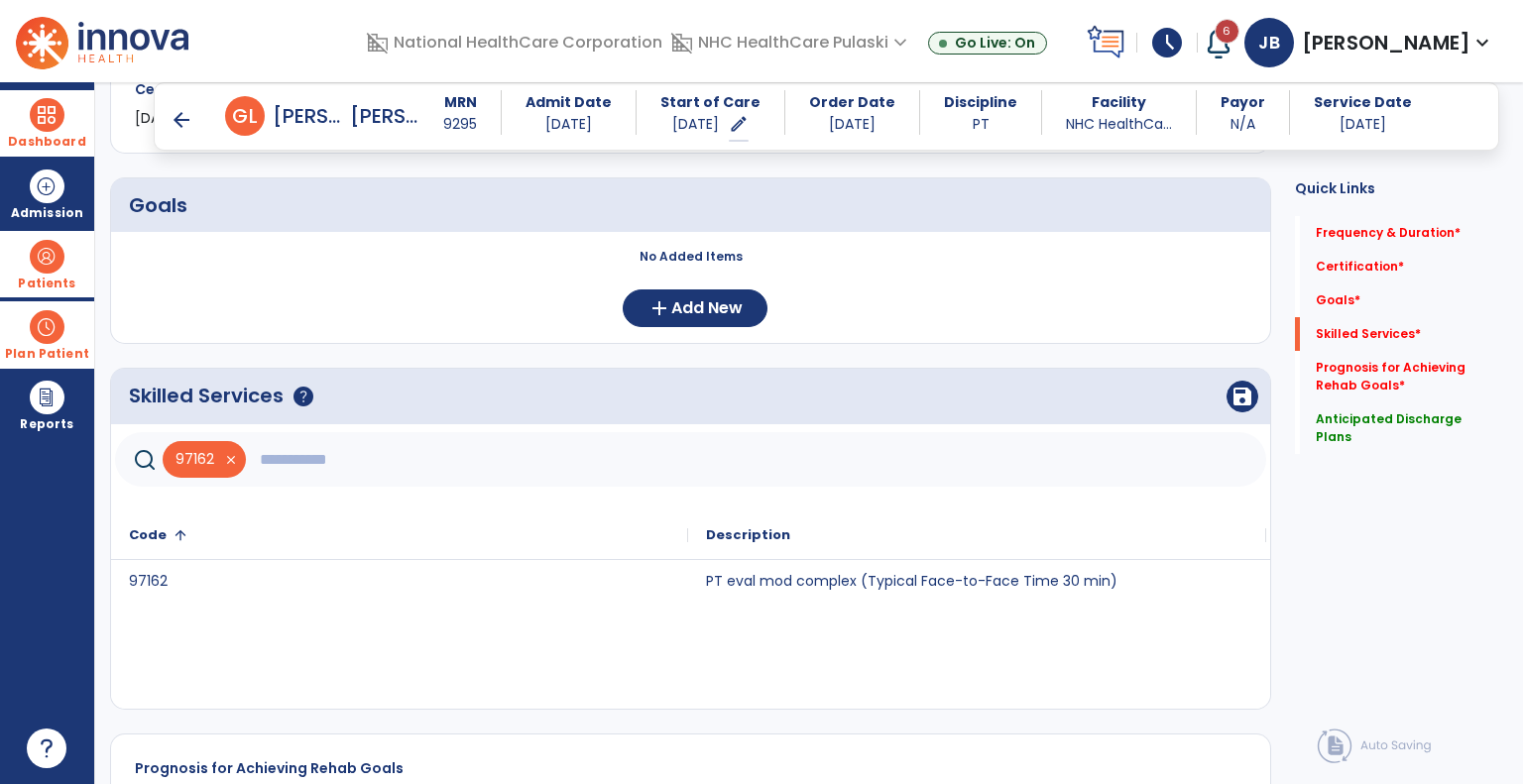click 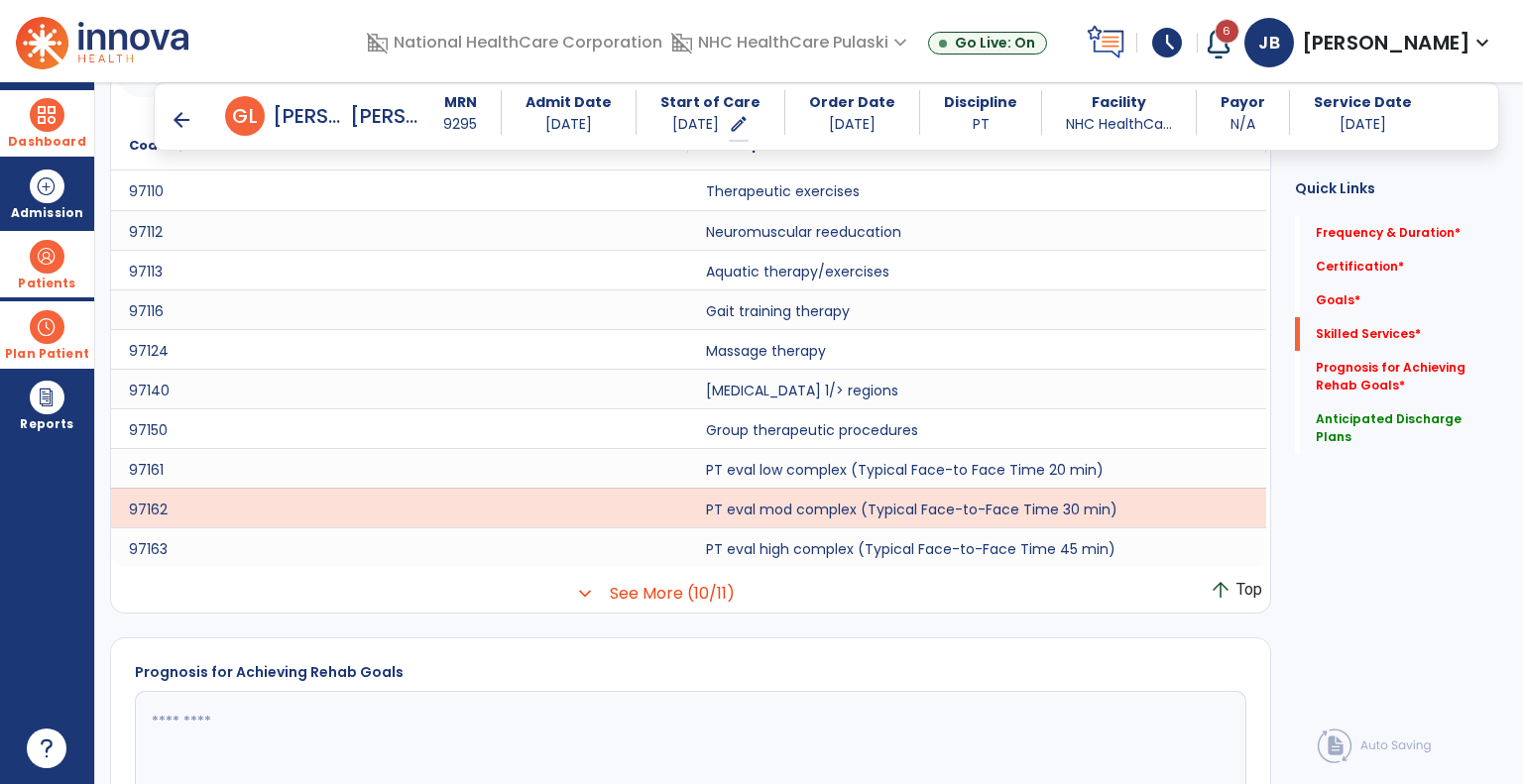 scroll, scrollTop: 709, scrollLeft: 0, axis: vertical 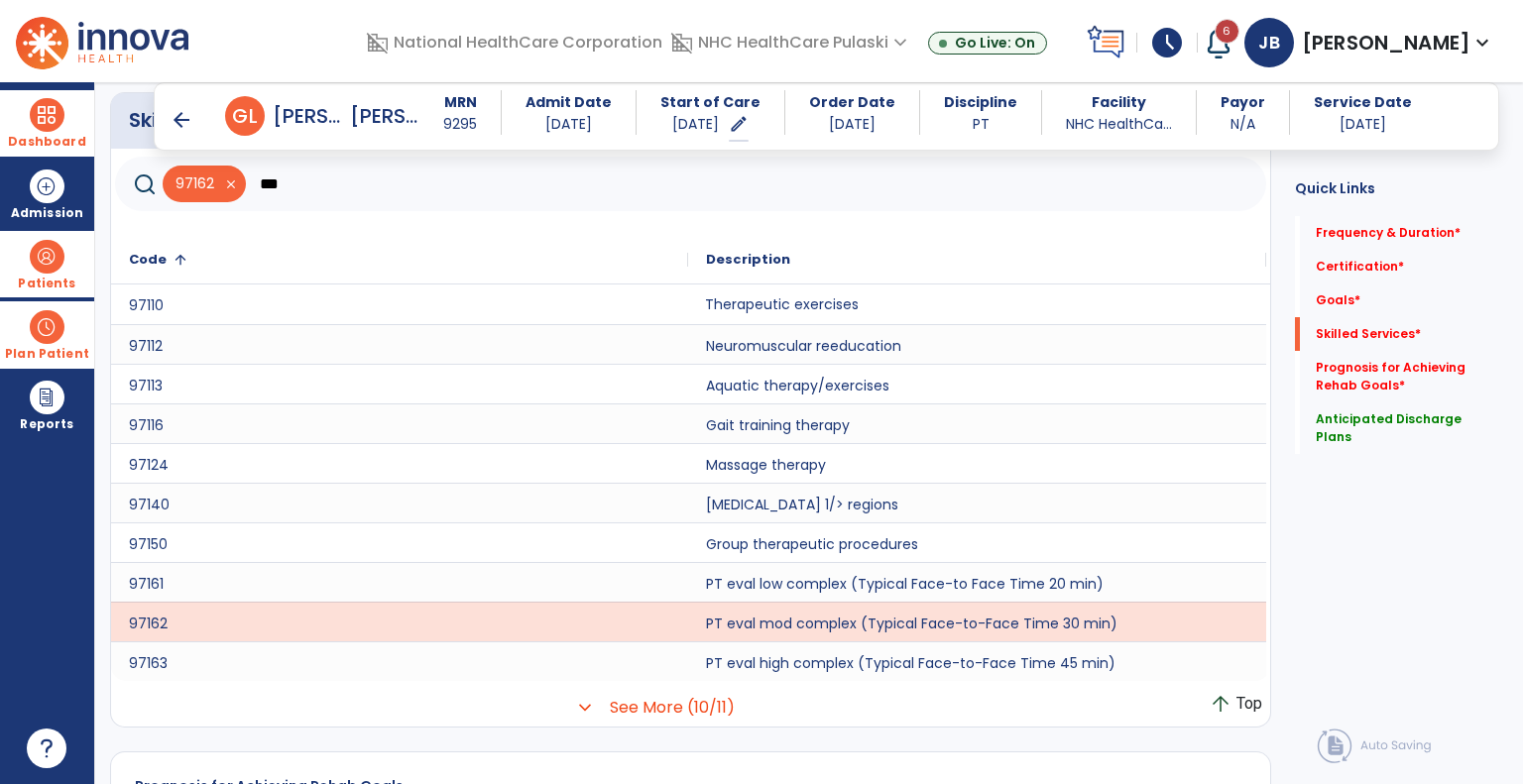 click on "Therapeutic exercises" 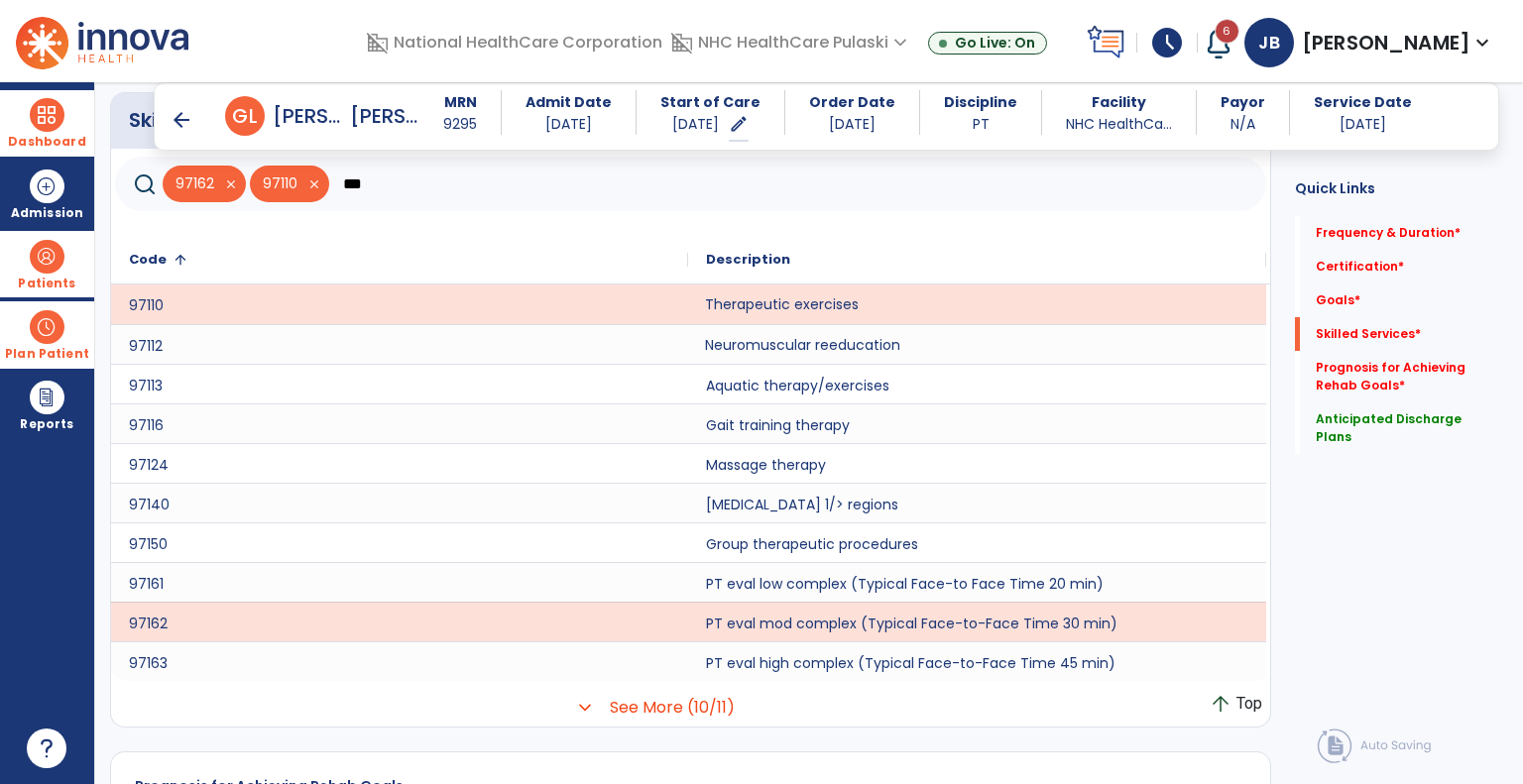 click on "Neuromuscular reeducation" 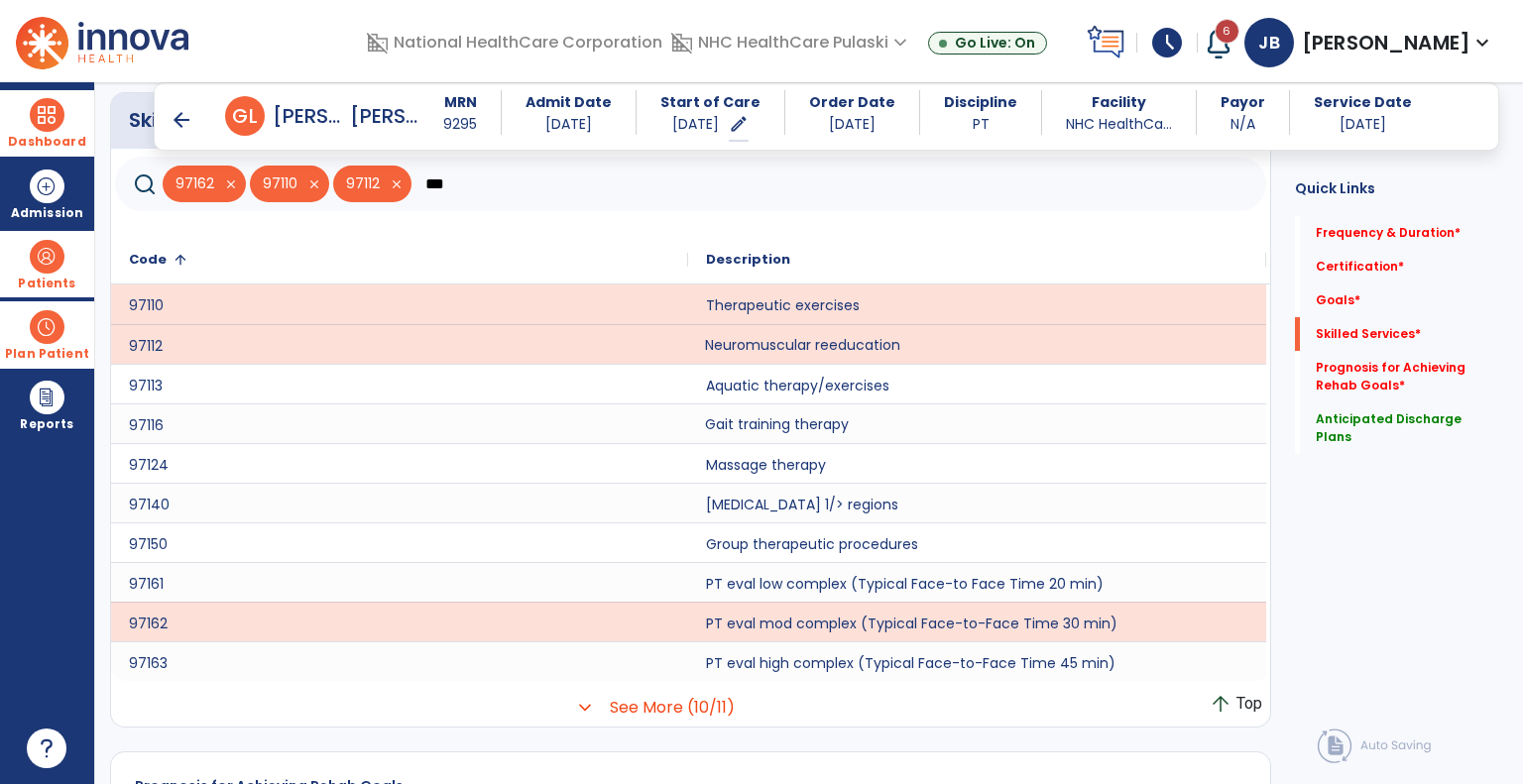 click on "Gait training therapy" 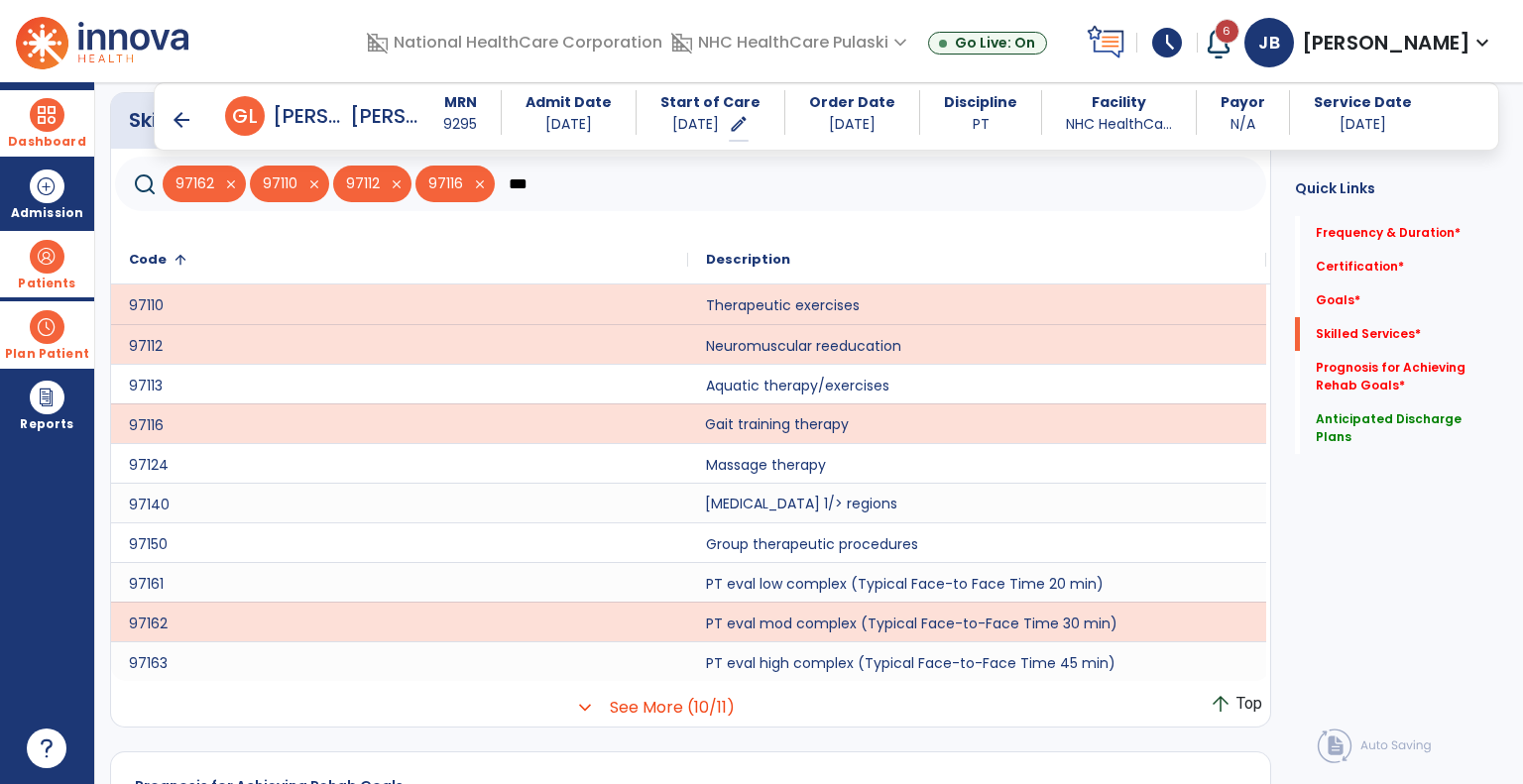 click on "[MEDICAL_DATA] 1/> regions" 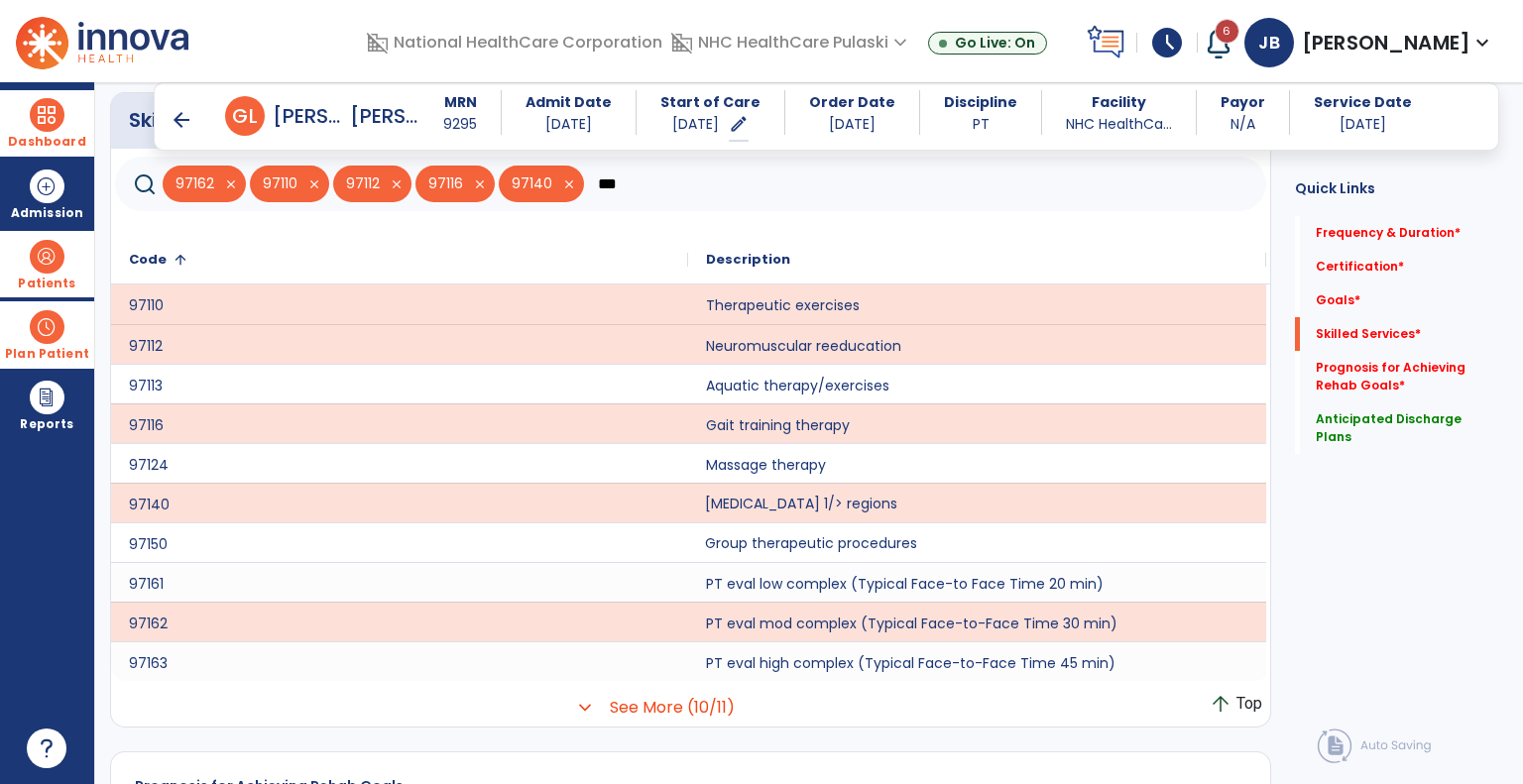 click on "Group therapeutic procedures" 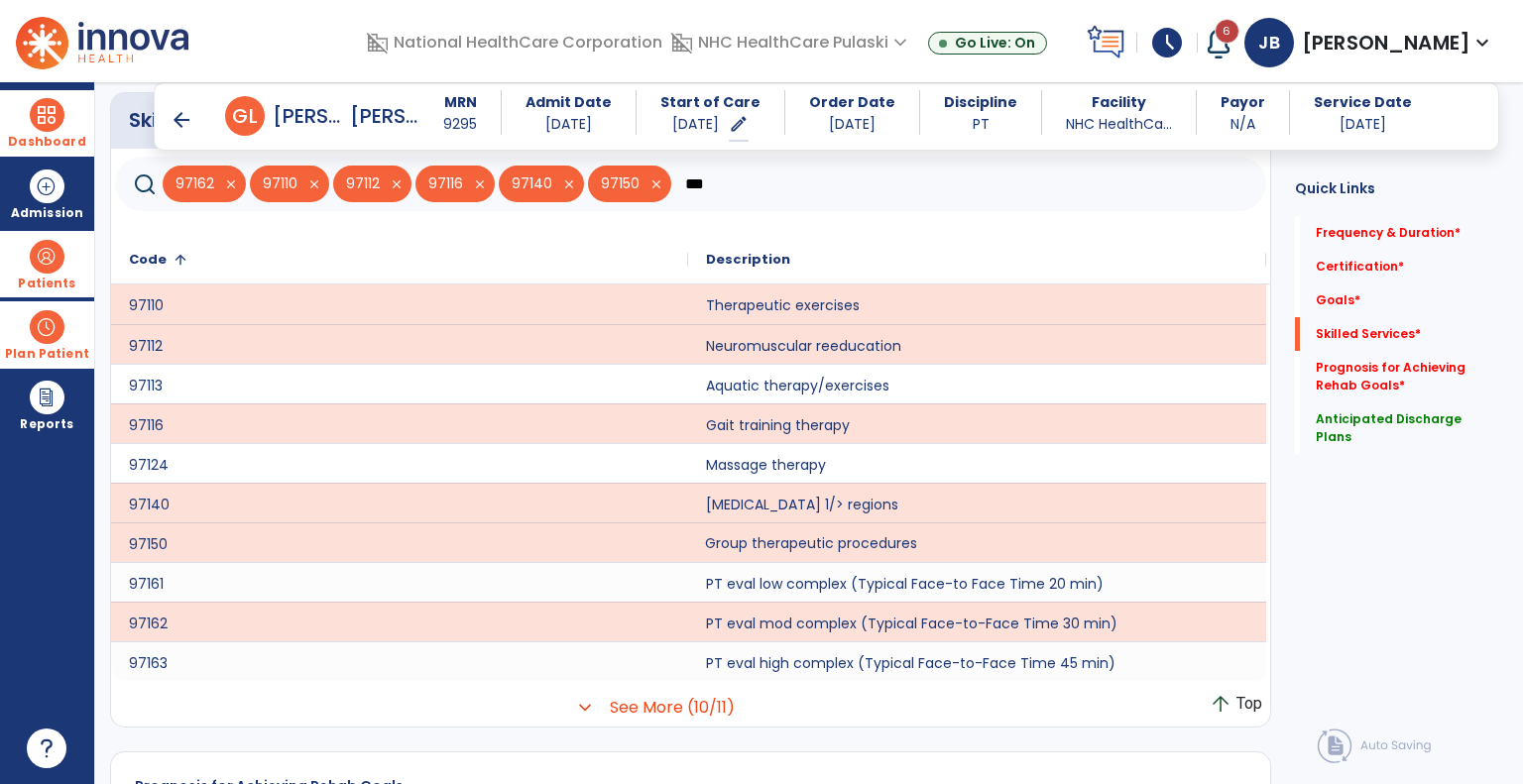 click on "***" 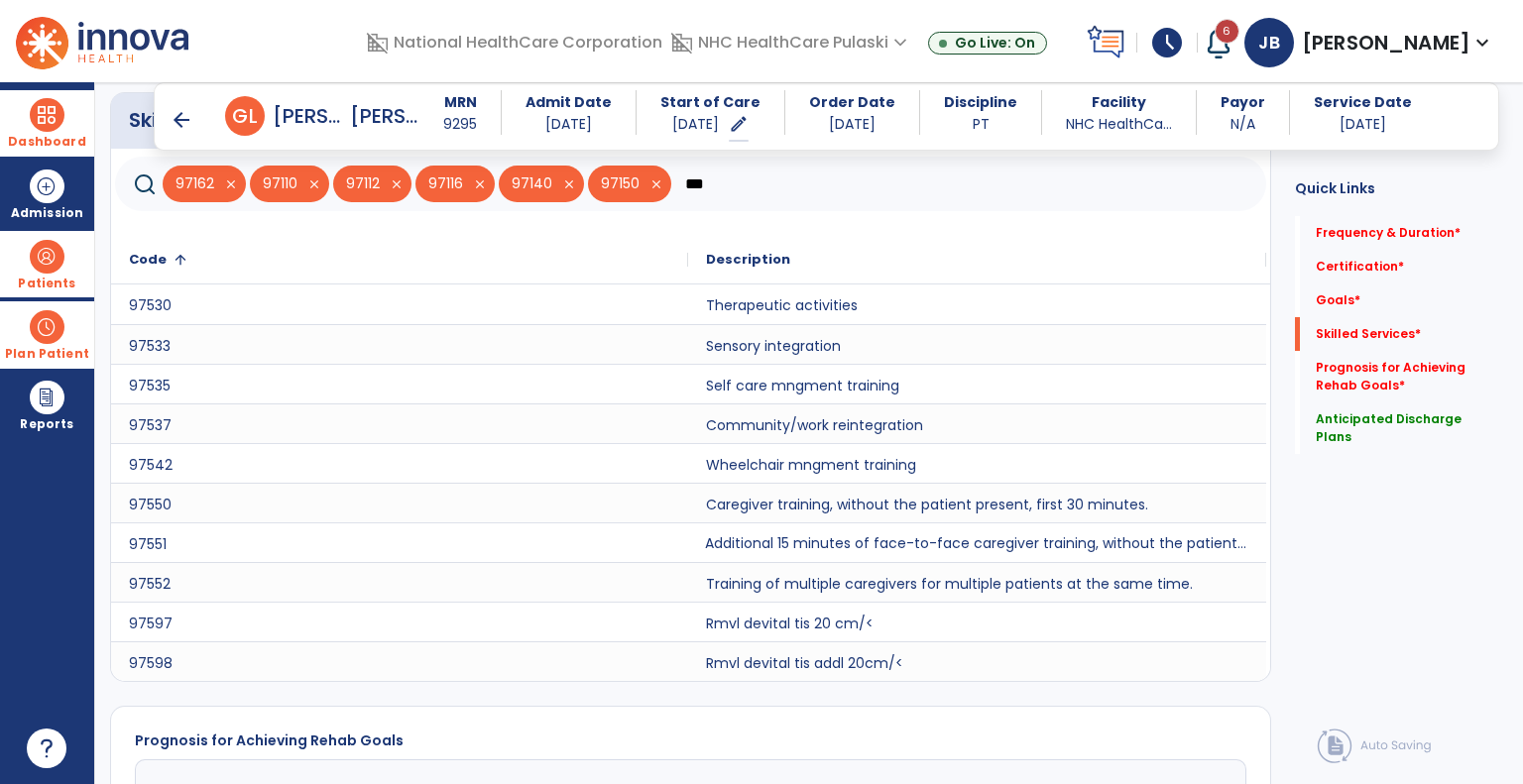 type on "***" 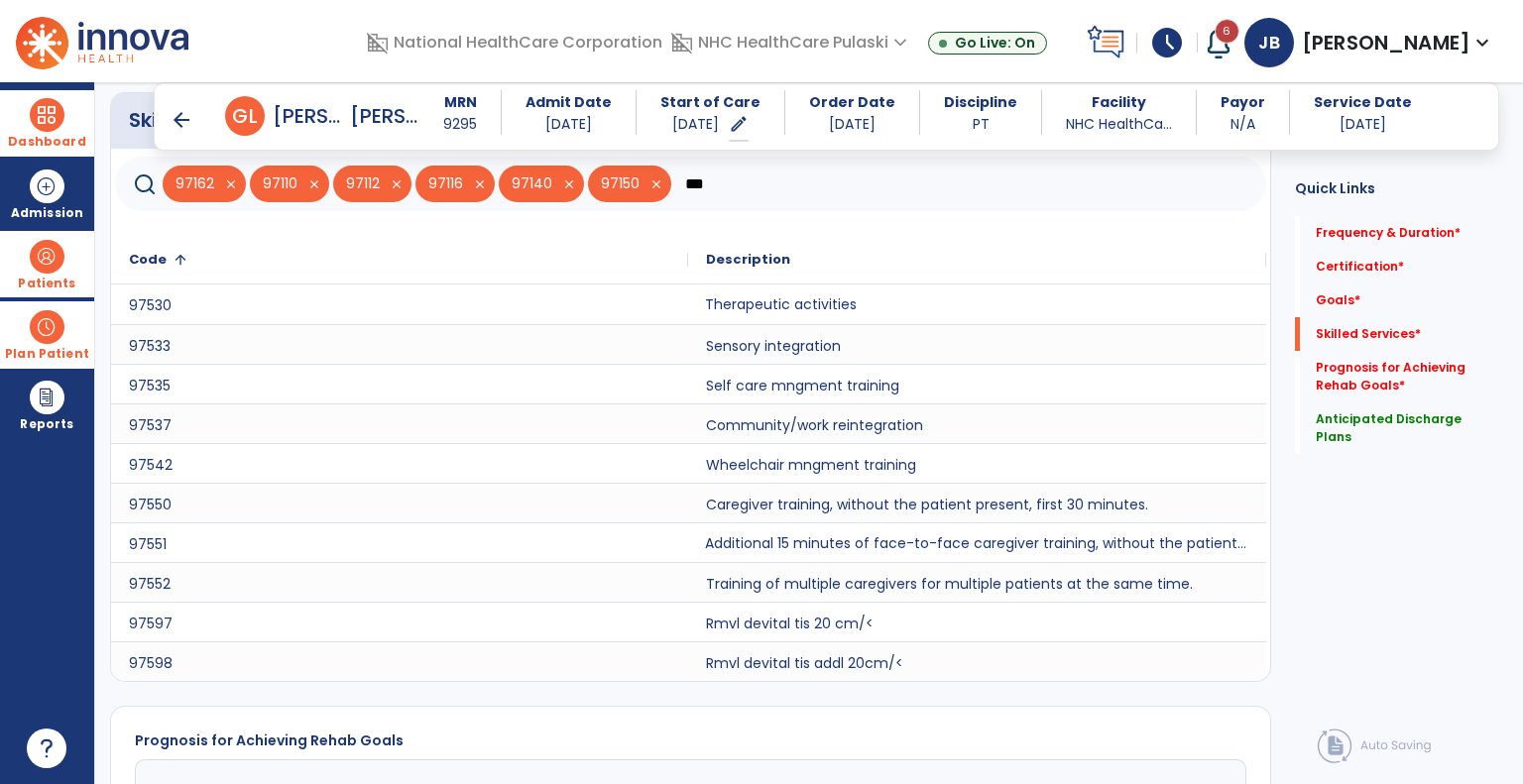 click on "Therapeutic activities" 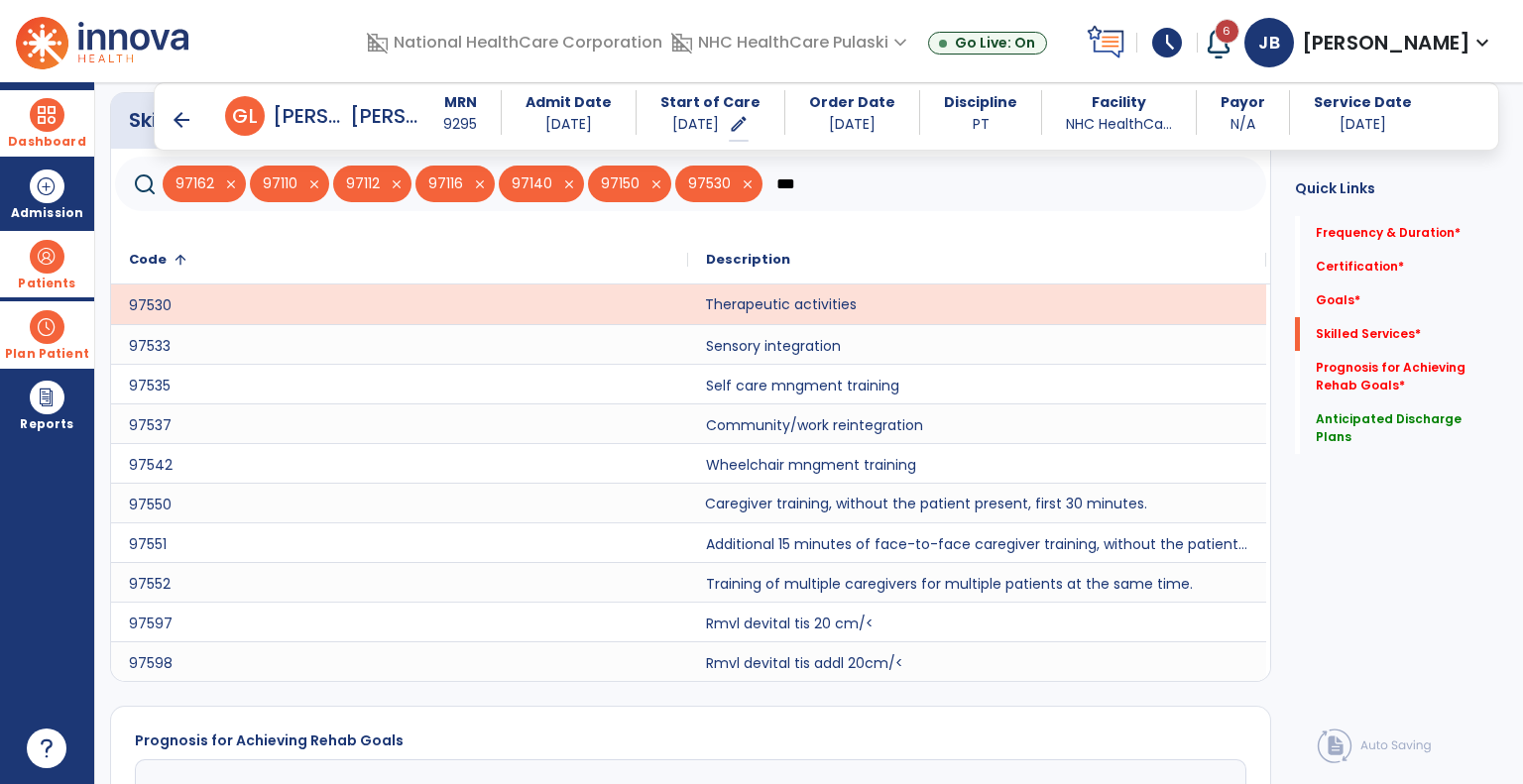 click on "Caregiver training, without the patient present, first 30 minutes." 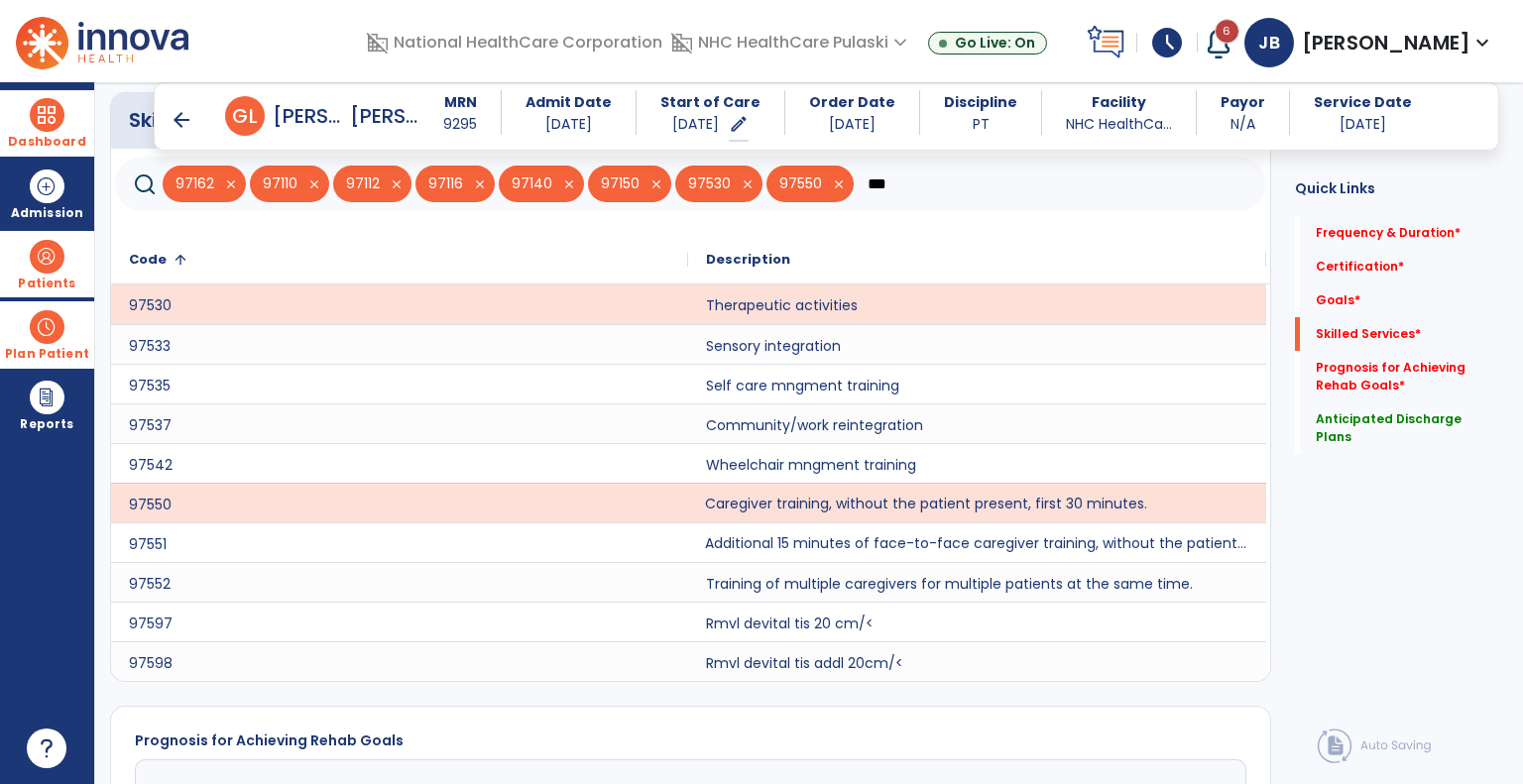 click on "Additional 15 minutes of face-to-face caregiver training, without the patient present, after 97550 is billed." 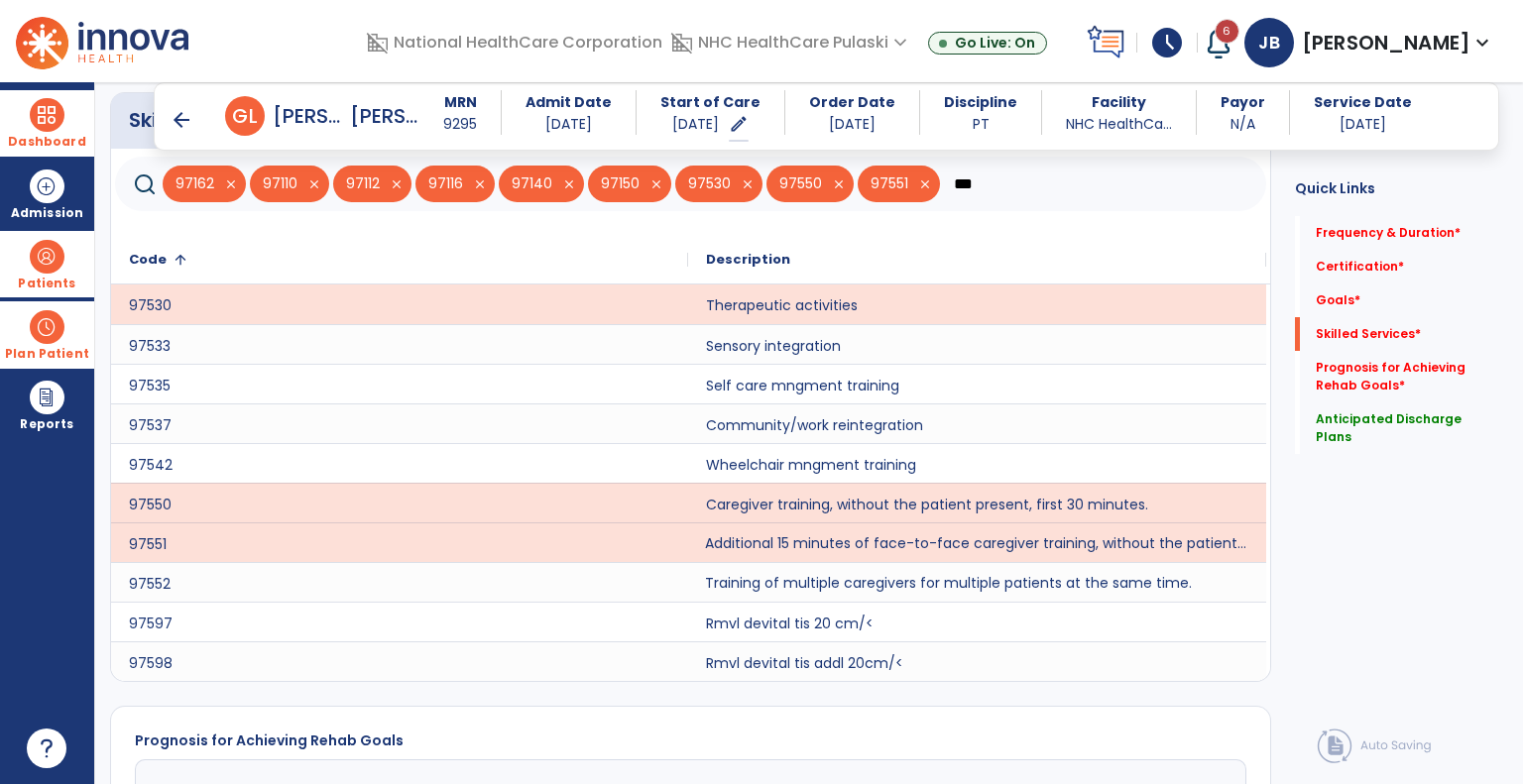 click on "Training of multiple caregivers for multiple patients at the same time." 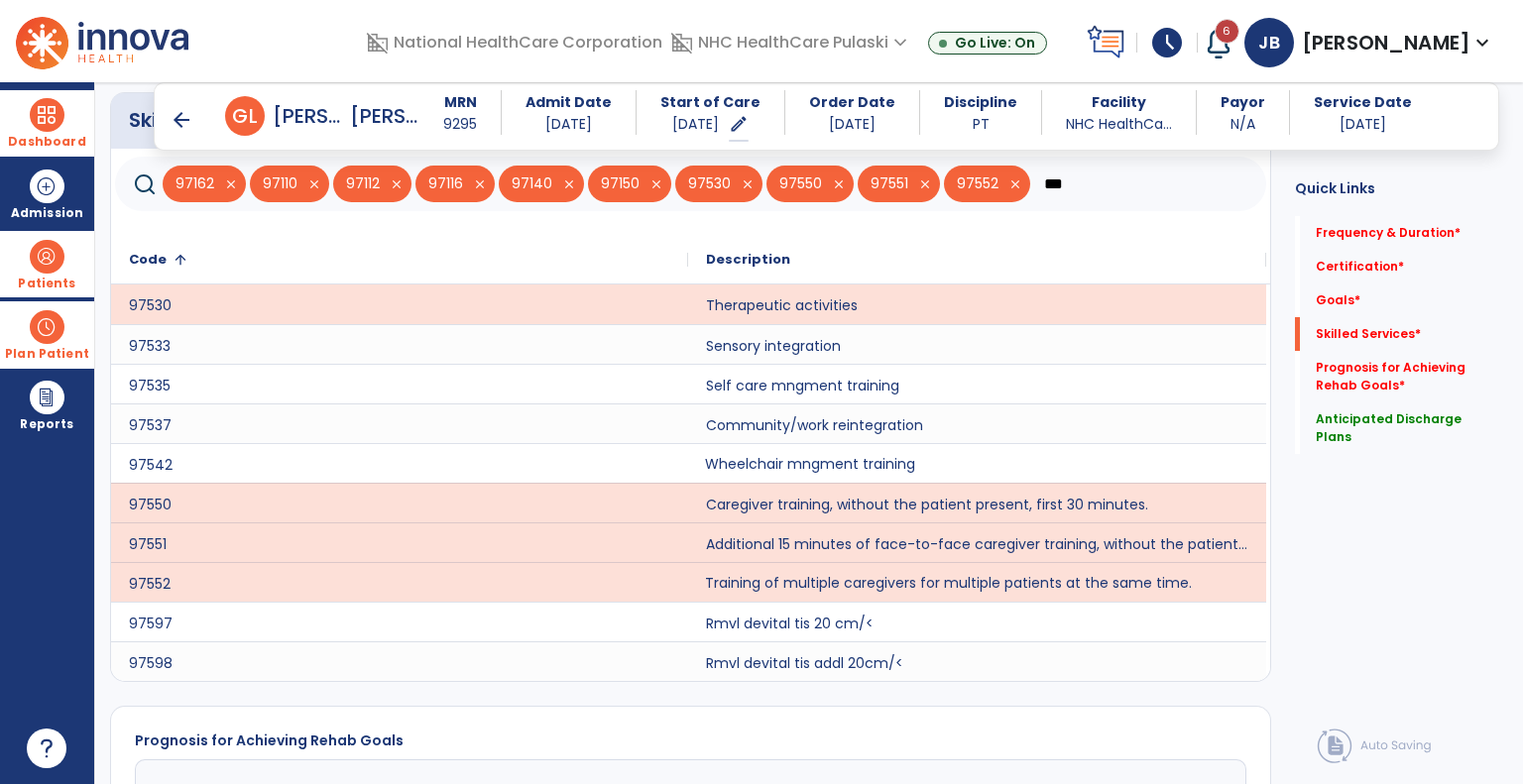 click on "Wheelchair mngment training" 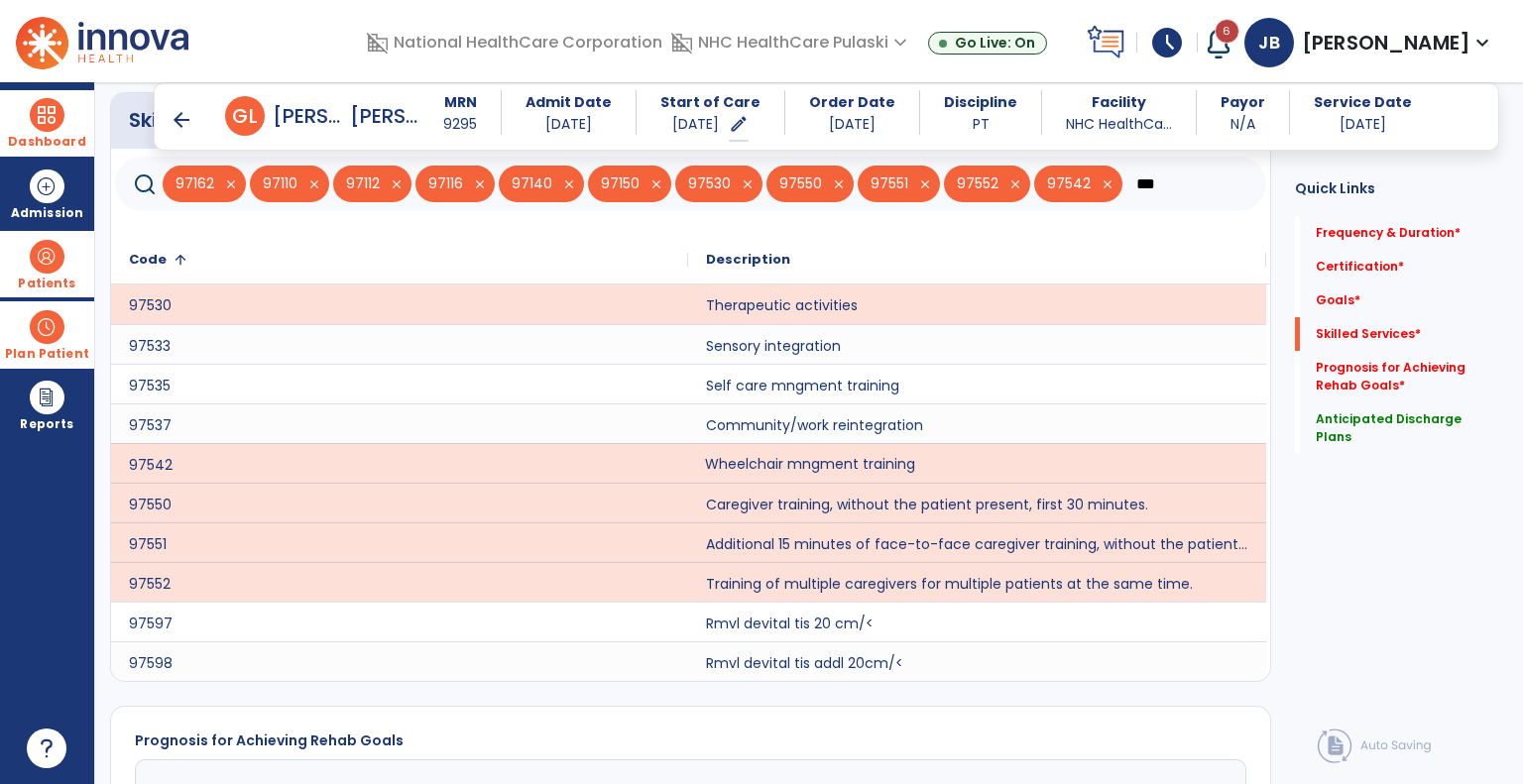 click on "Wheelchair mngment training" 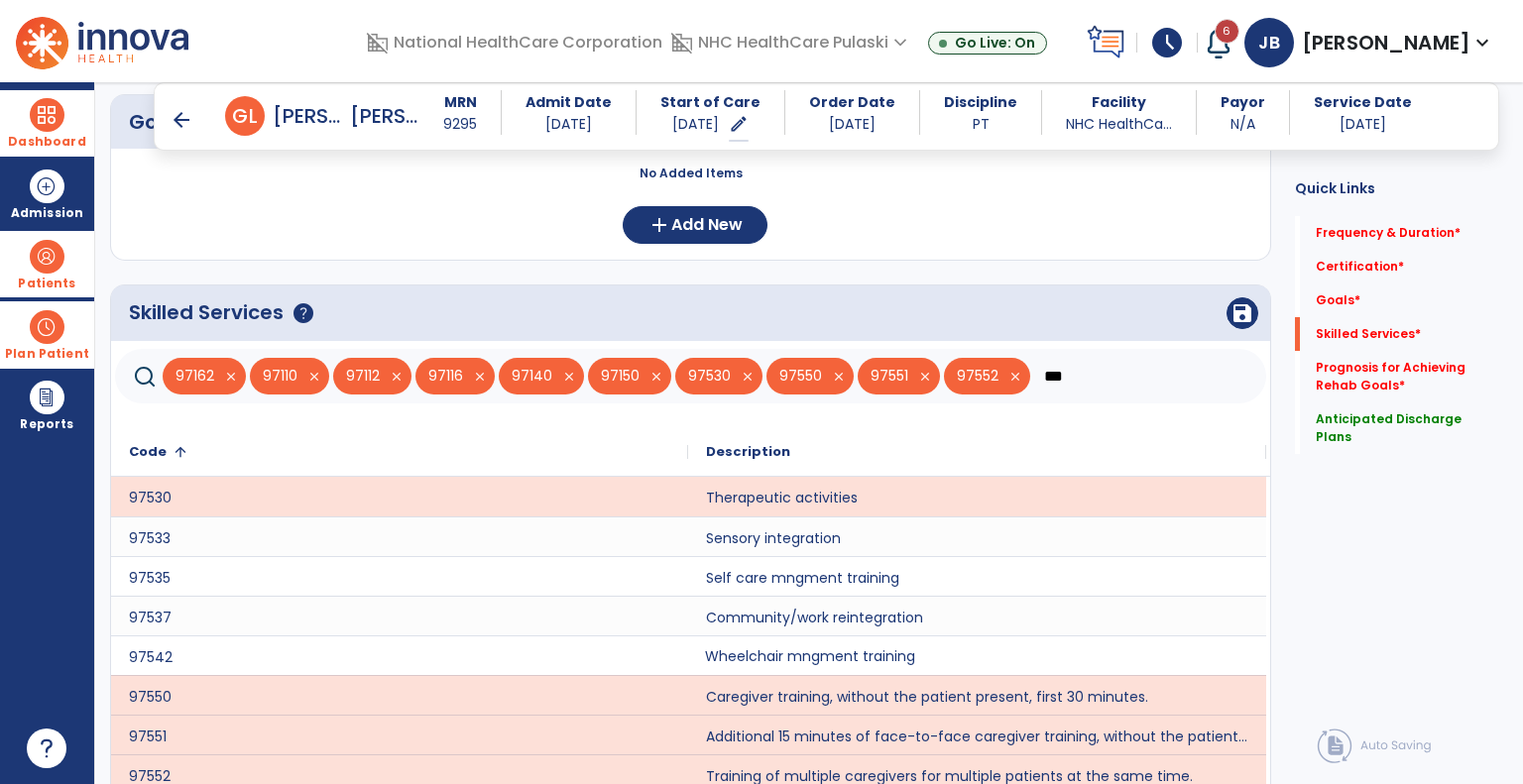 scroll, scrollTop: 493, scrollLeft: 0, axis: vertical 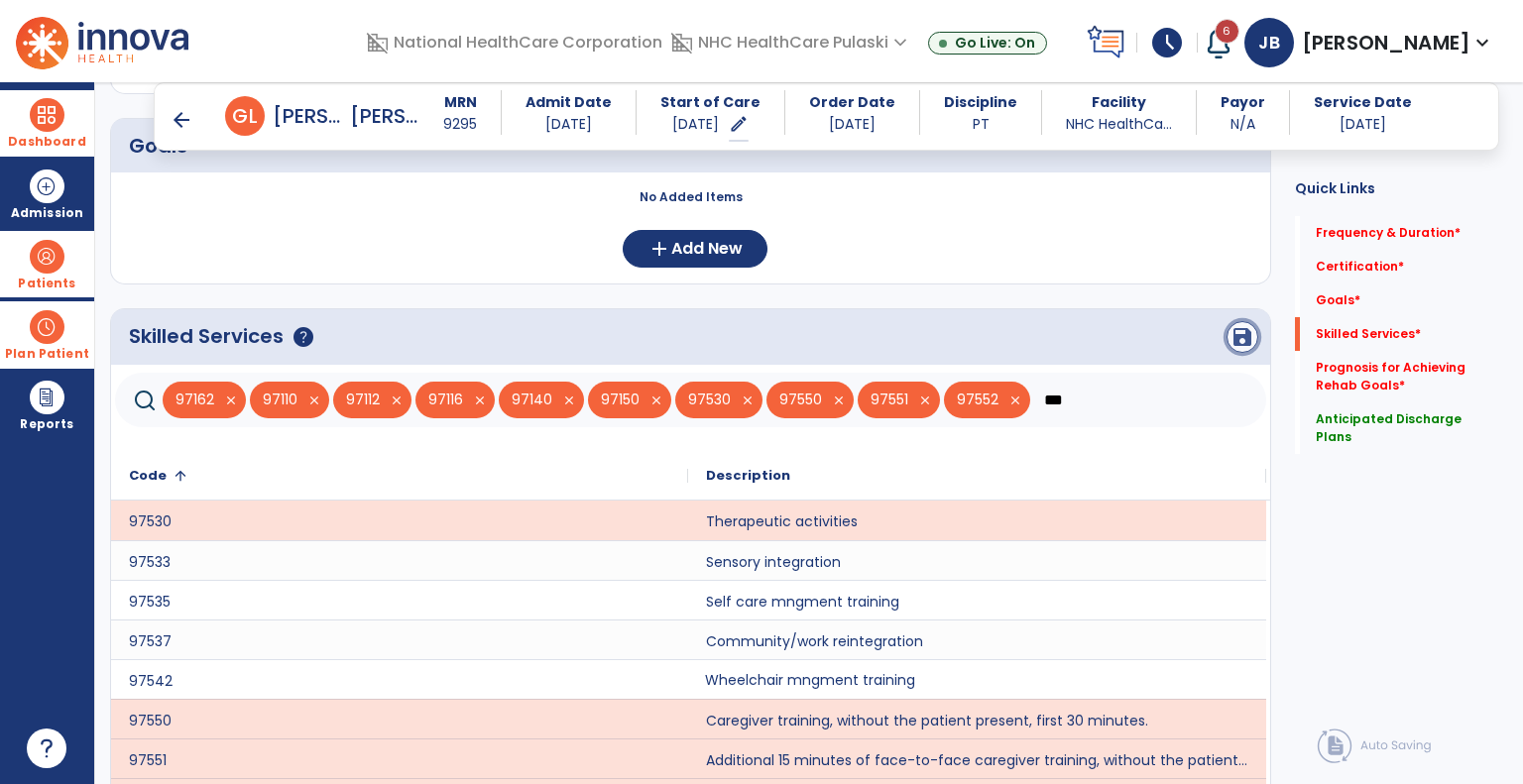 click on "save" 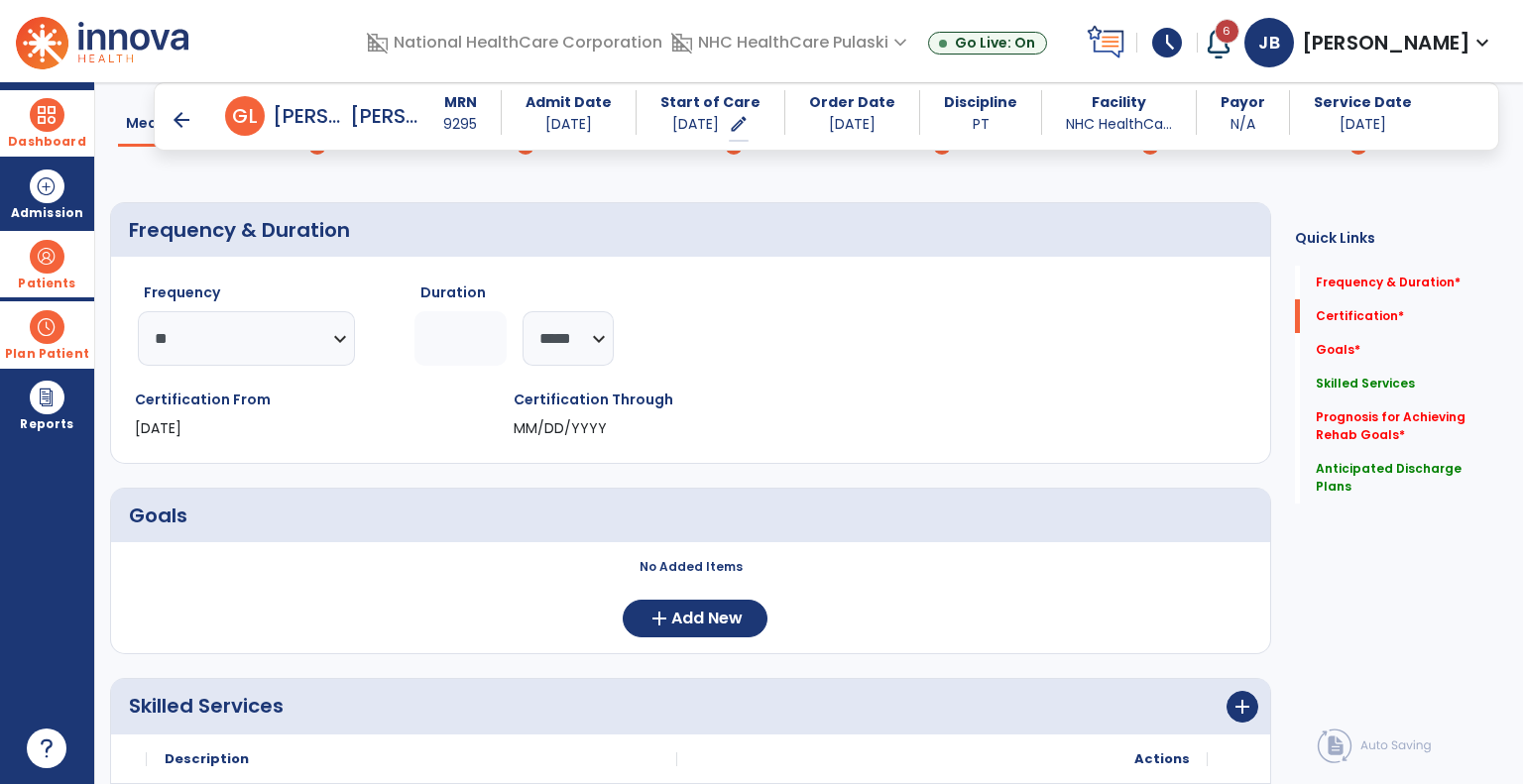 scroll, scrollTop: 0, scrollLeft: 0, axis: both 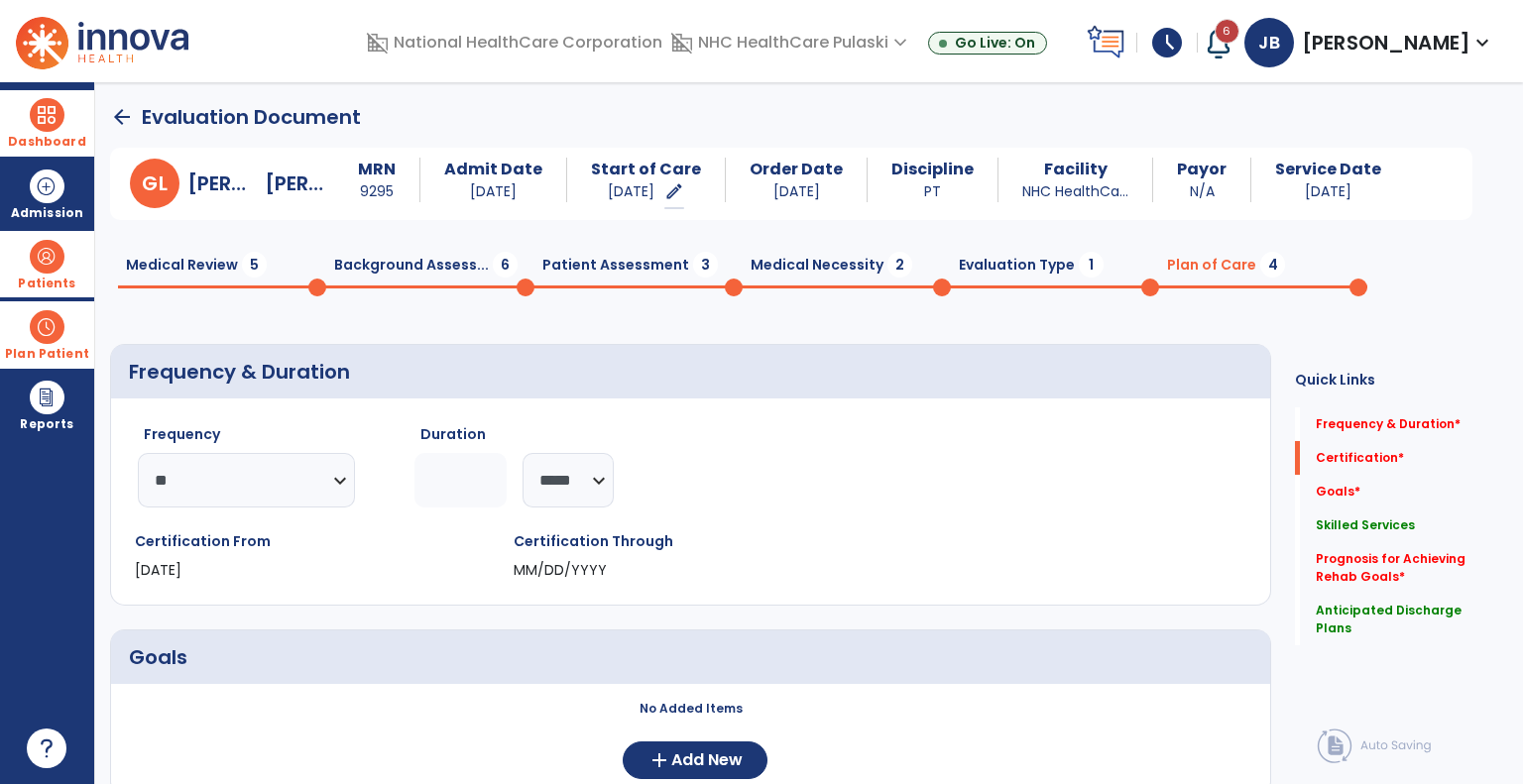 click 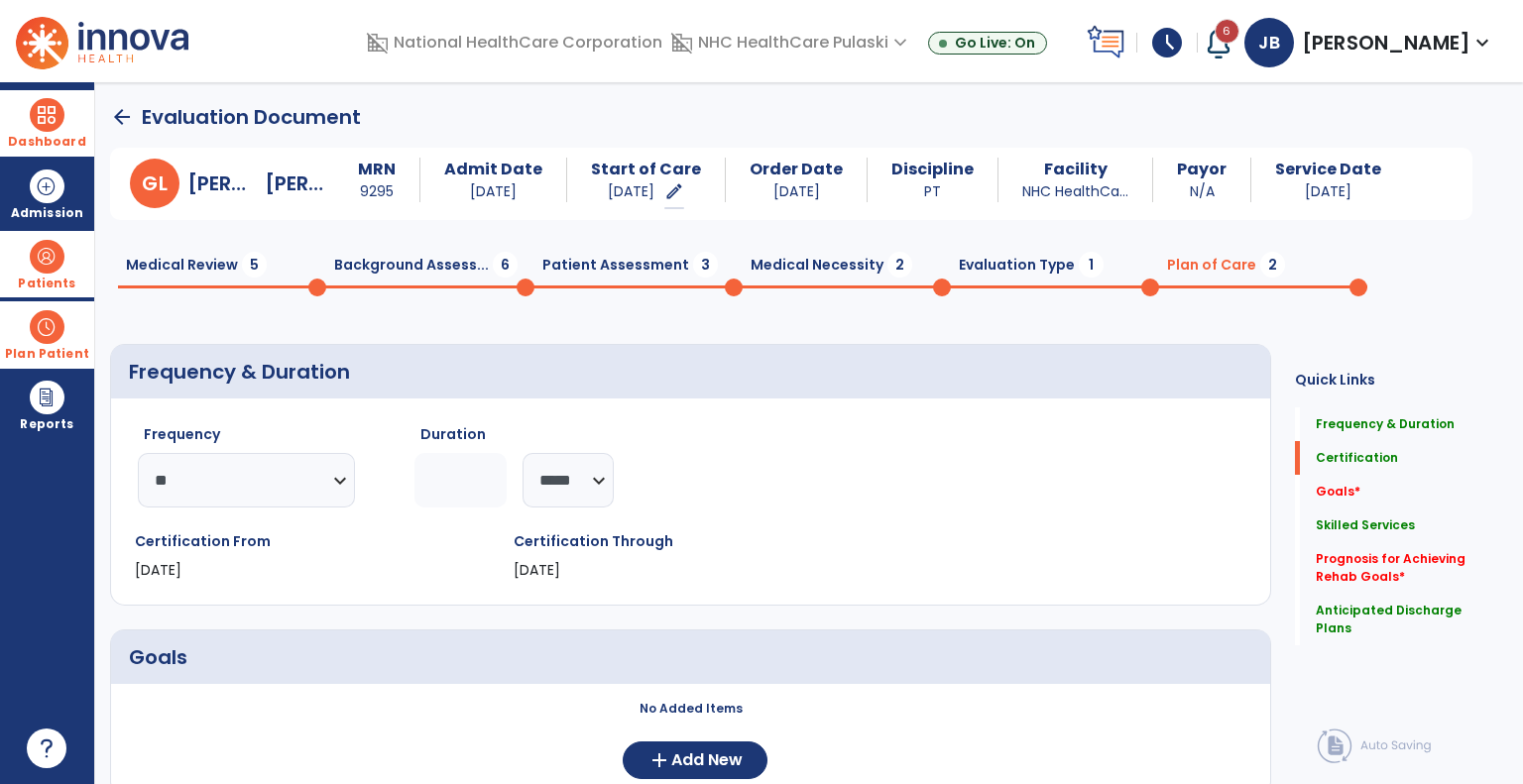 click on "Medical Necessity  2" 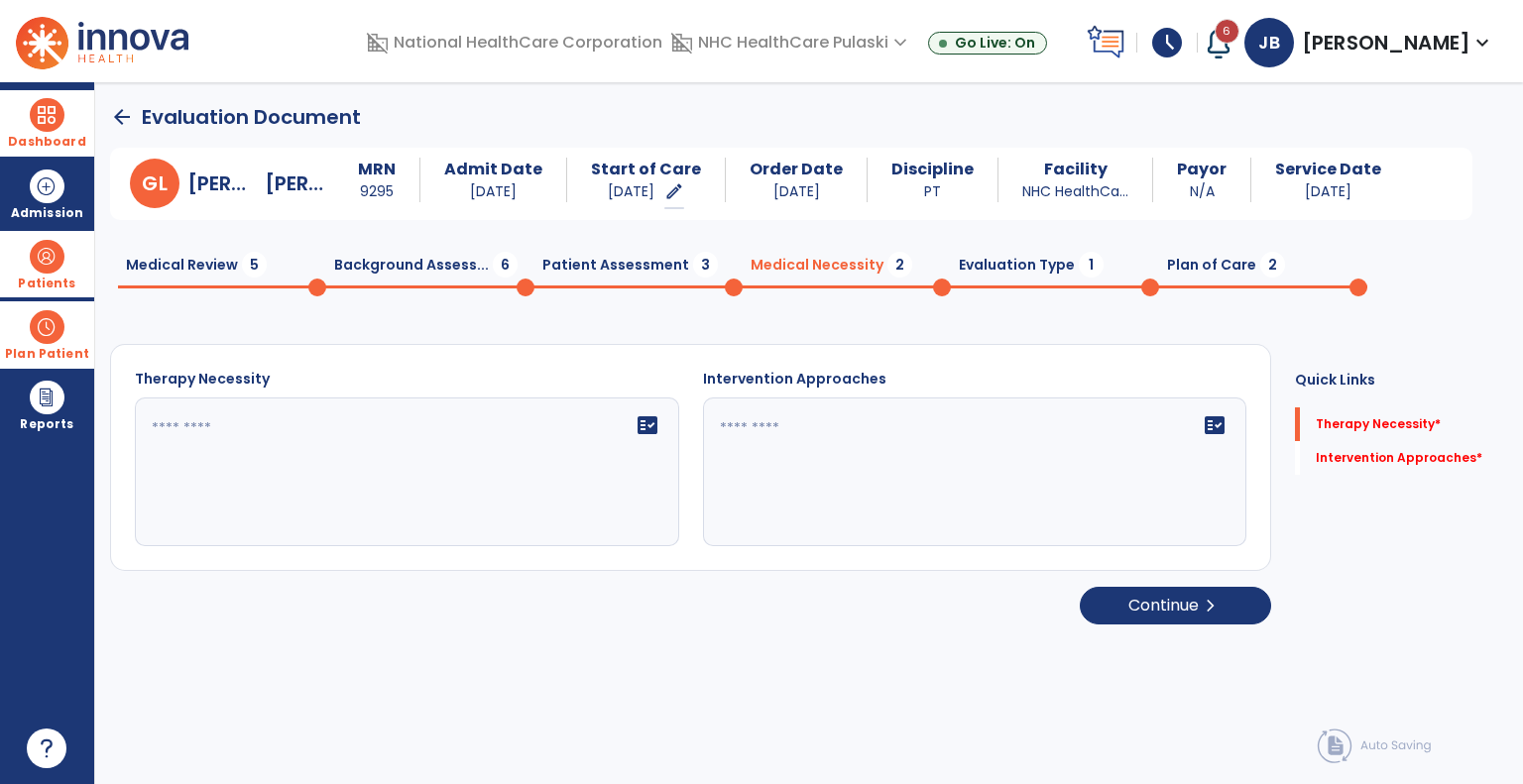 click 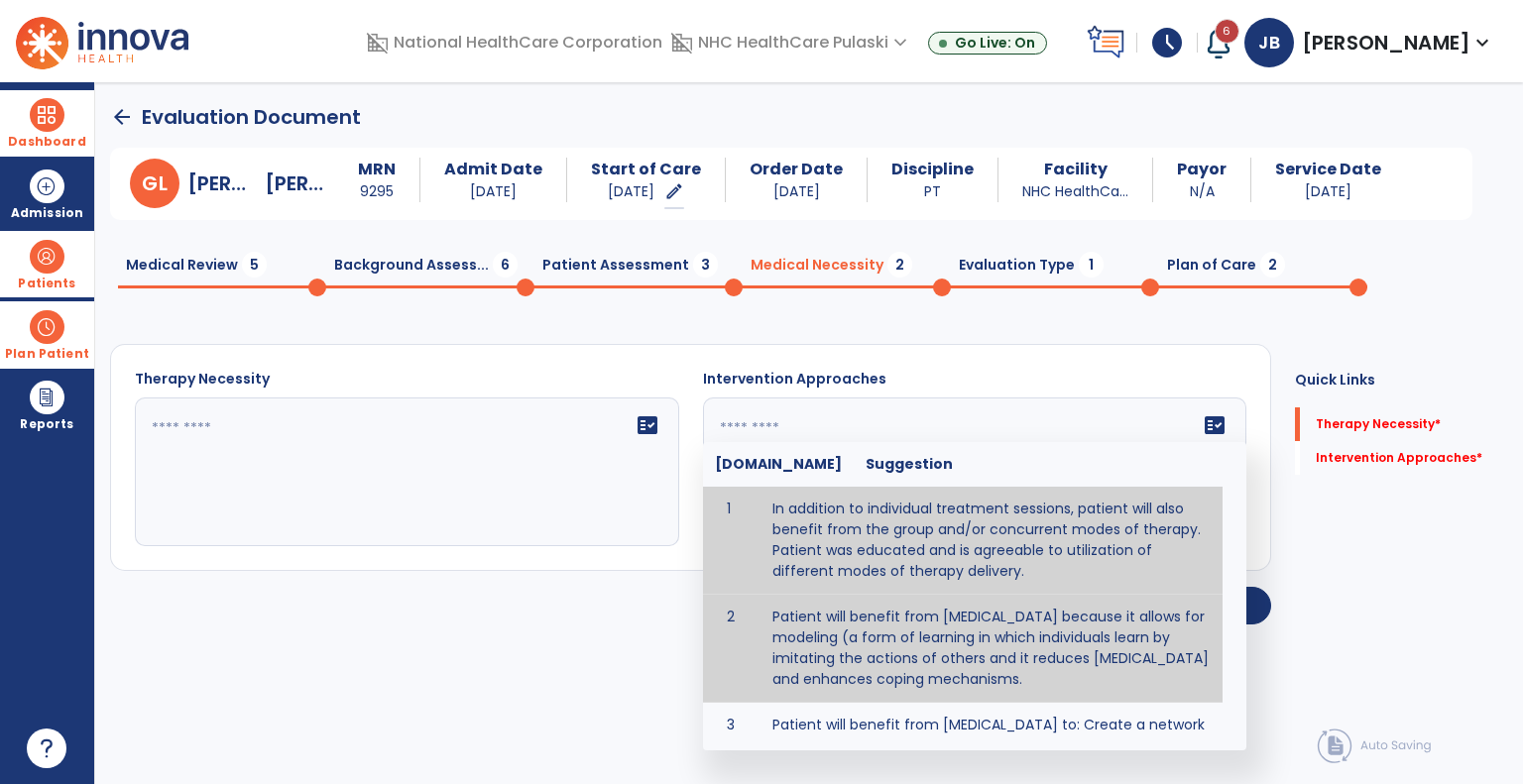 type on "**********" 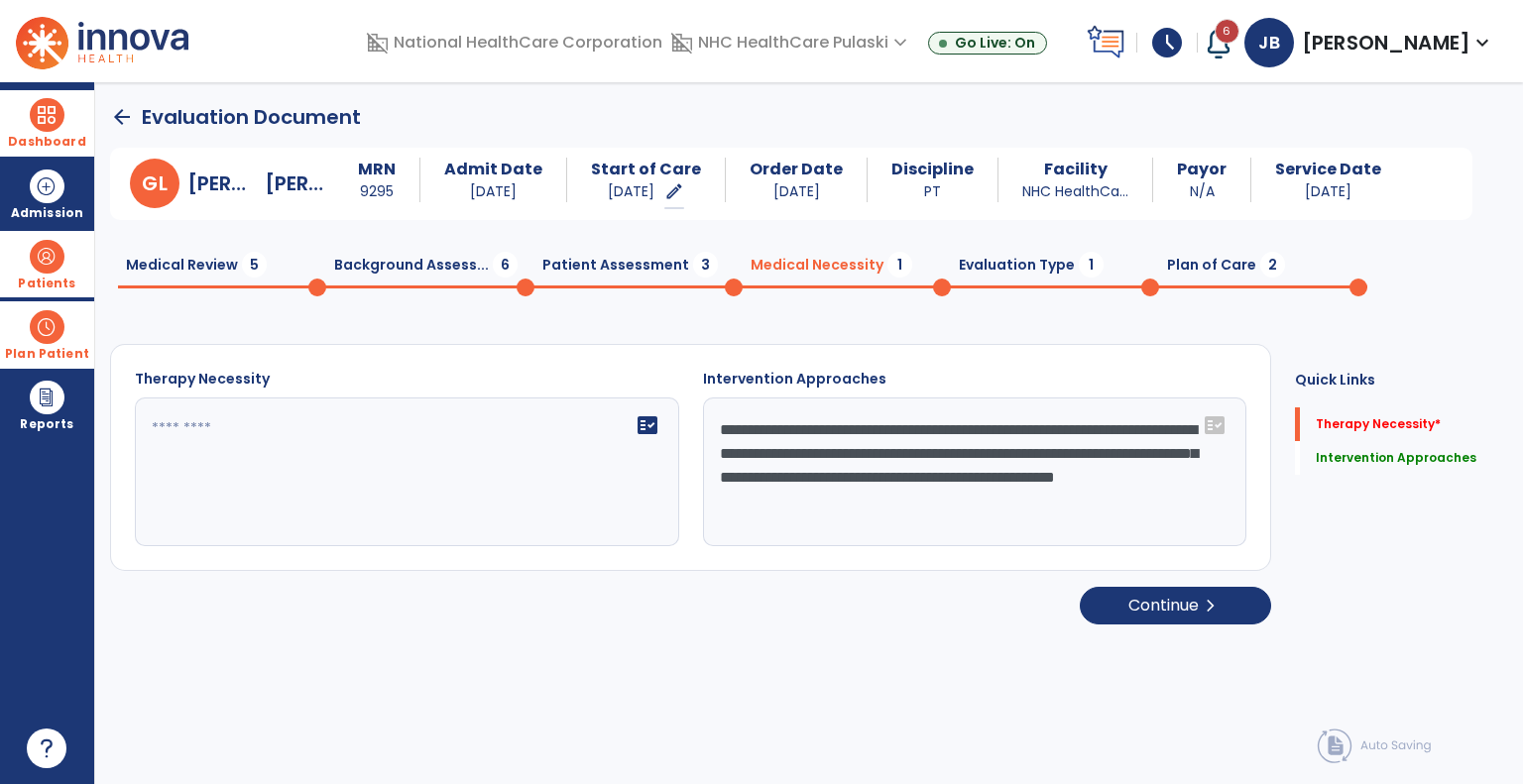 click on "fact_check" 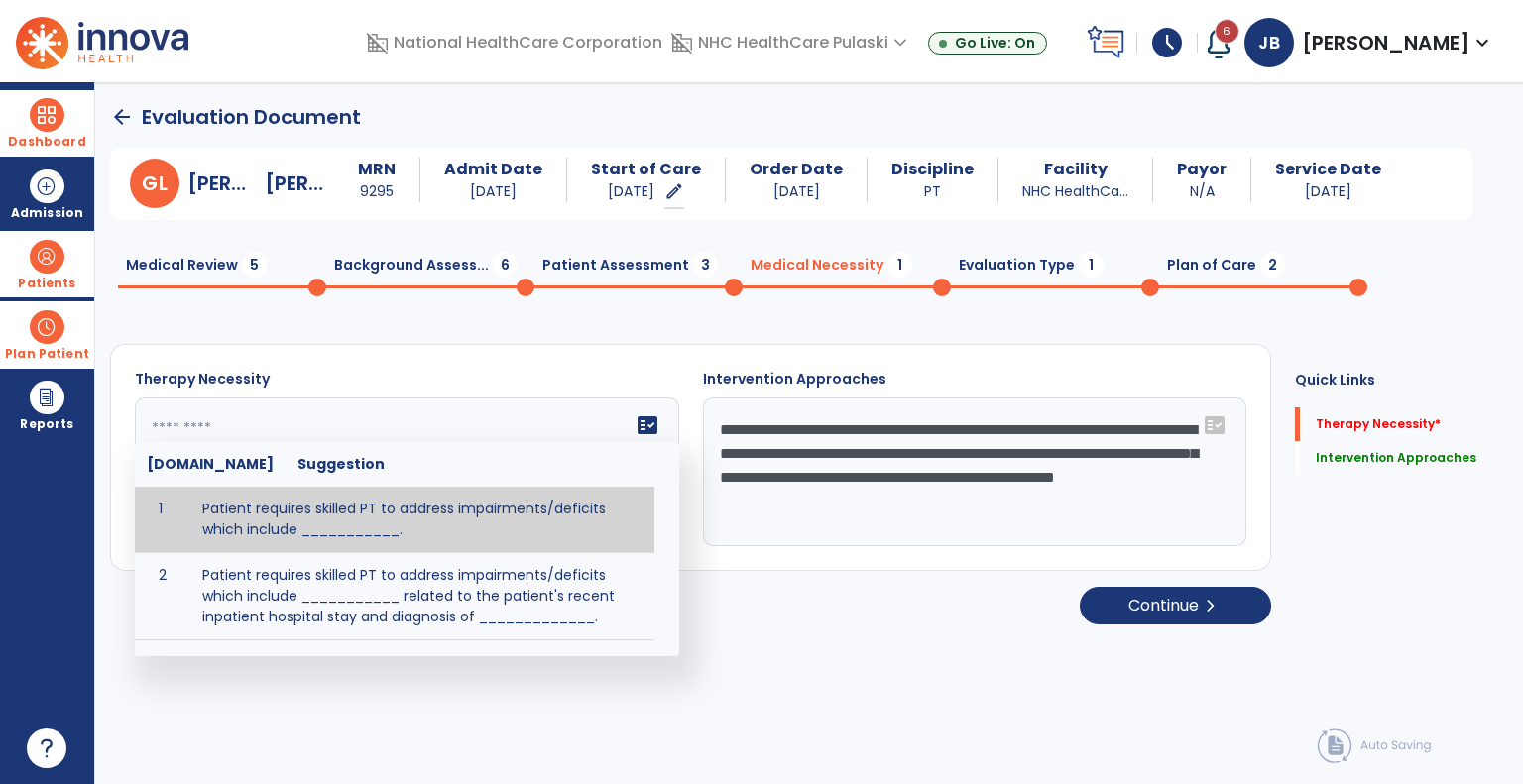click on "**********" 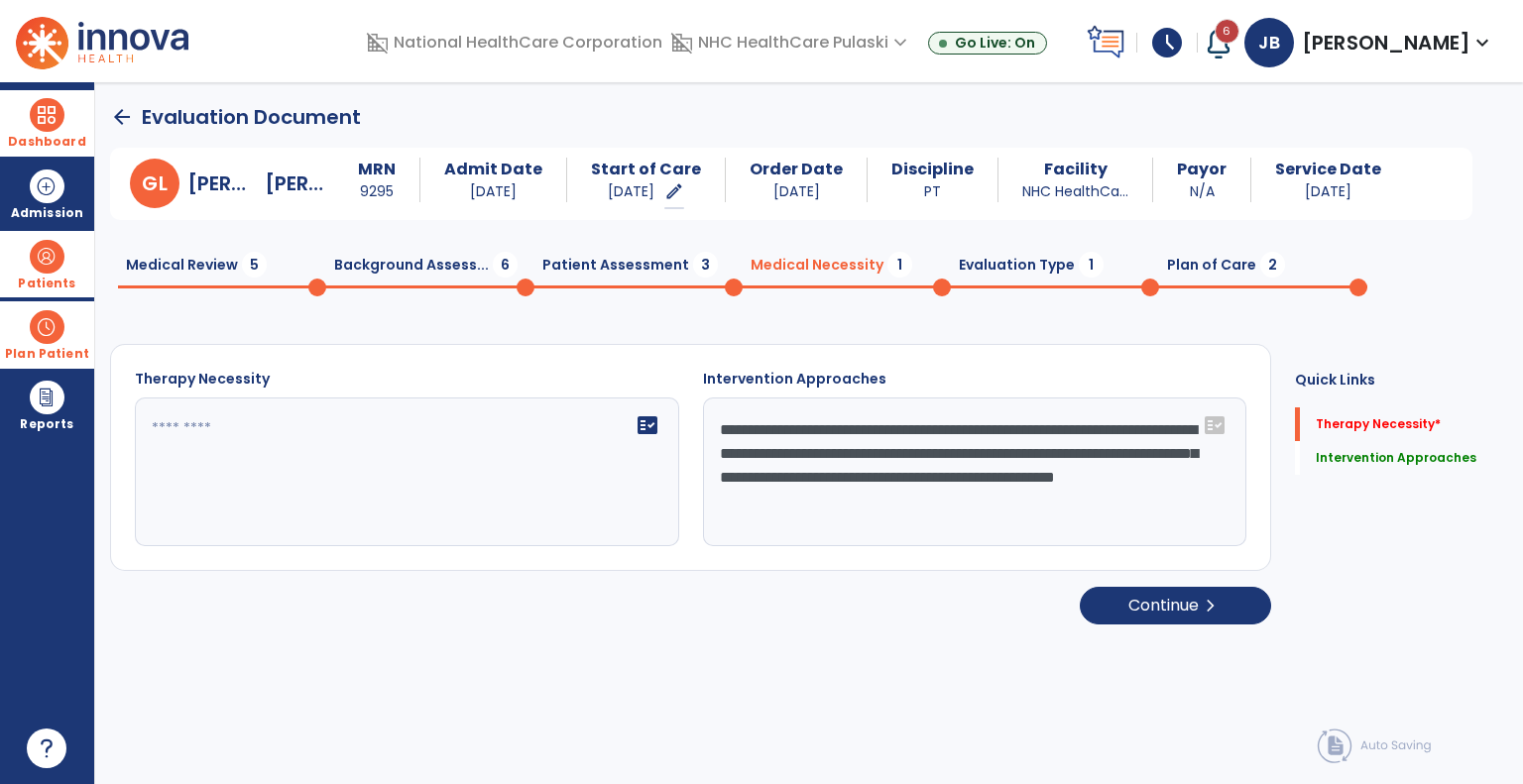 click on "fact_check" 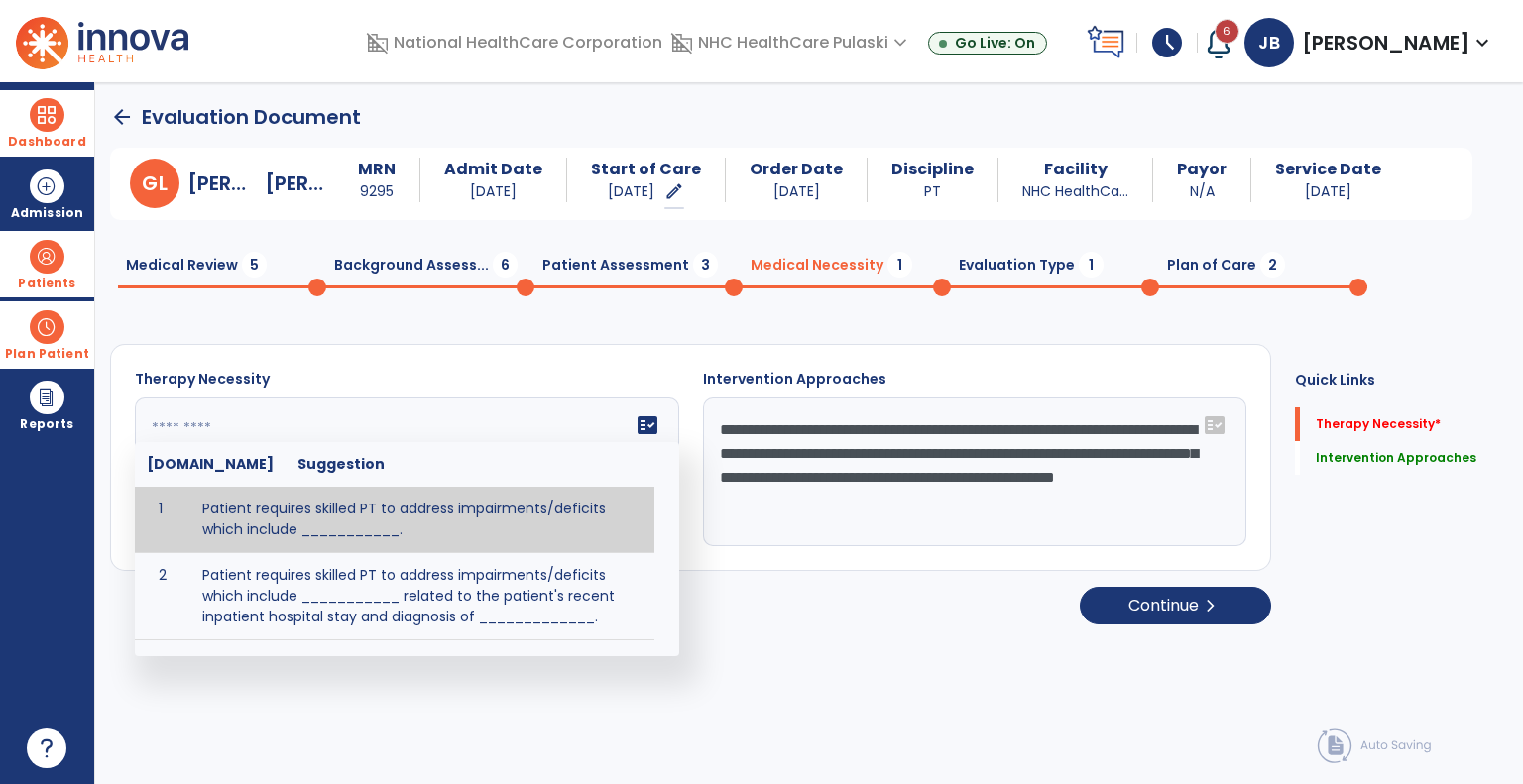 paste on "**********" 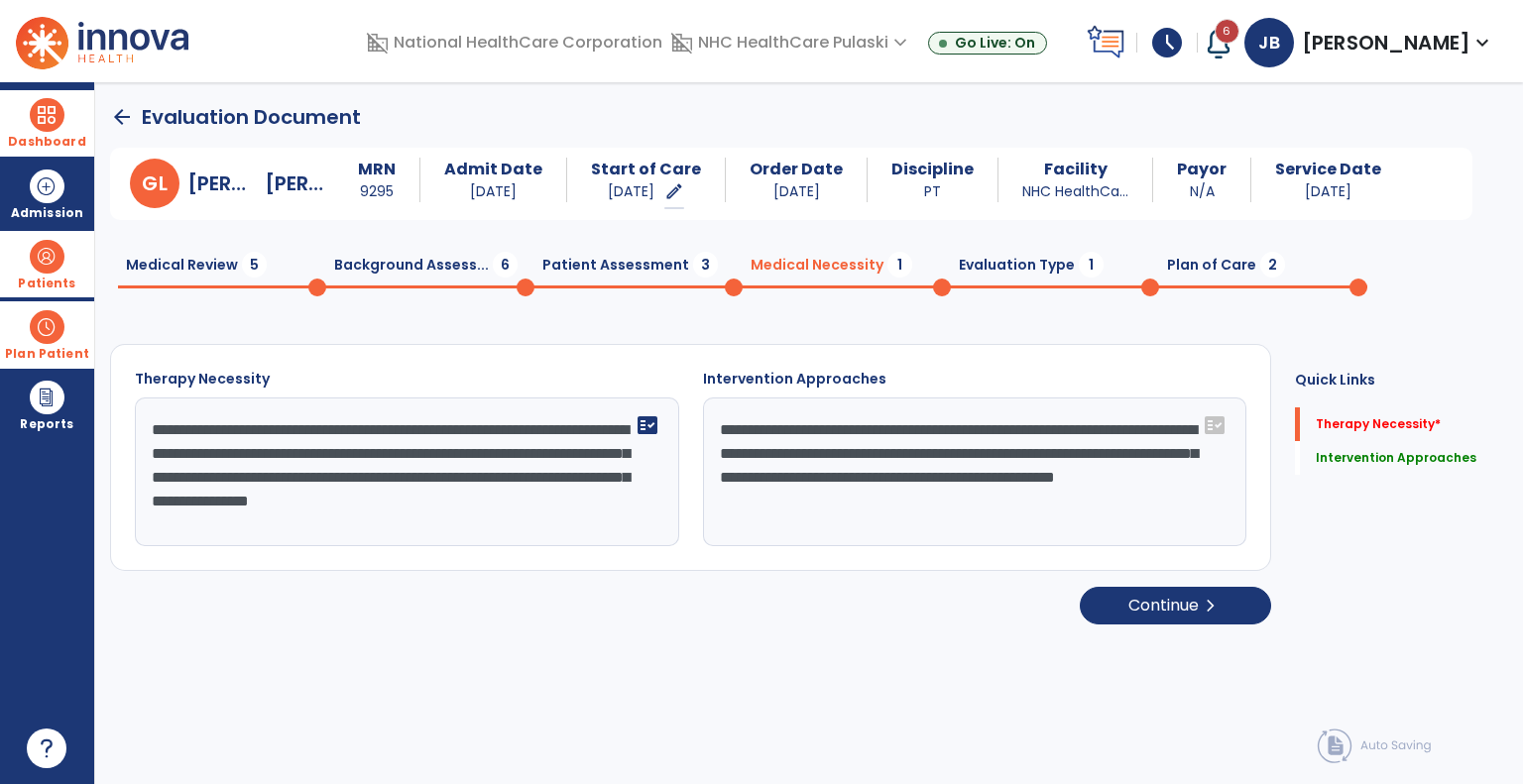 click on "**********" 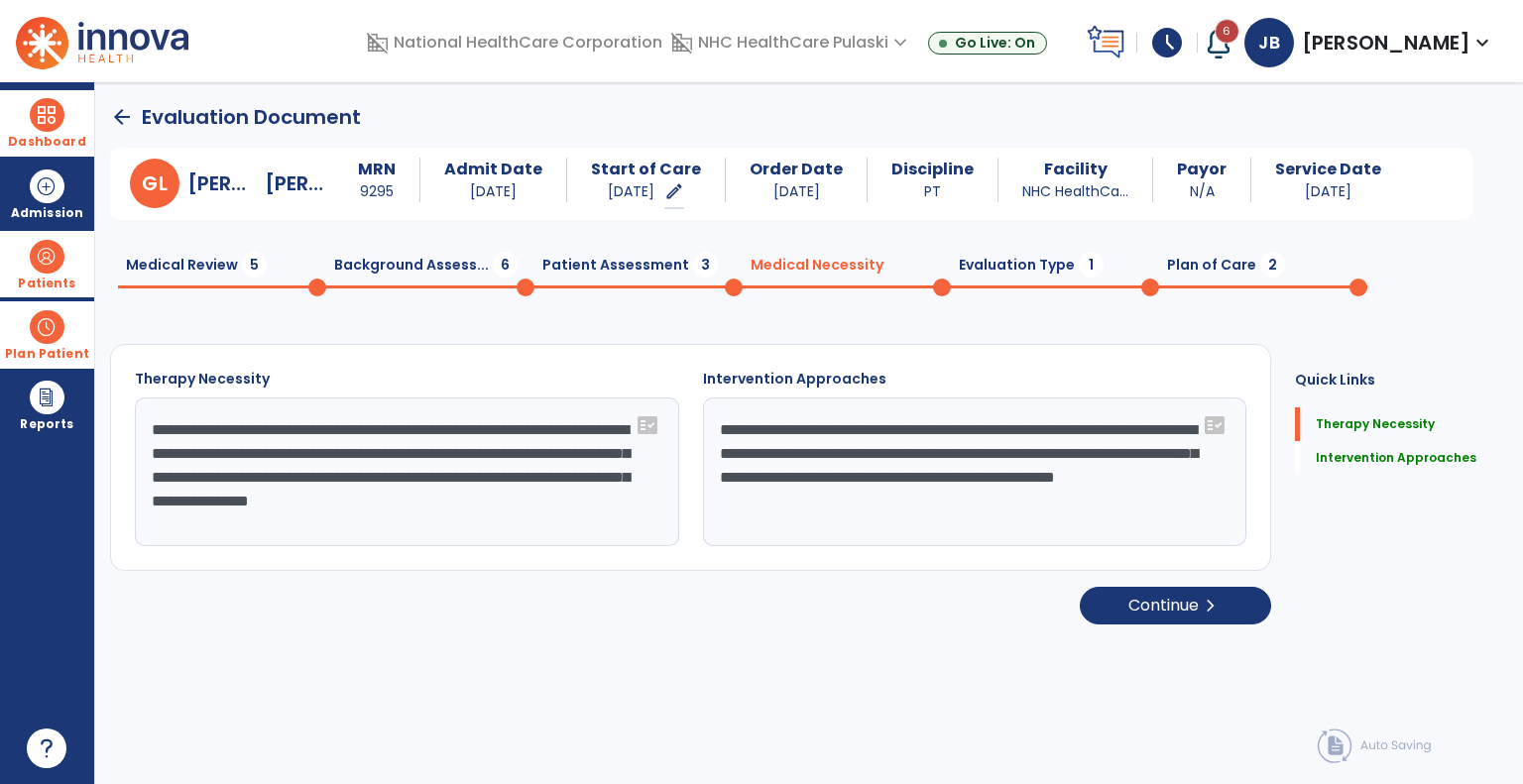 click on "**********" 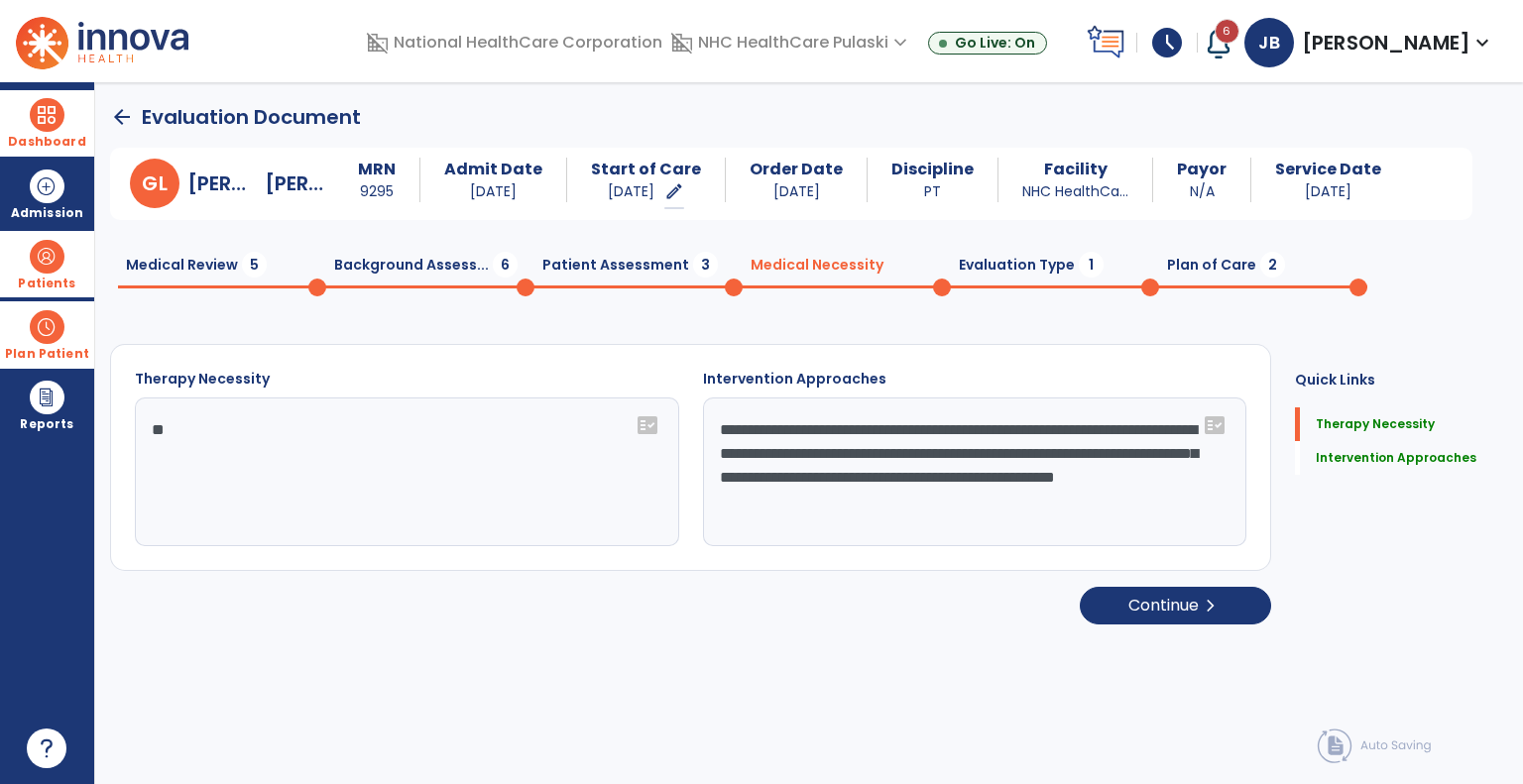 type on "*" 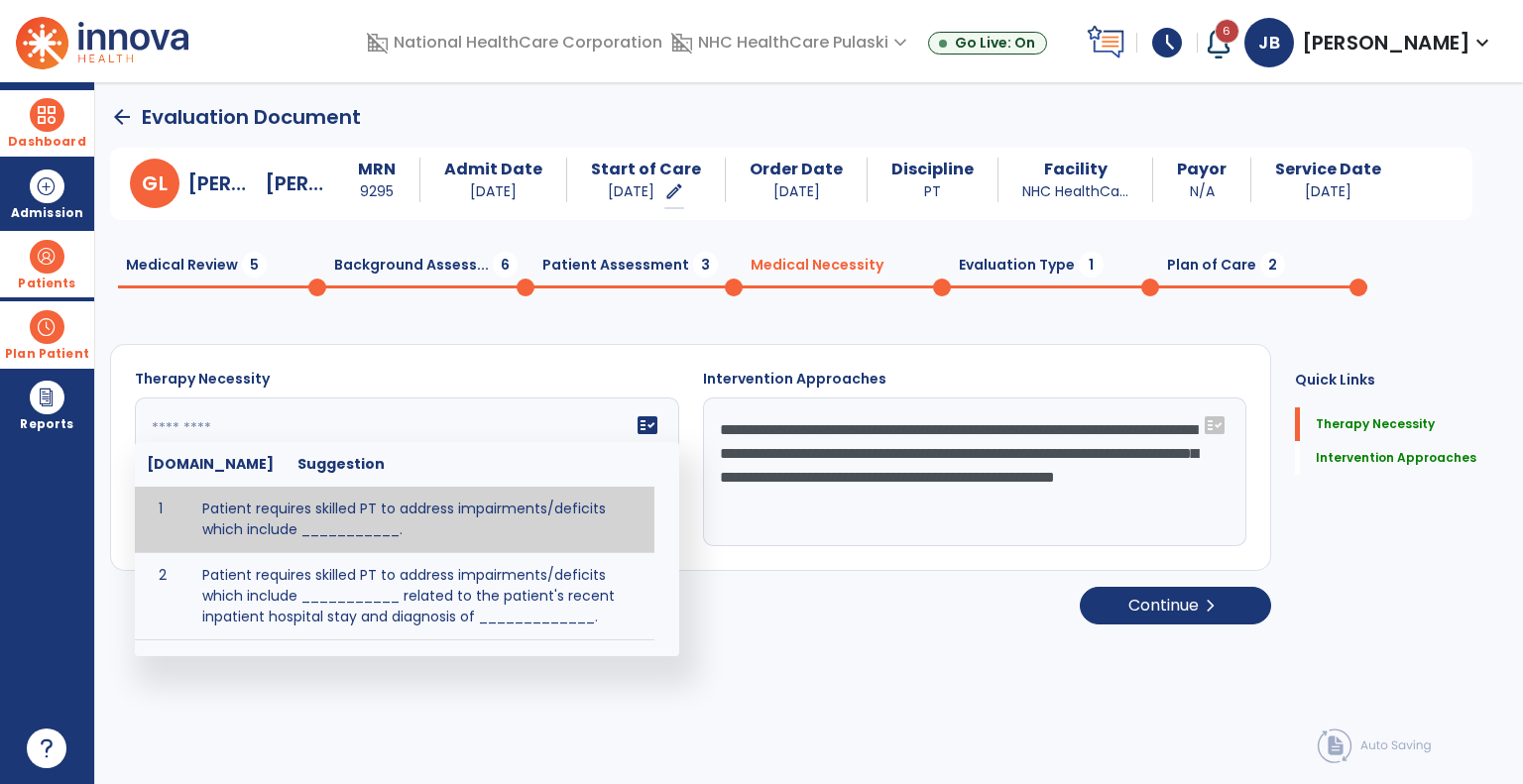 paste on "**********" 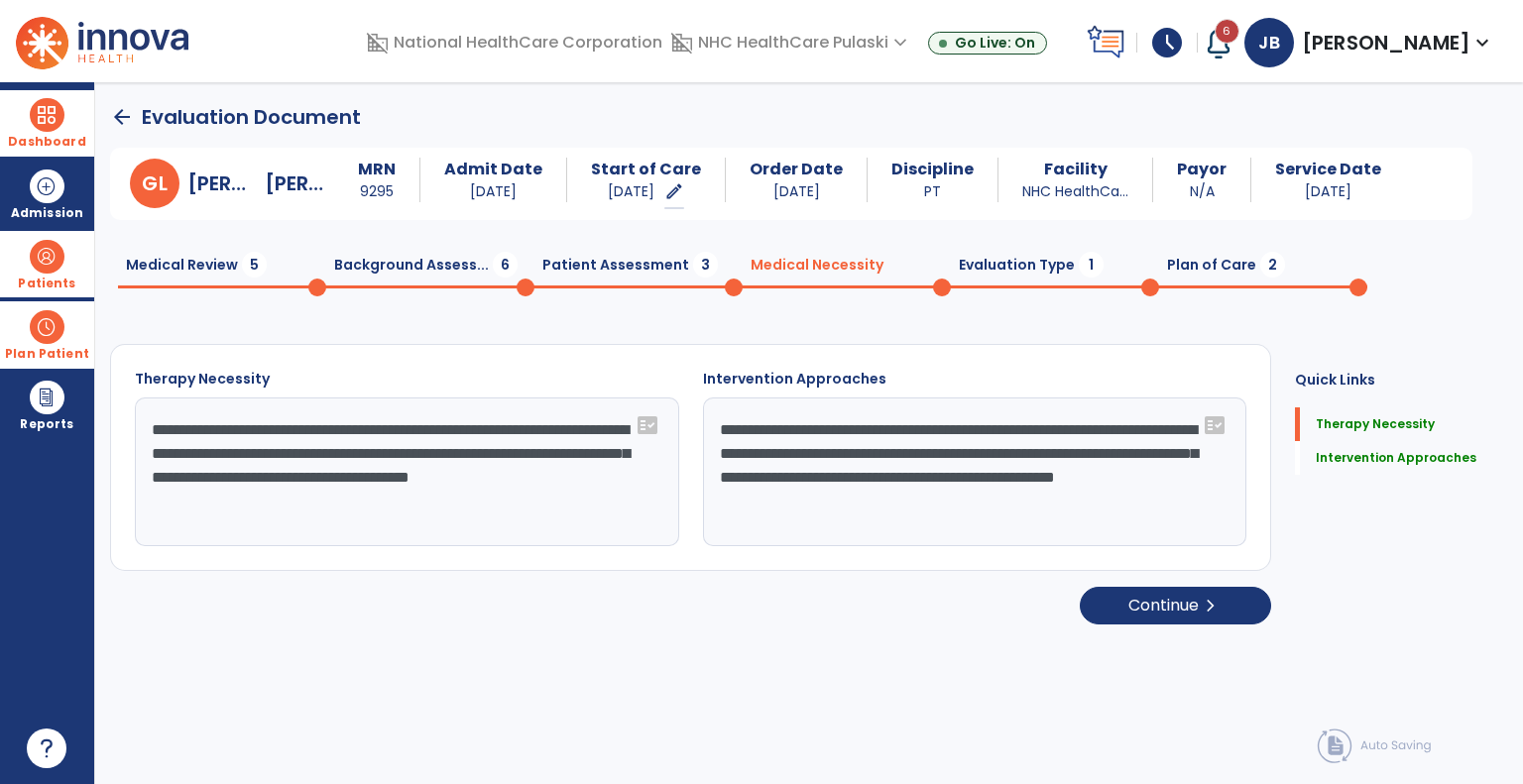 click on "Patient Assessment  3" 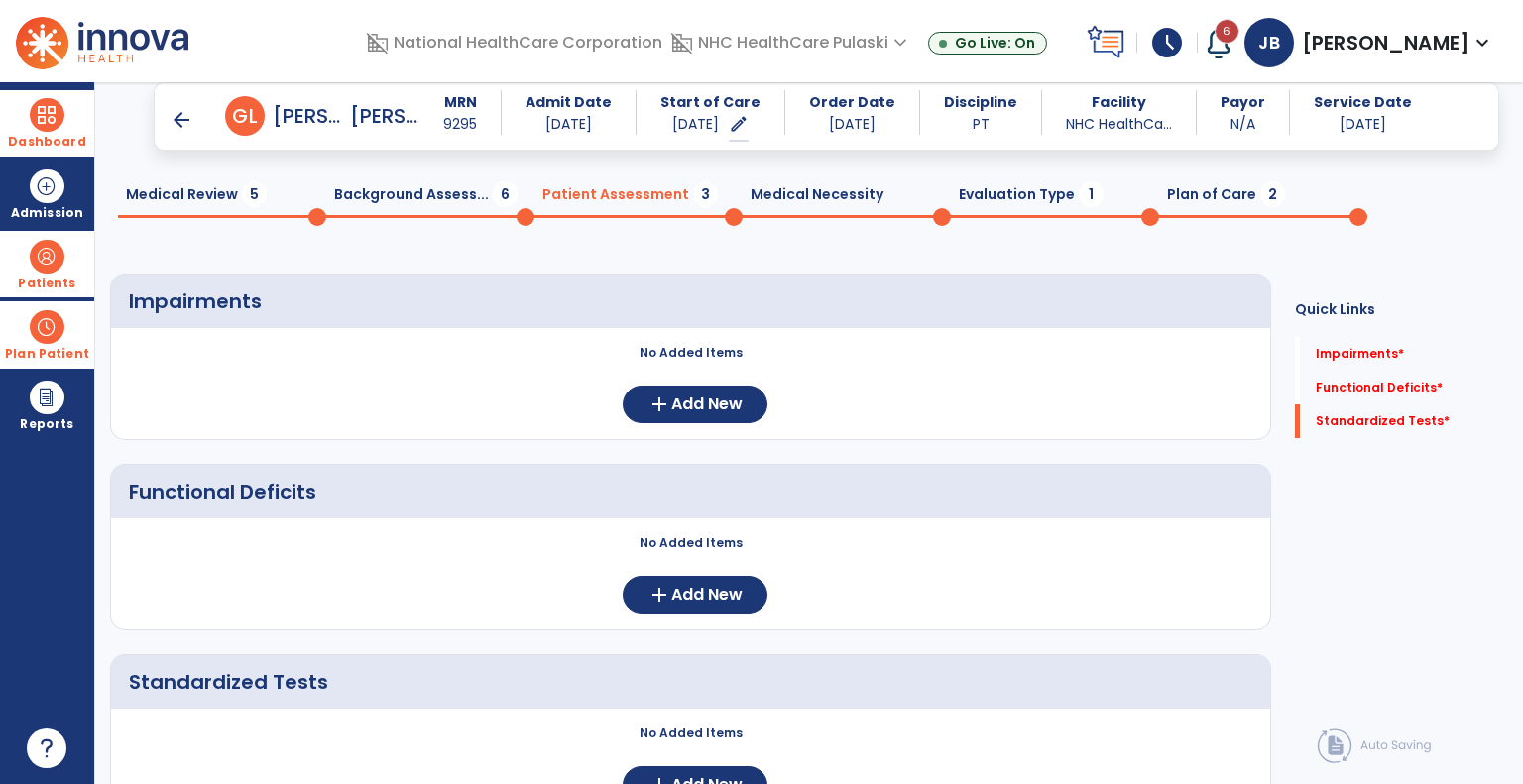 scroll, scrollTop: 0, scrollLeft: 0, axis: both 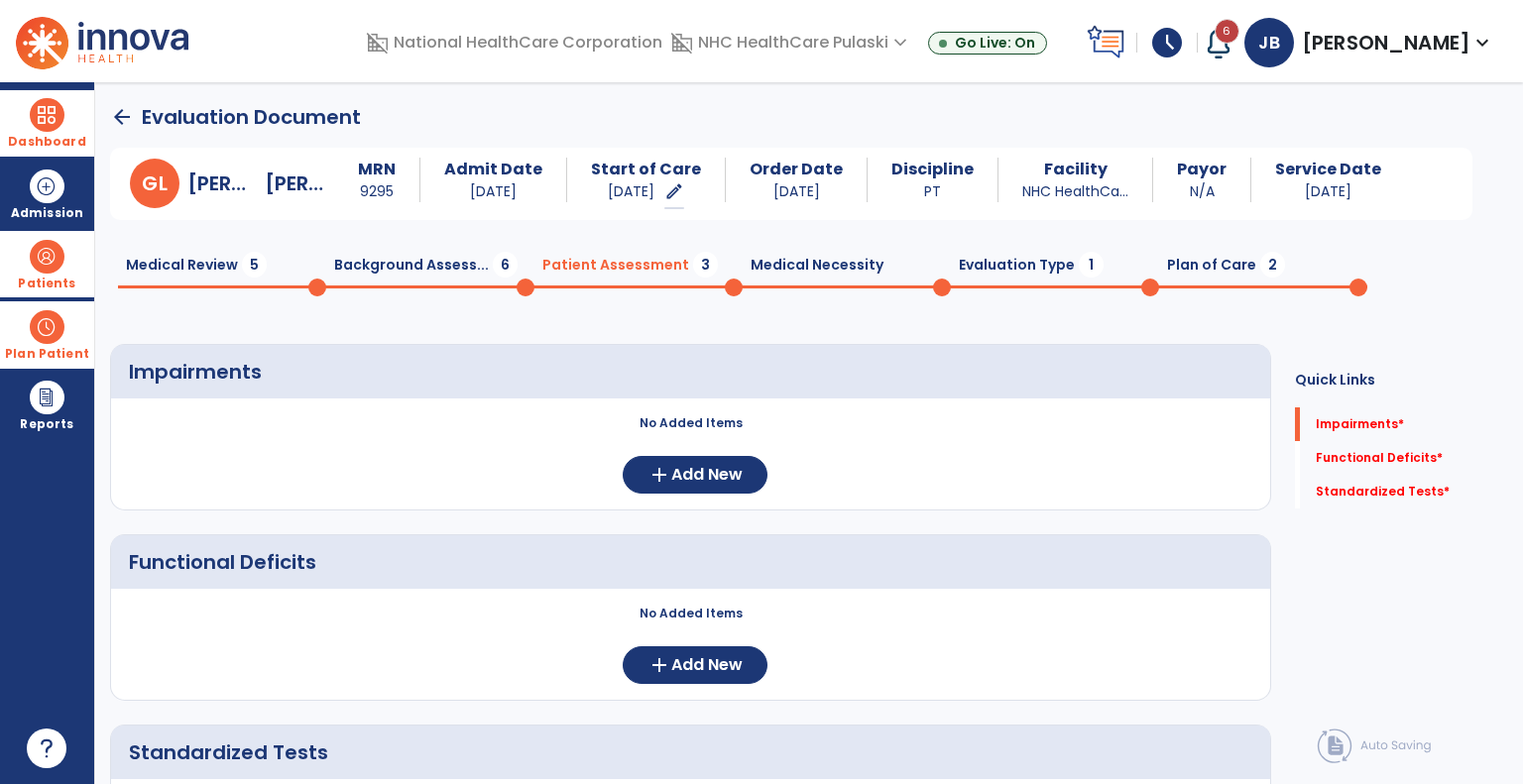 click on "Background Assess...  6" 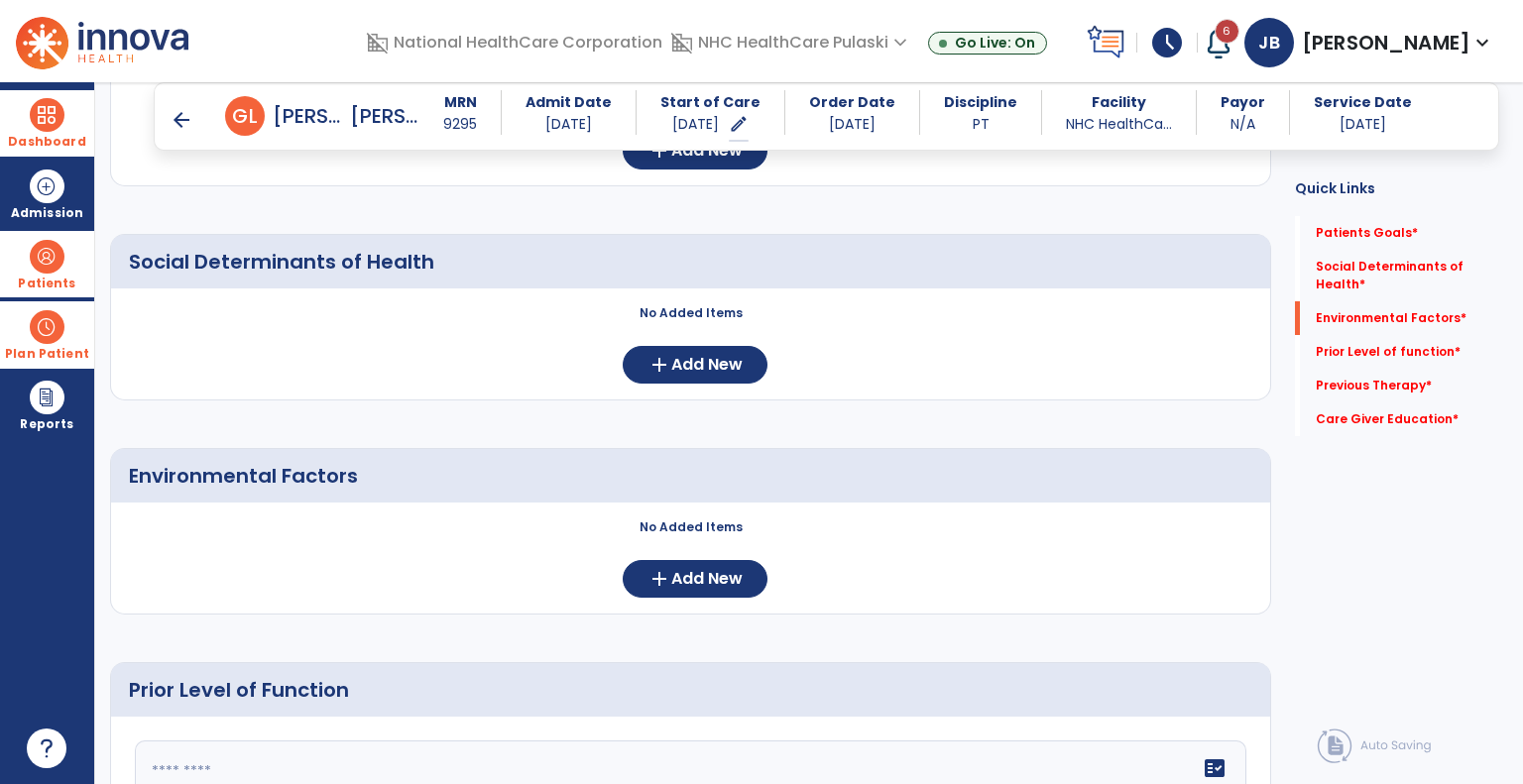 scroll, scrollTop: 308, scrollLeft: 0, axis: vertical 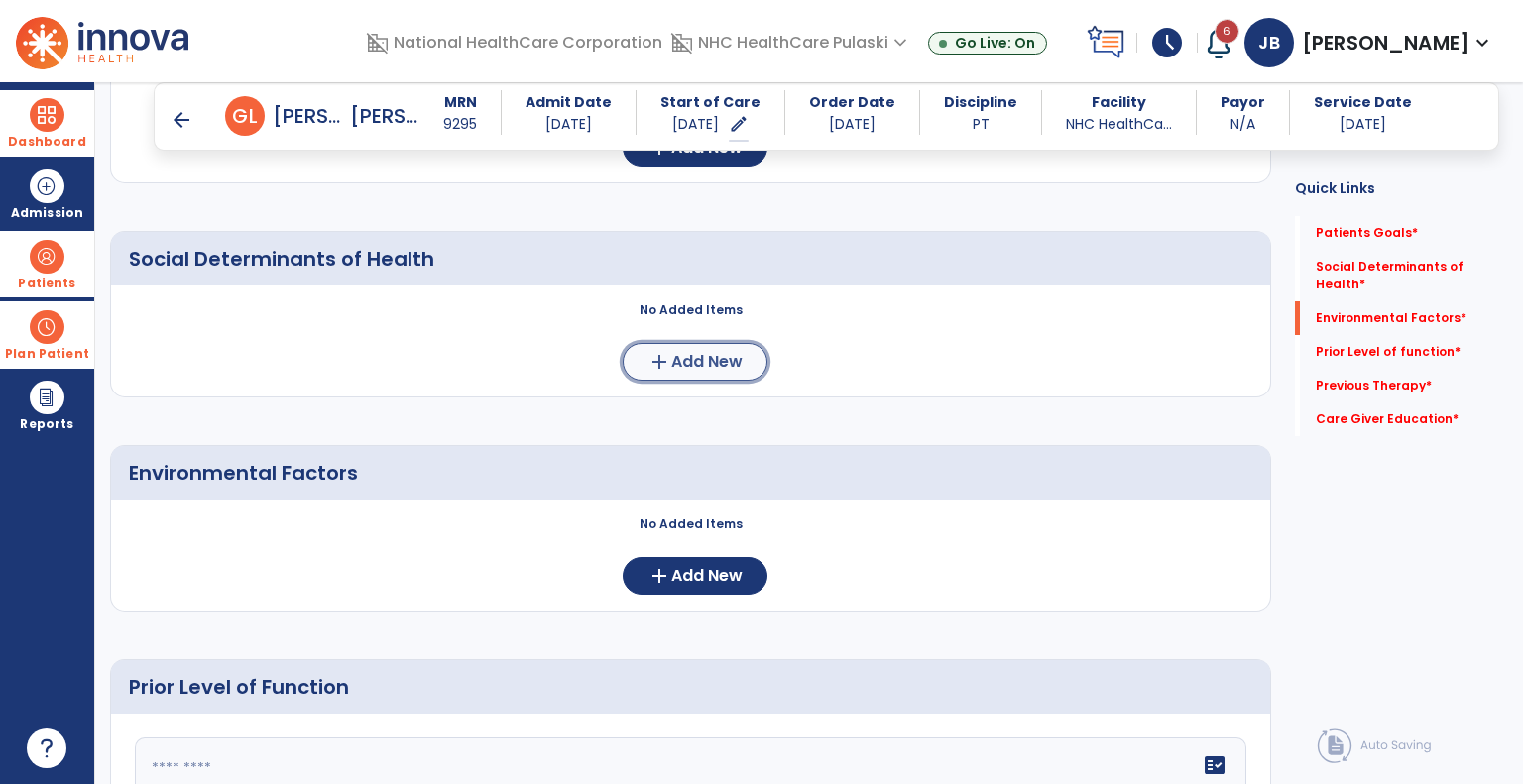 click on "Add New" 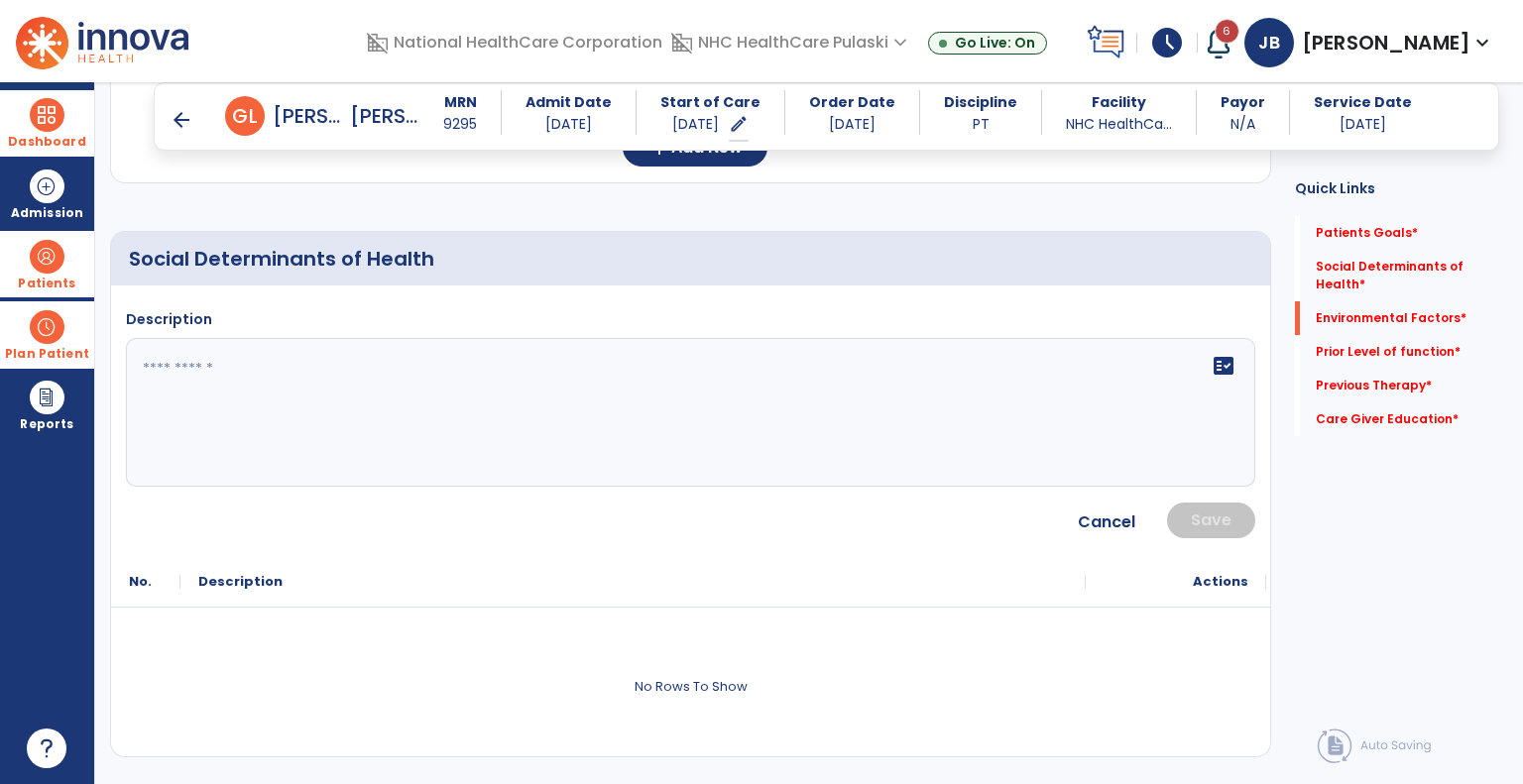 click on "fact_check" 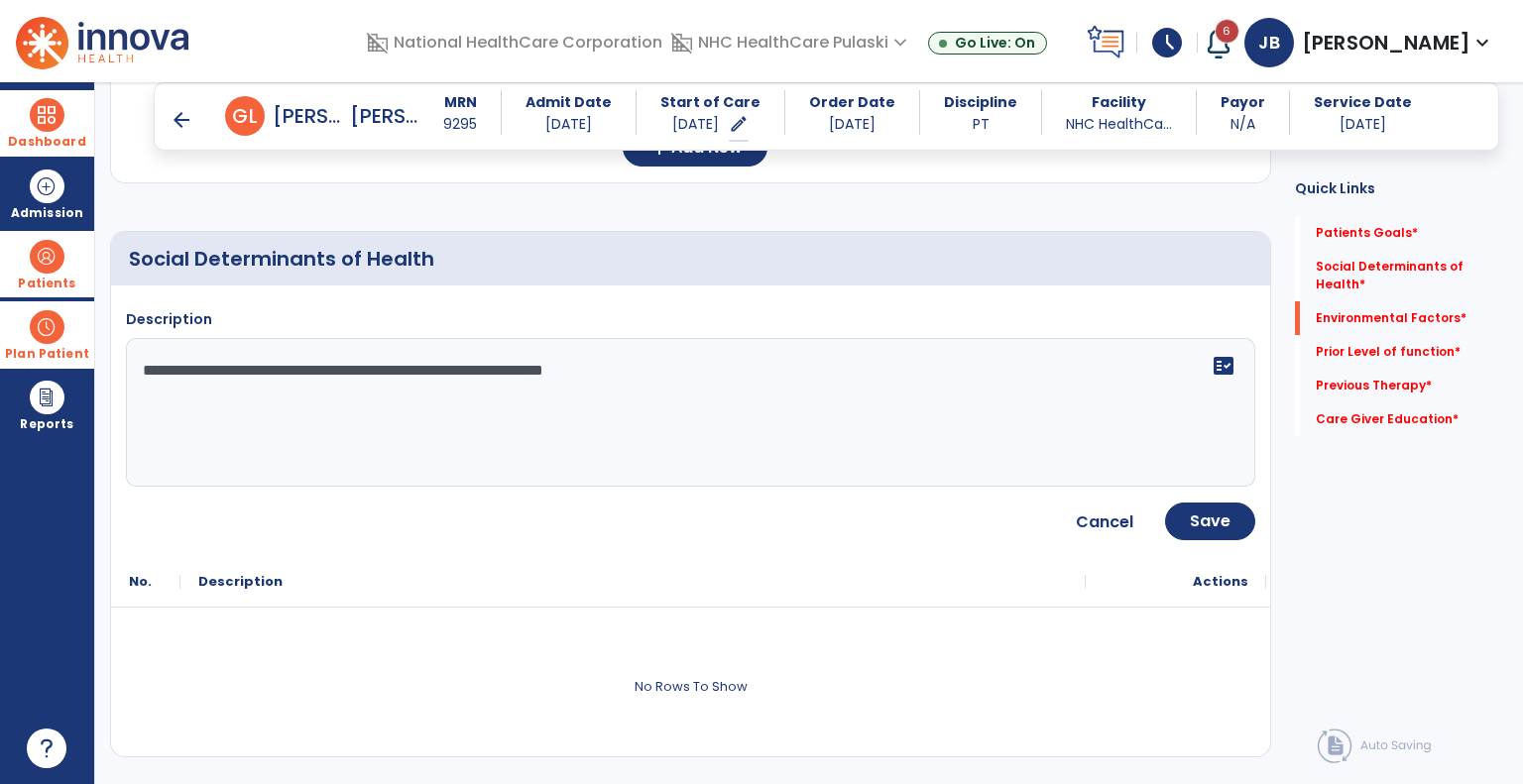 type on "**********" 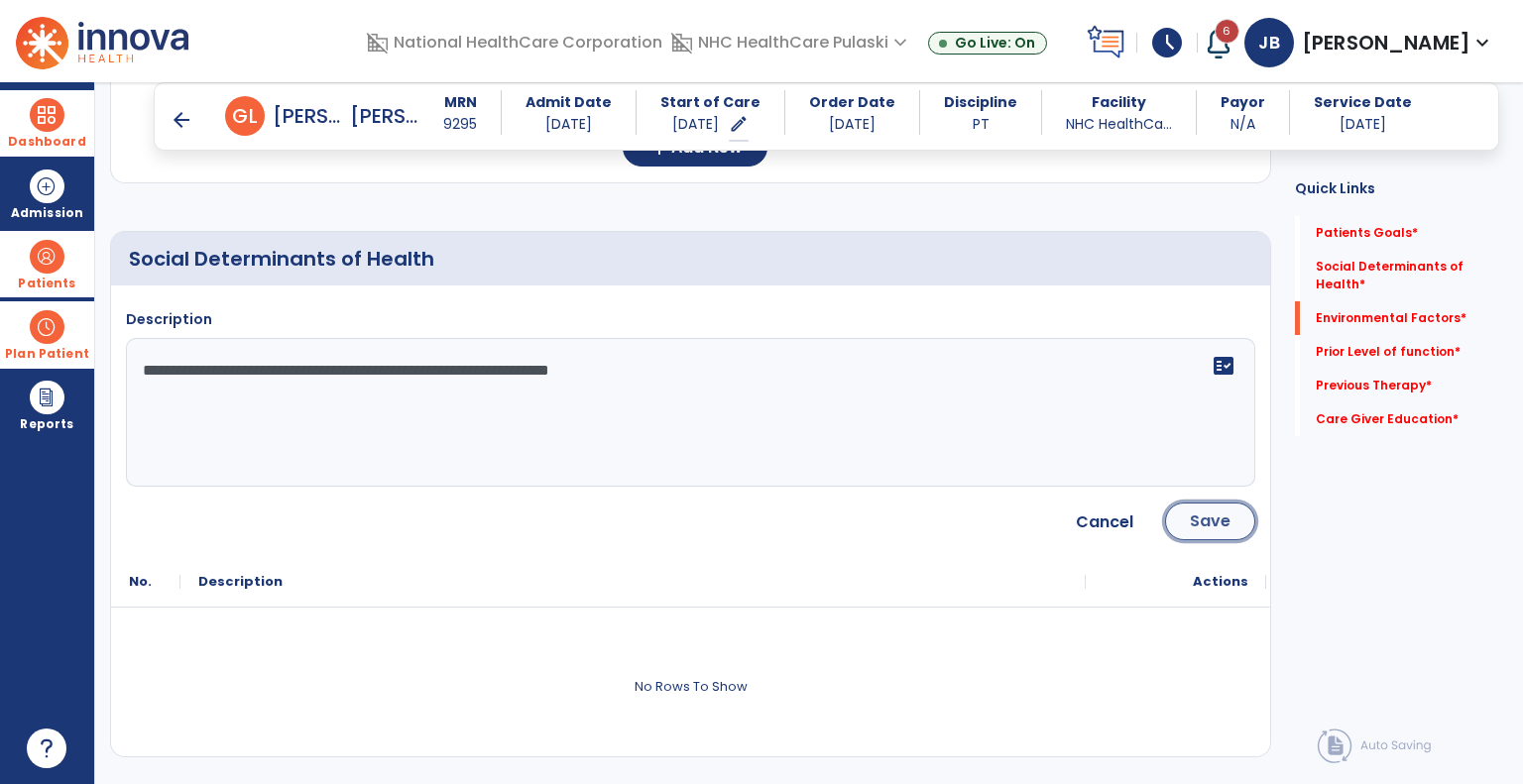 click on "Save" 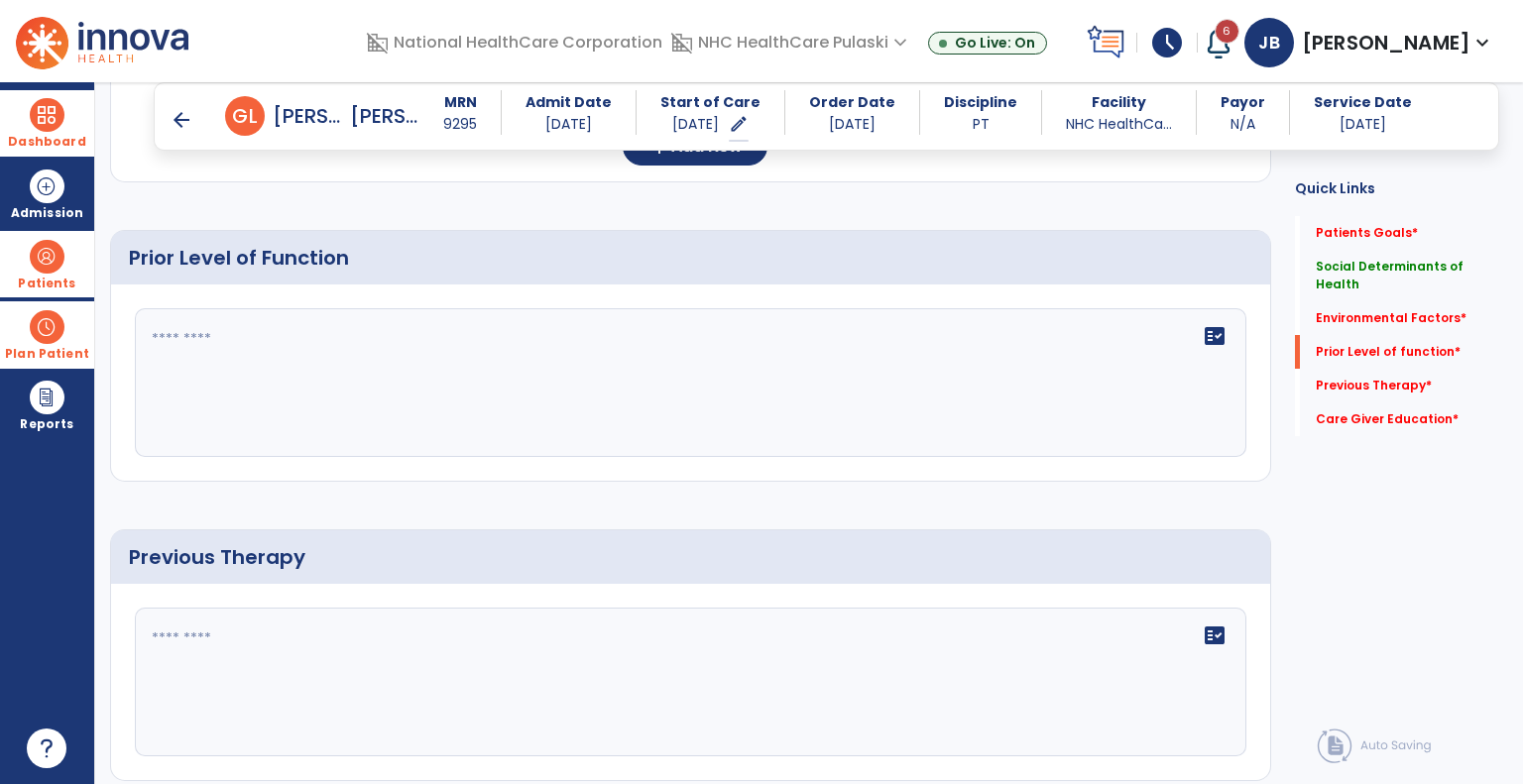 scroll, scrollTop: 837, scrollLeft: 0, axis: vertical 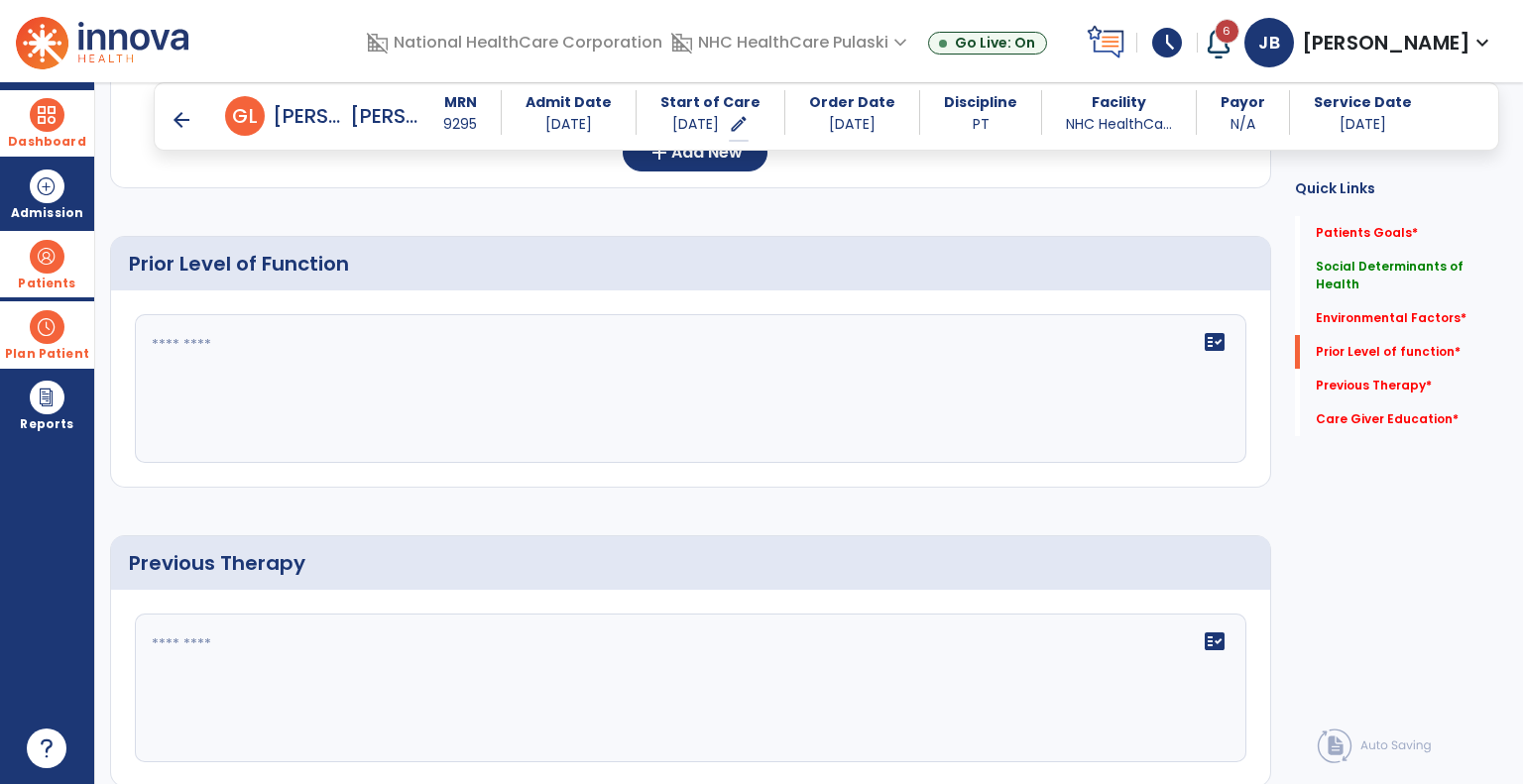 click on "fact_check" 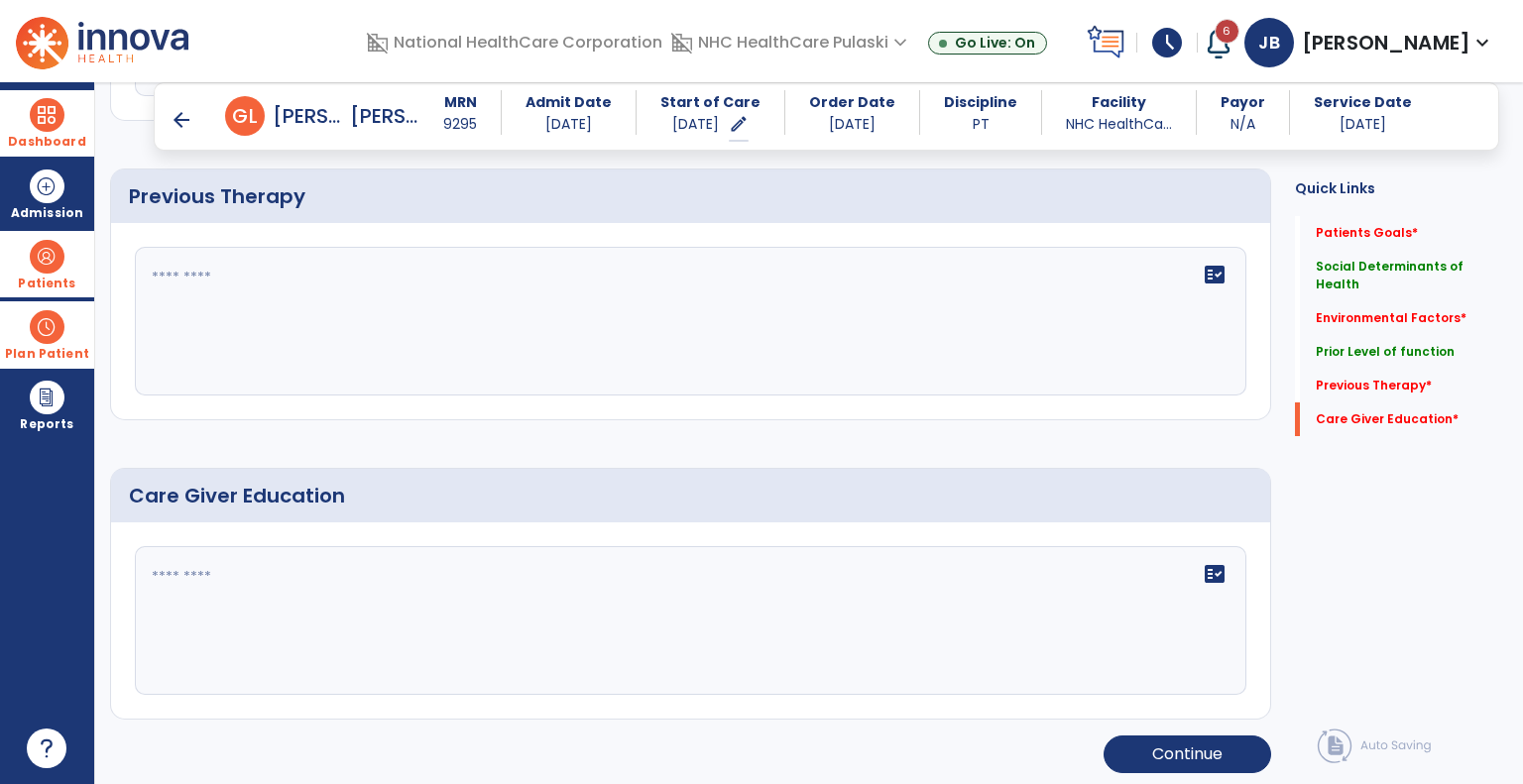 type on "**********" 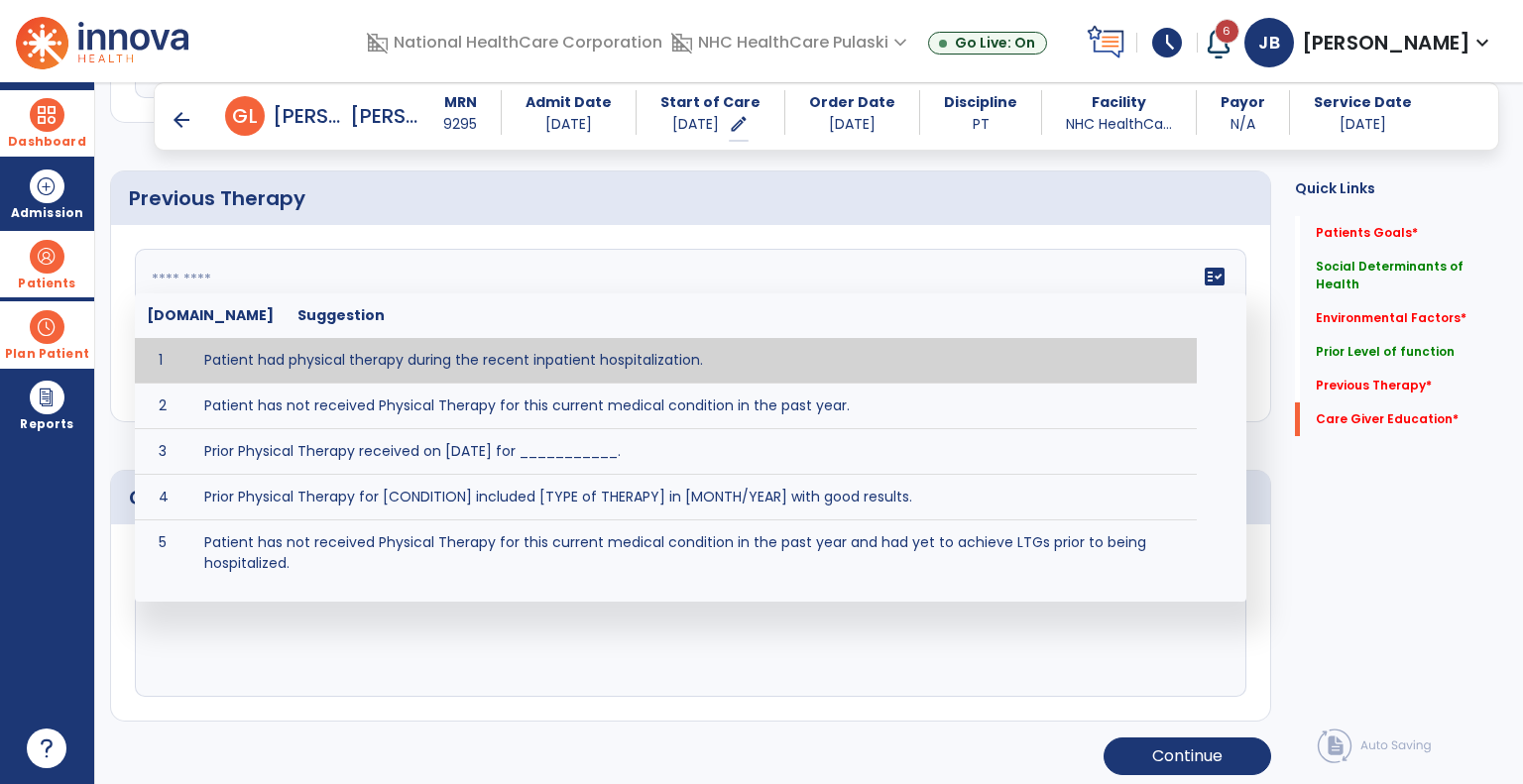 type on "**********" 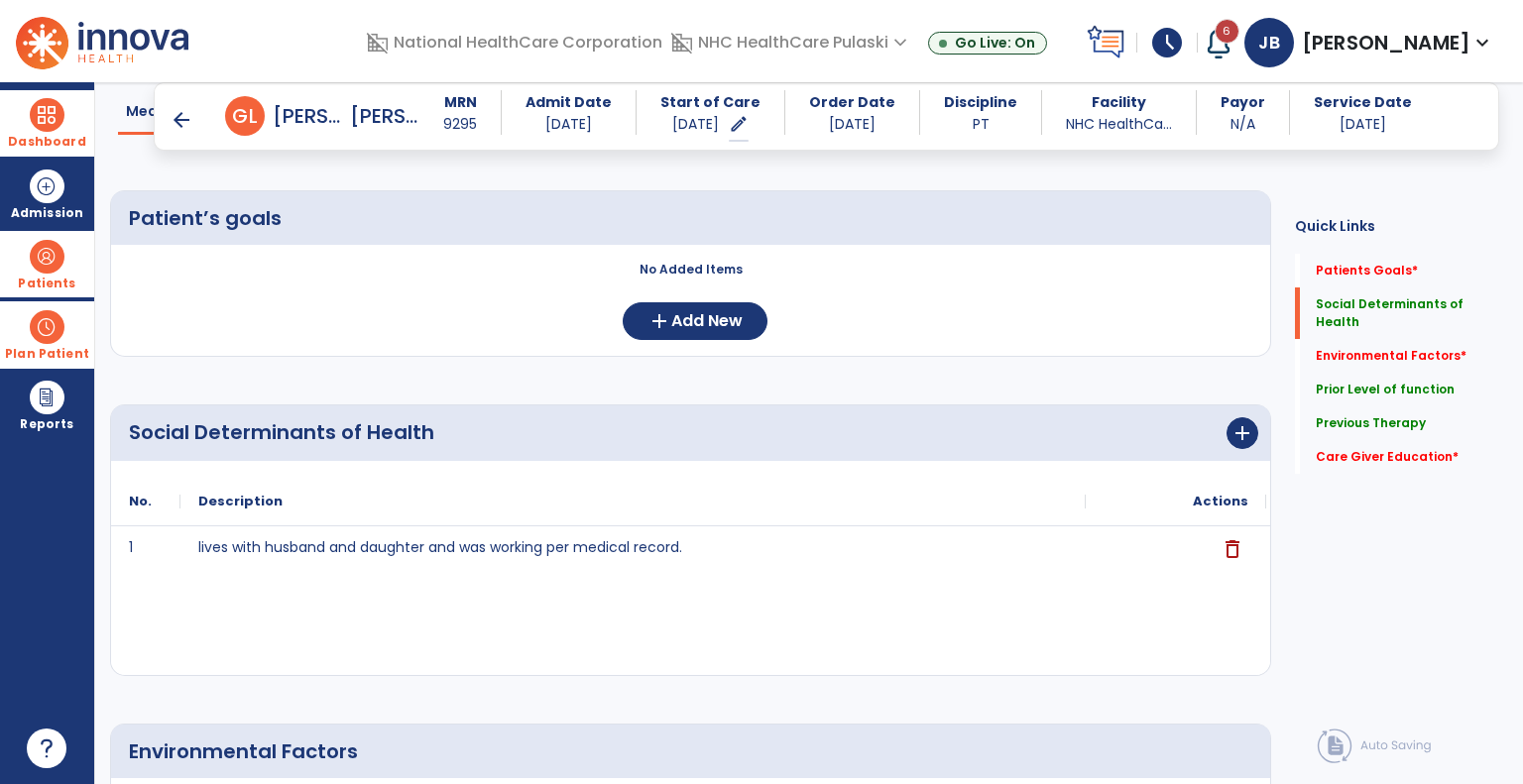 scroll, scrollTop: 0, scrollLeft: 0, axis: both 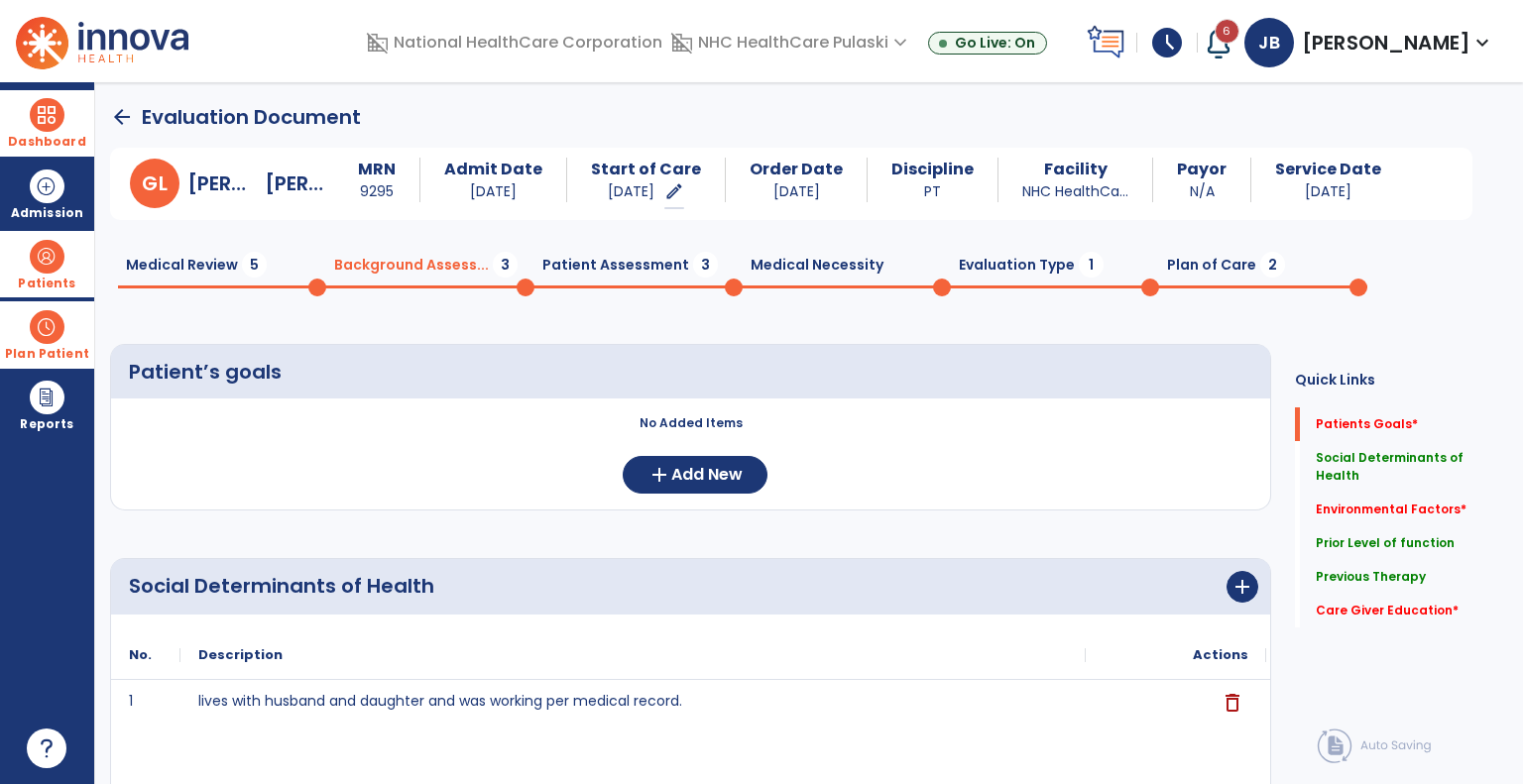 click on "Medical Review  5" 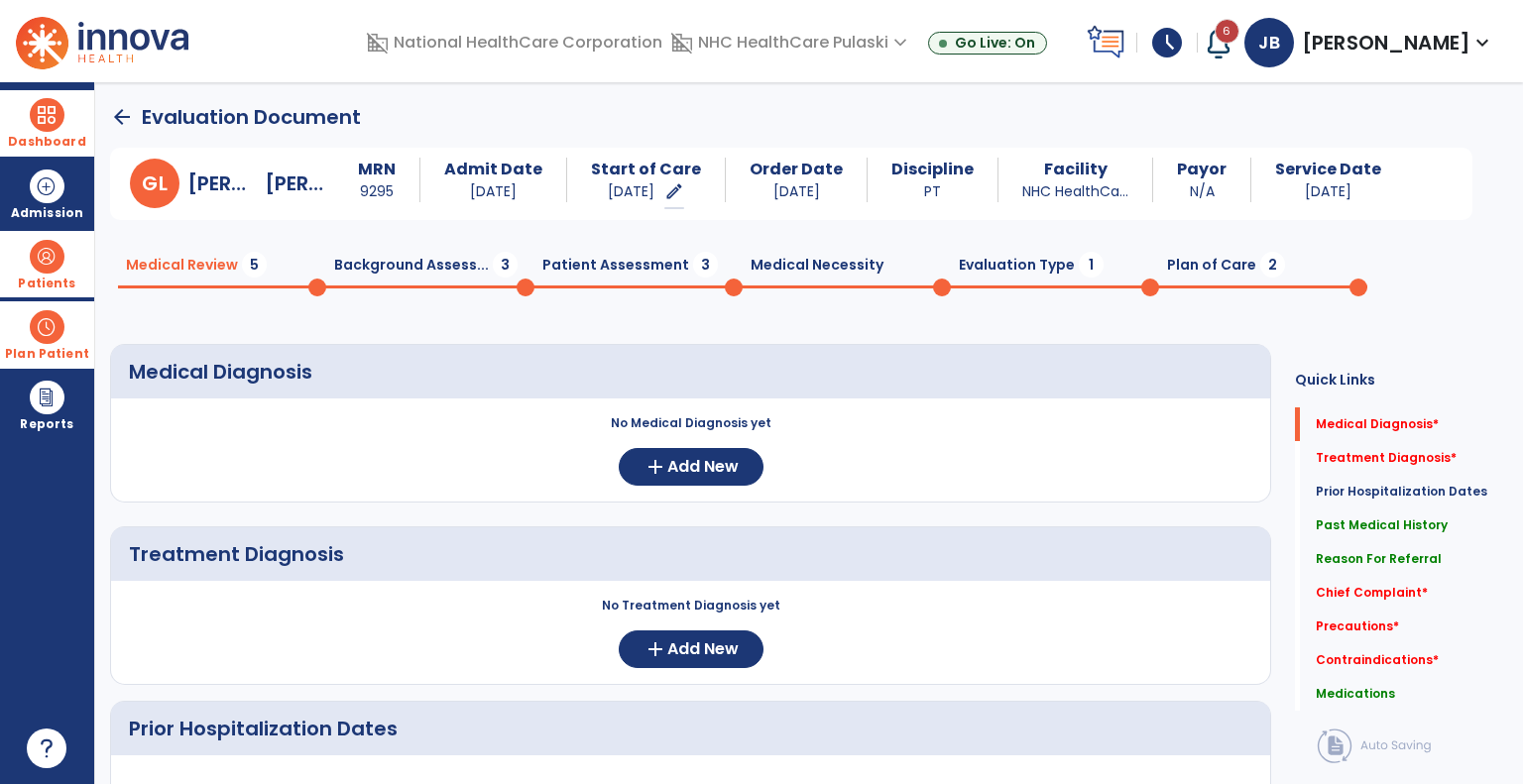 click on "arrow_back" 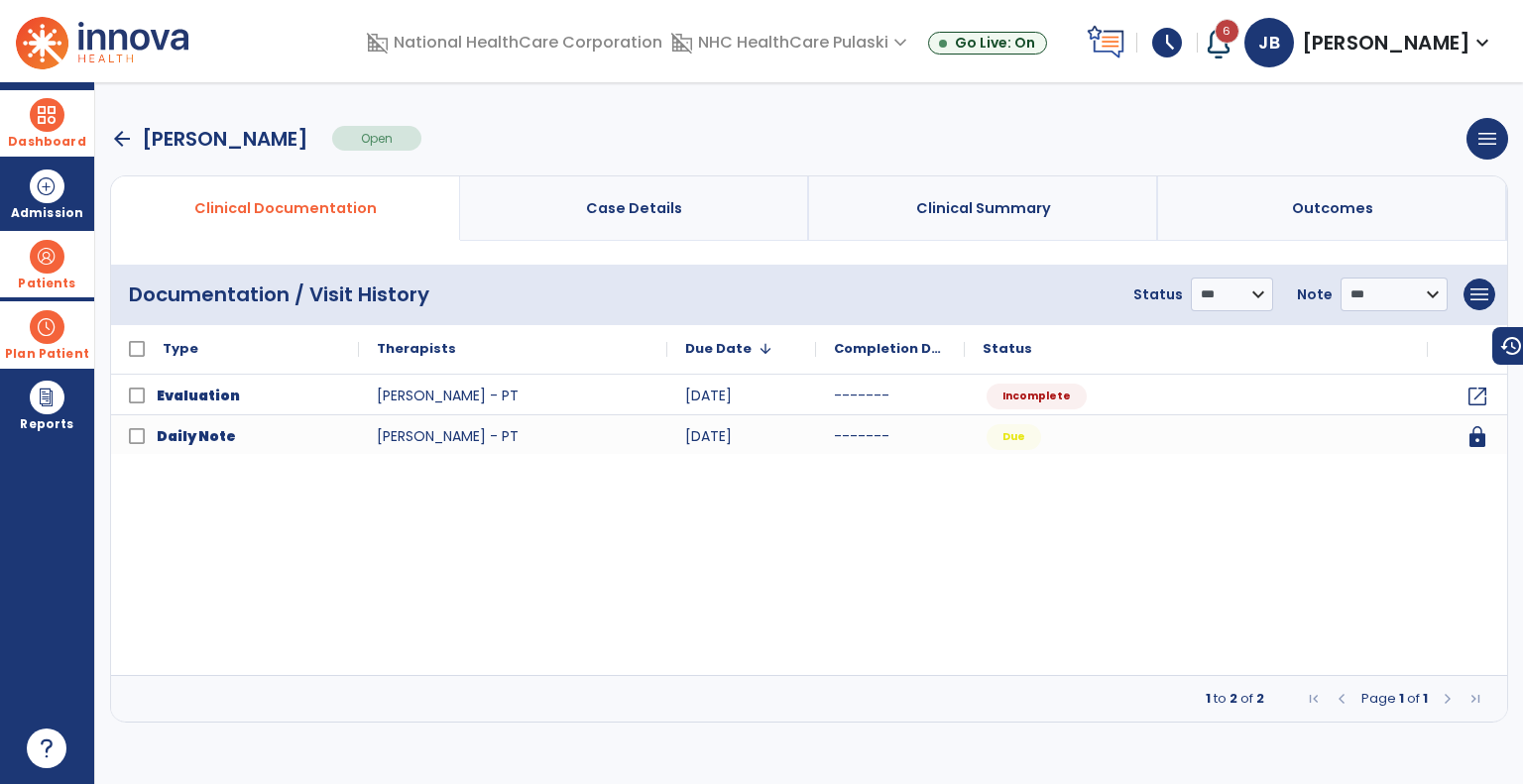click at bounding box center [47, 327] 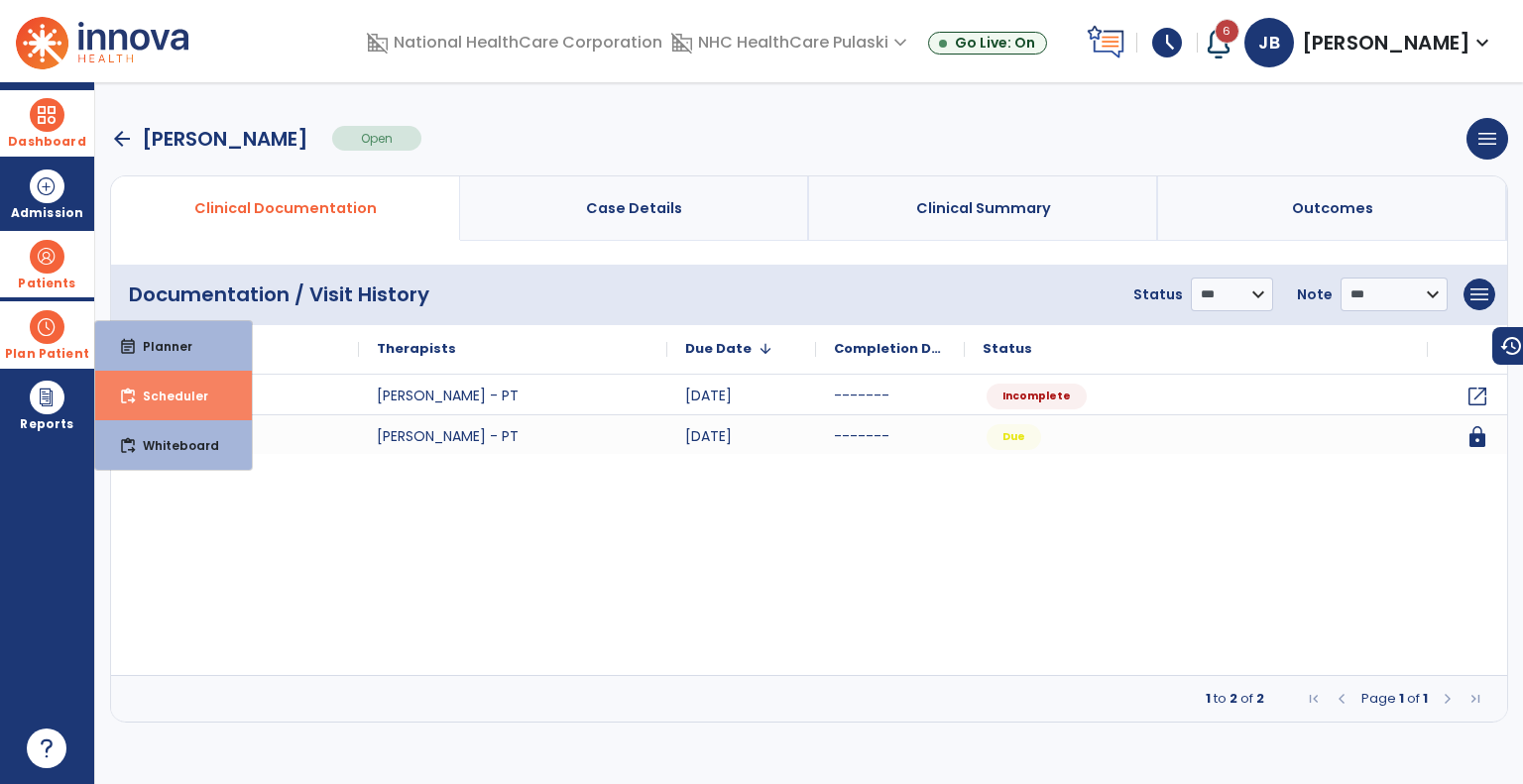 click on "content_paste_go  Scheduler" at bounding box center (174, 395) 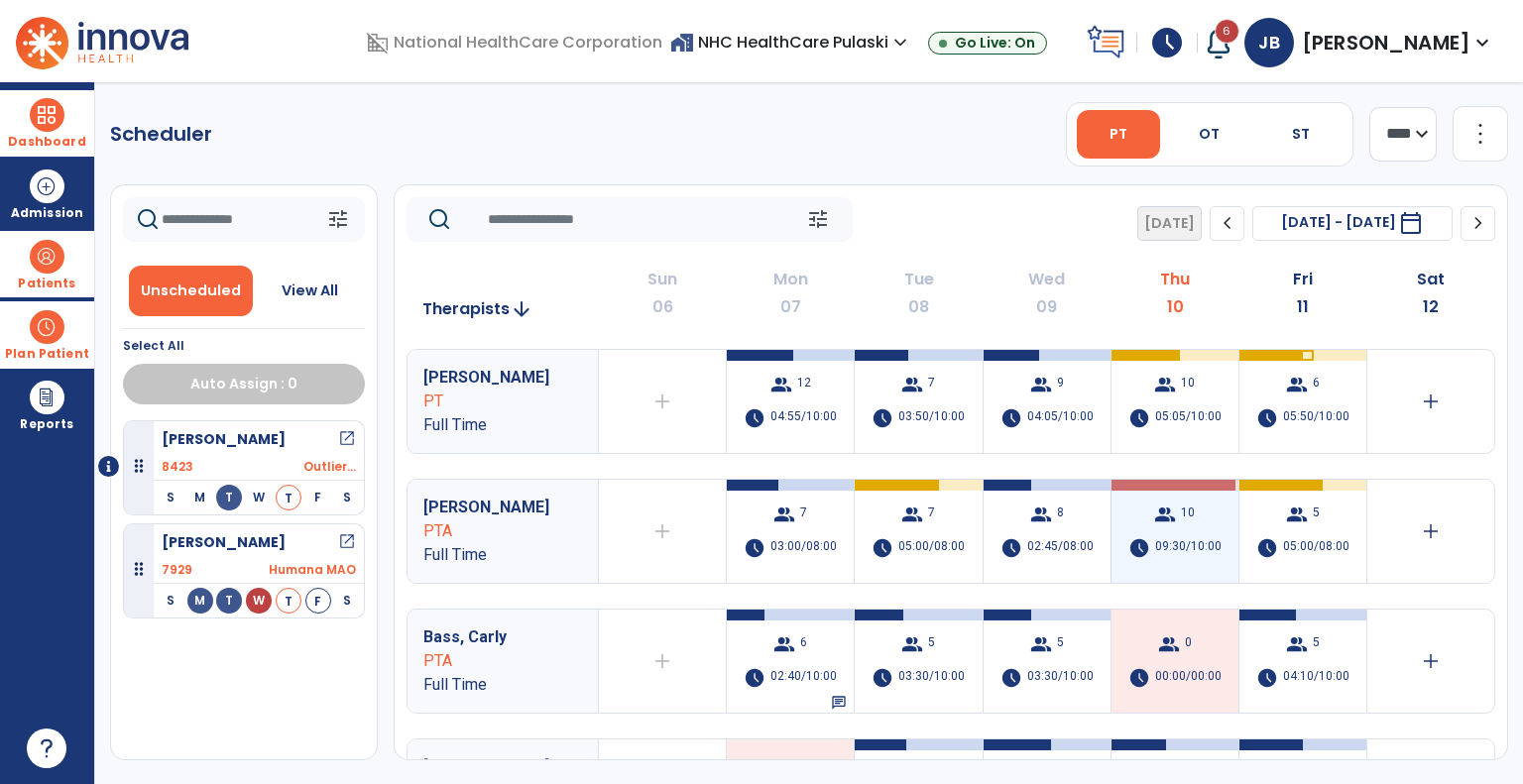 click on "group  10  schedule  09:30/10:00" at bounding box center [1175, 531] 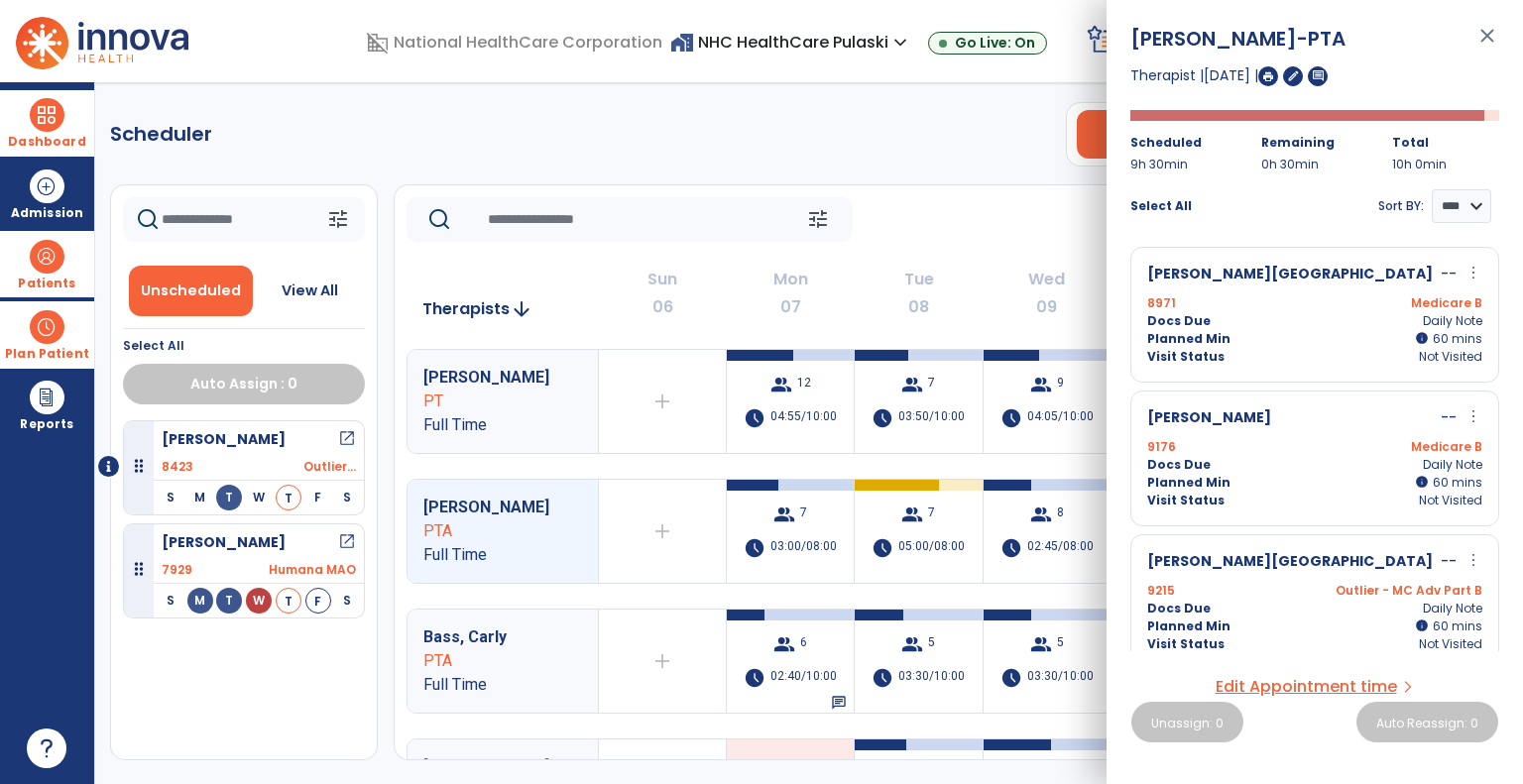 click on "[PERSON_NAME]   --  more_vert  edit   Edit Session   alt_route   Split Minutes  9215 Outlier - MC Adv Part B  Docs Due Daily Note   Planned Min  info   60 I 60 mins  Visit Status  Not Visited" at bounding box center (1315, 602) 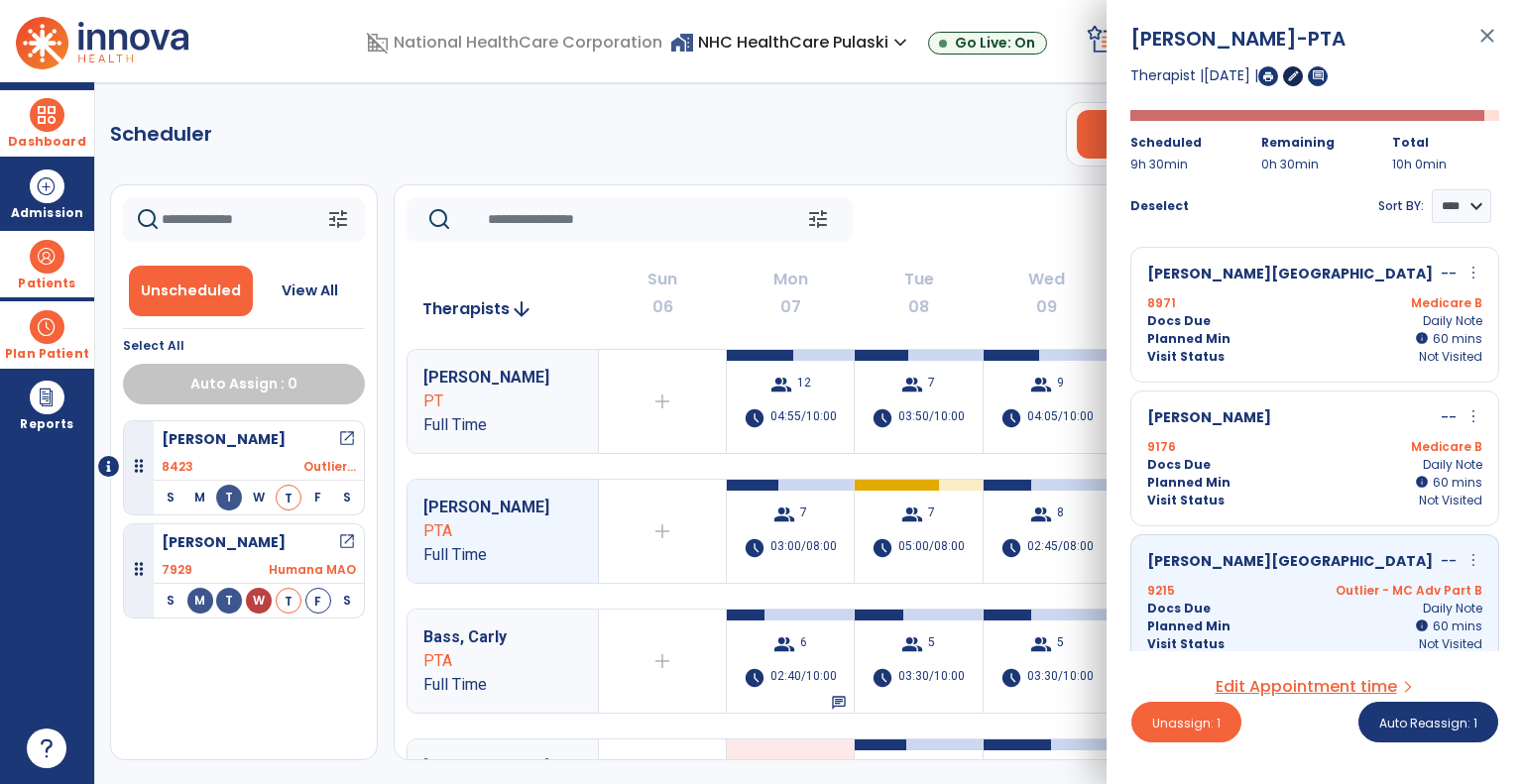 click on "edit" at bounding box center (1293, 75) 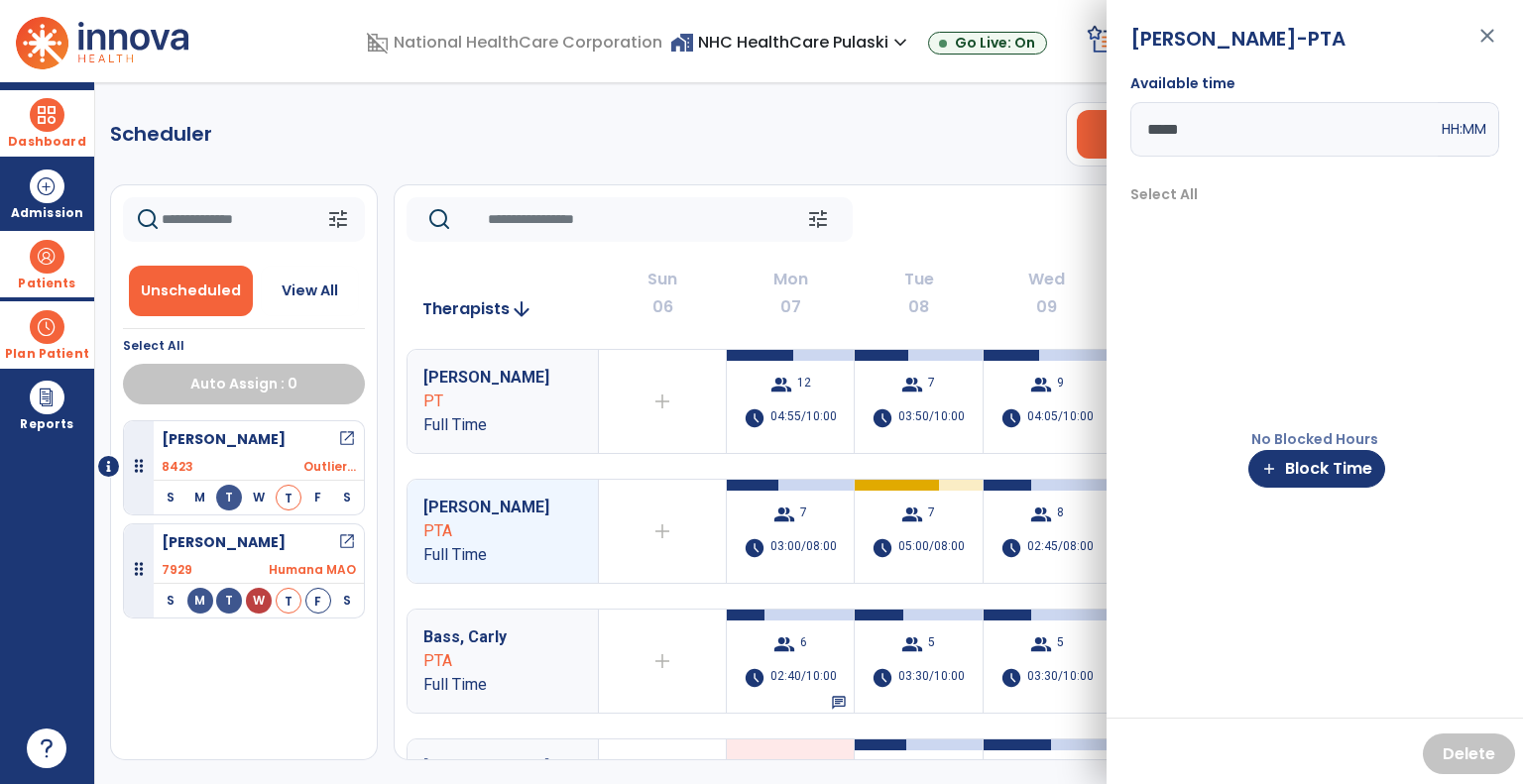 click on "*****" at bounding box center (1284, 129) 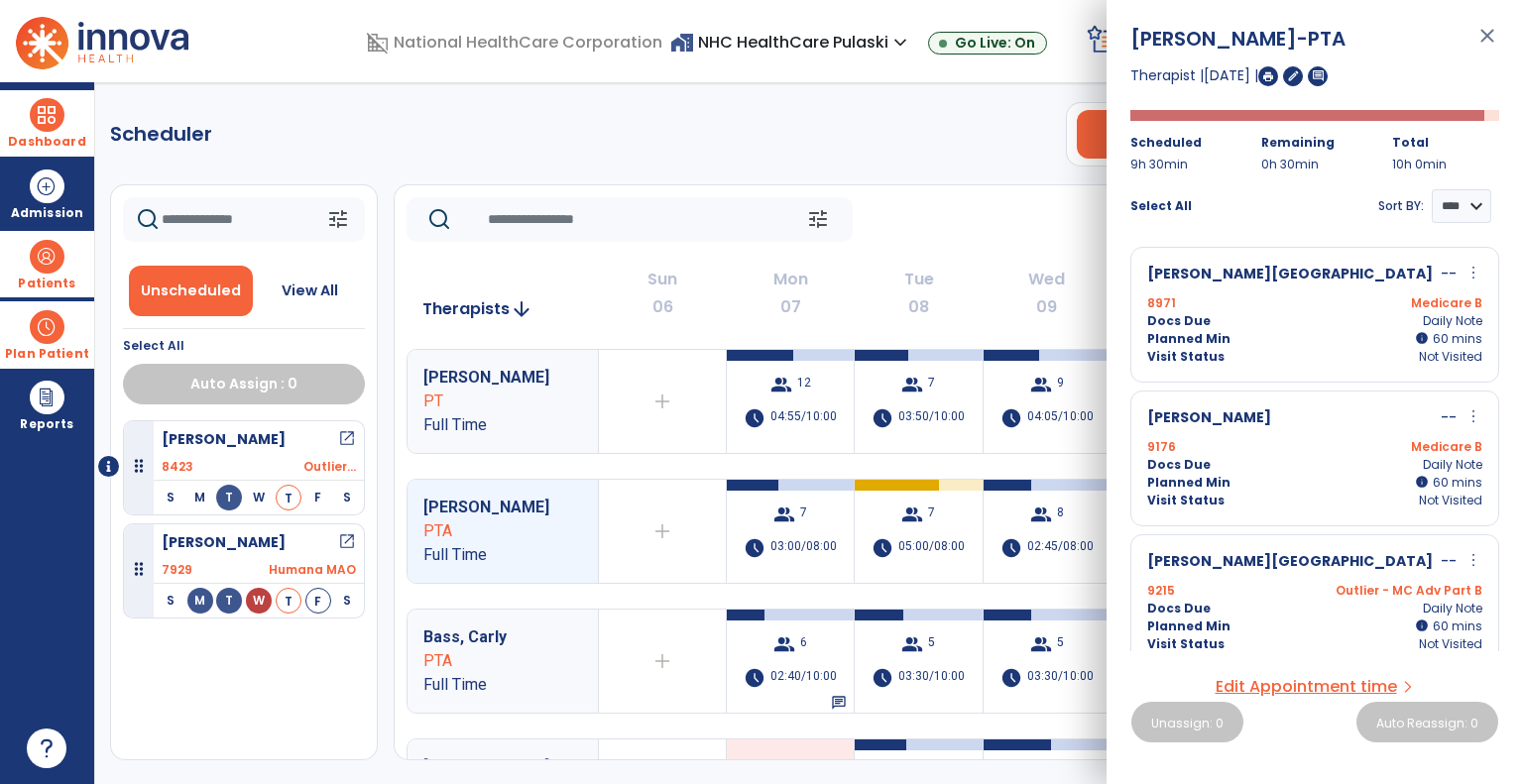 click on "close" at bounding box center (1487, 45) 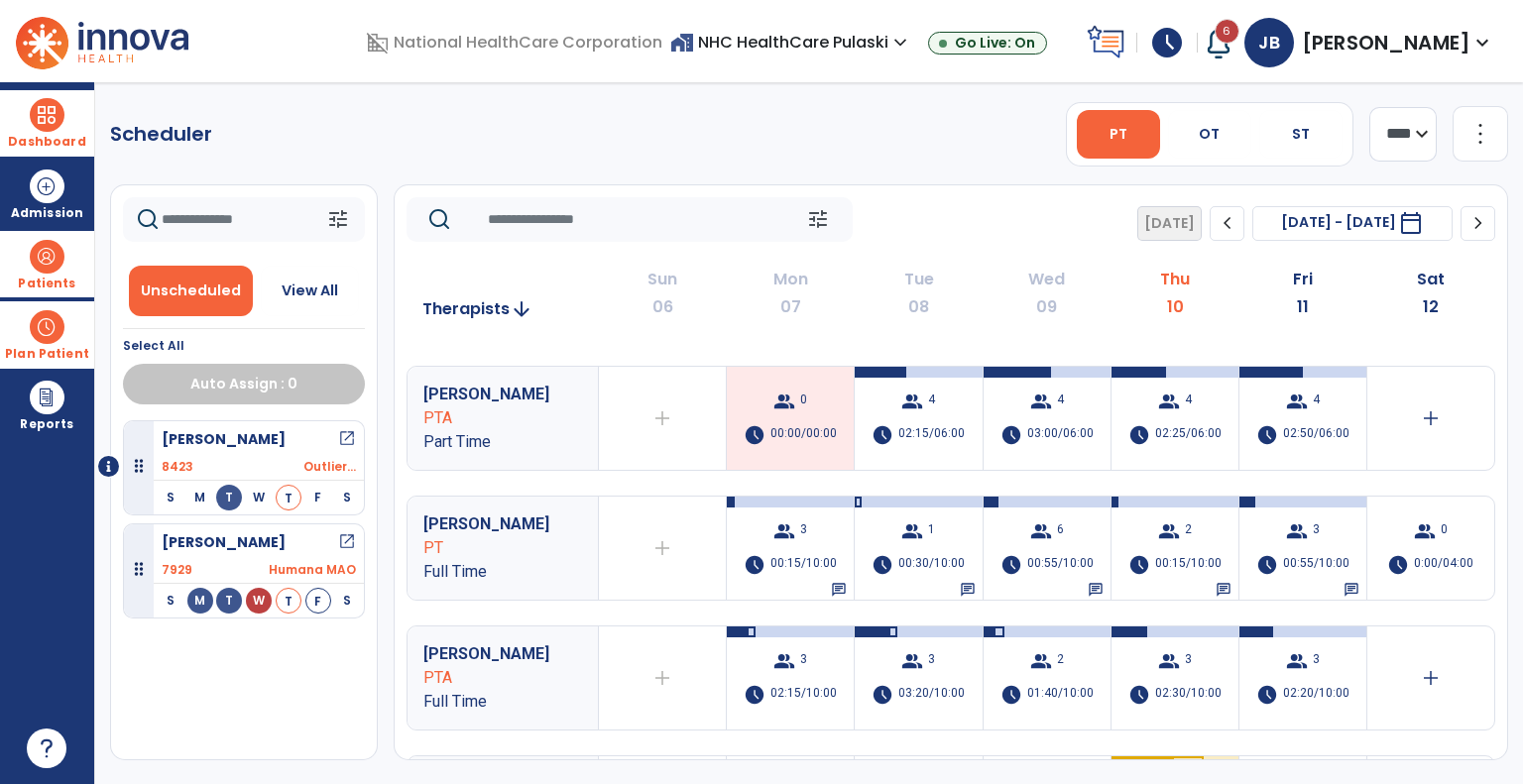 scroll, scrollTop: 392, scrollLeft: 0, axis: vertical 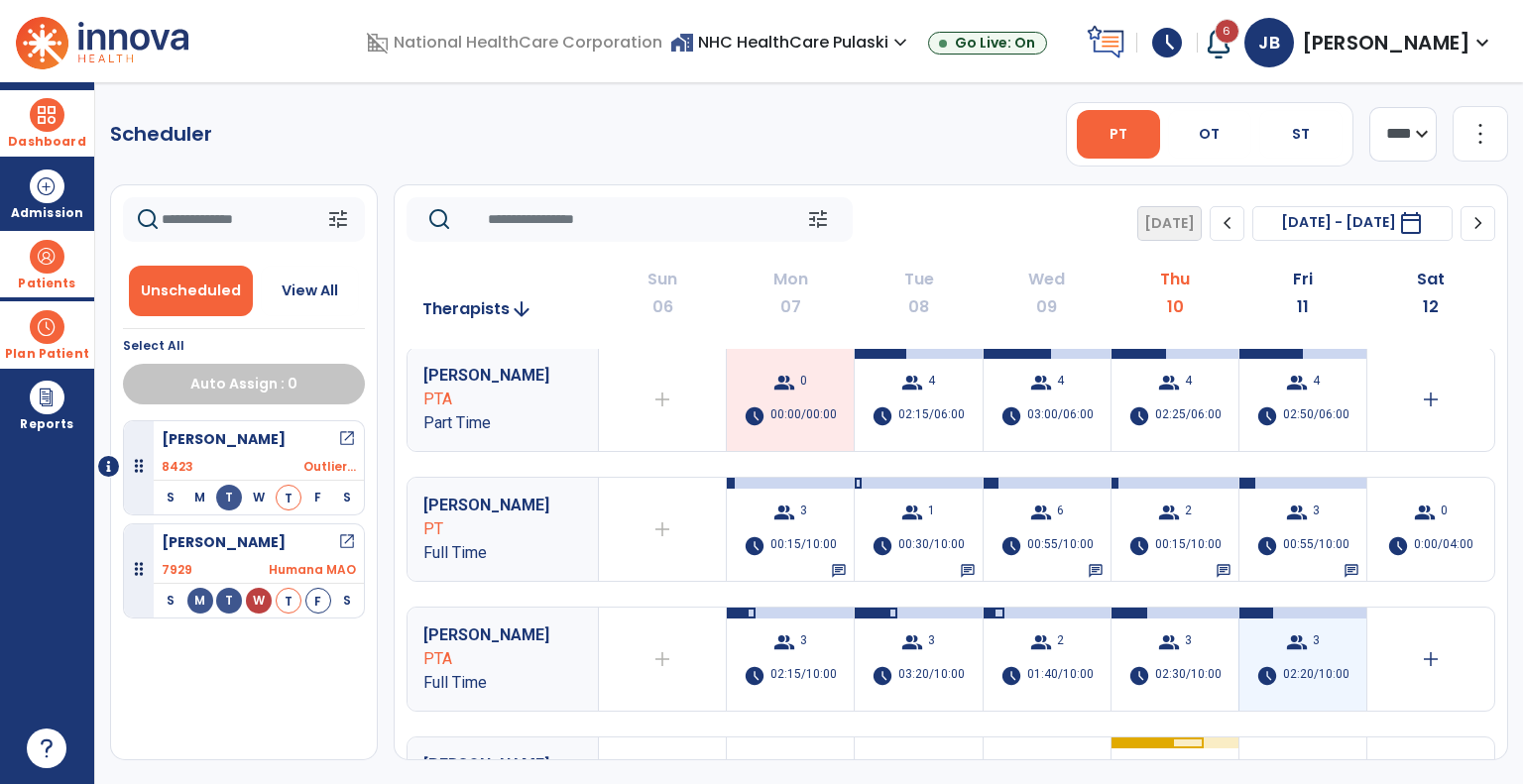 click on "02:20/10:00" at bounding box center (1316, 676) 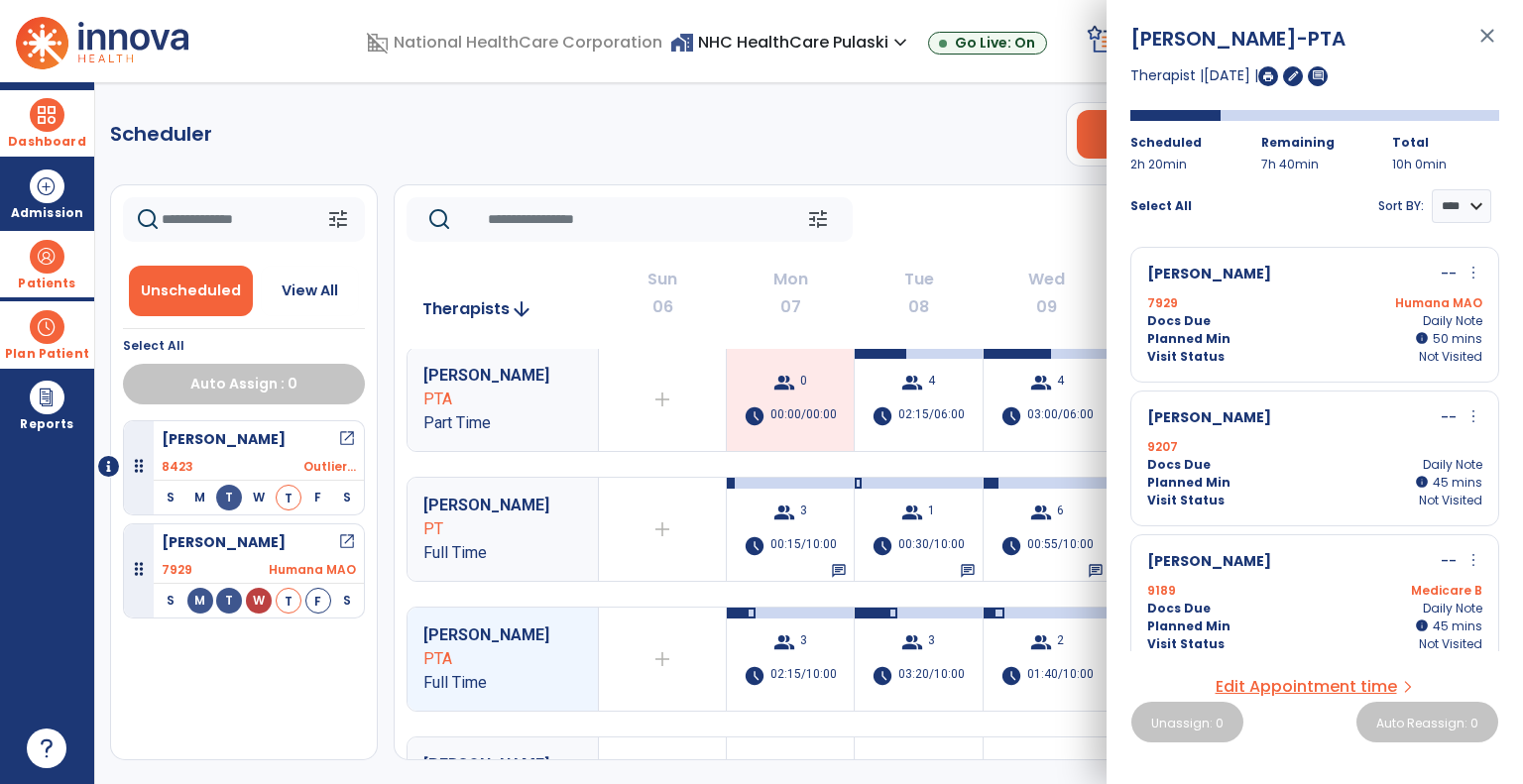 click on "7929 Humana MAO" at bounding box center [1315, 303] 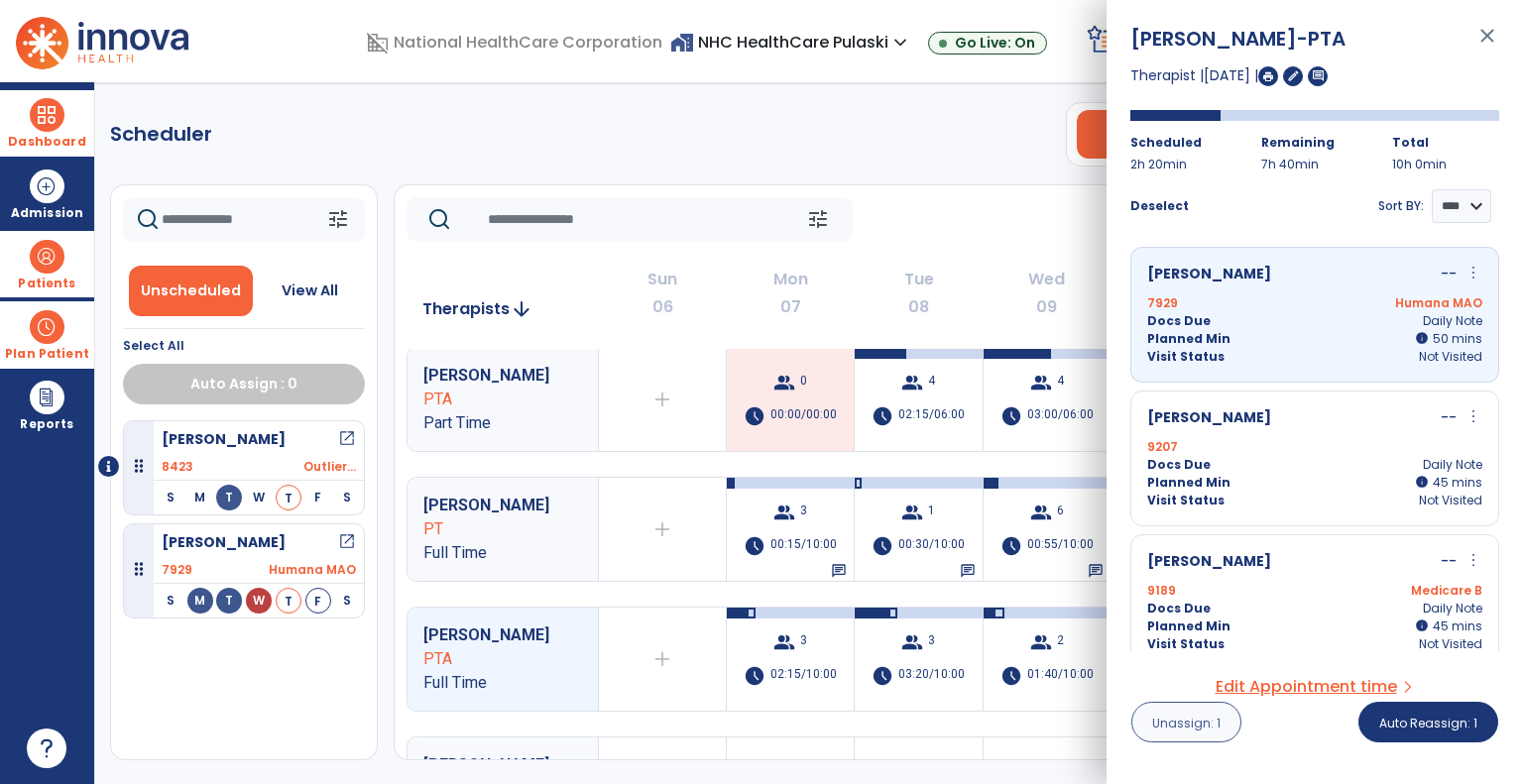 click on "Unassign: 1" at bounding box center (1186, 723) 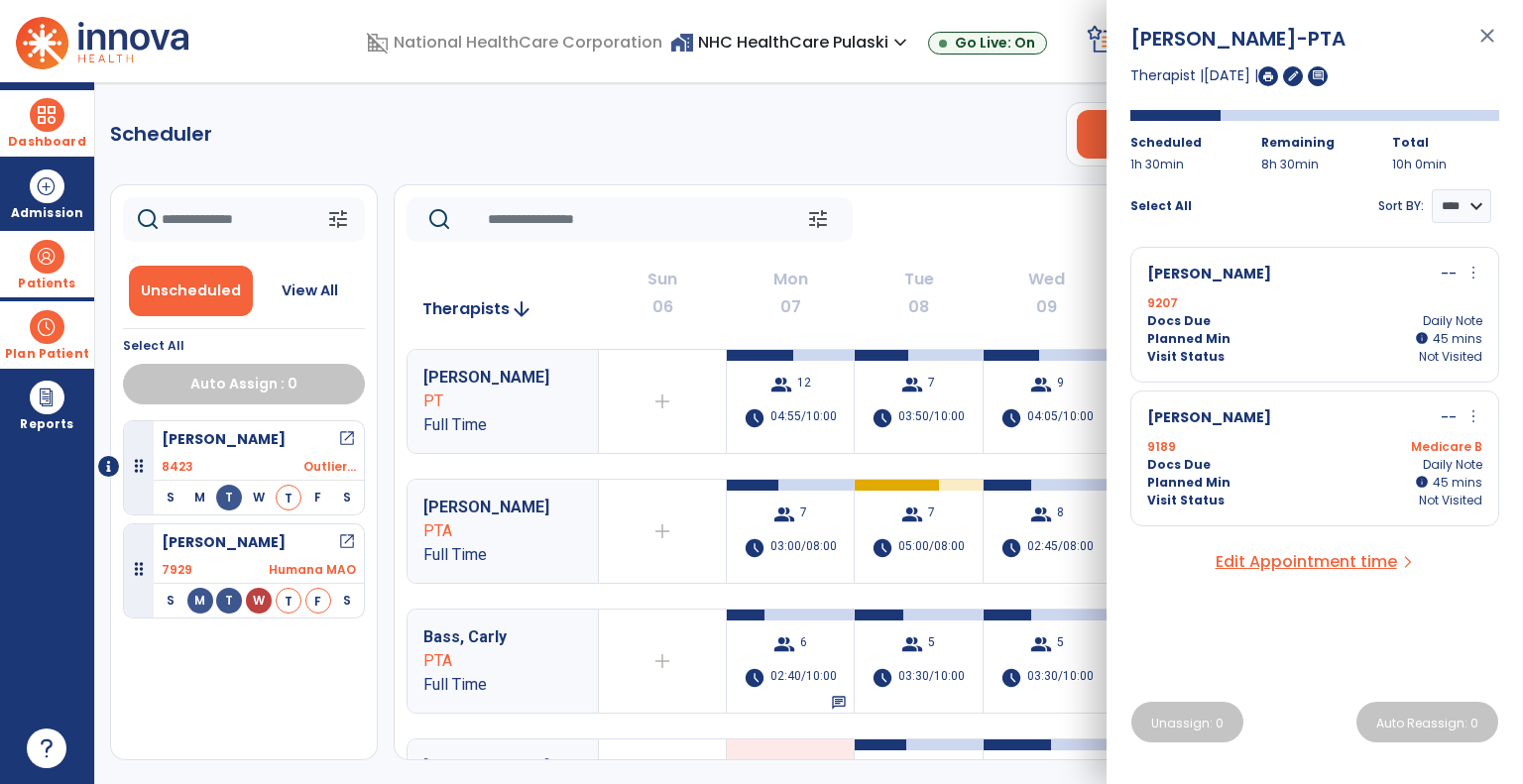 click on "close" at bounding box center (1487, 45) 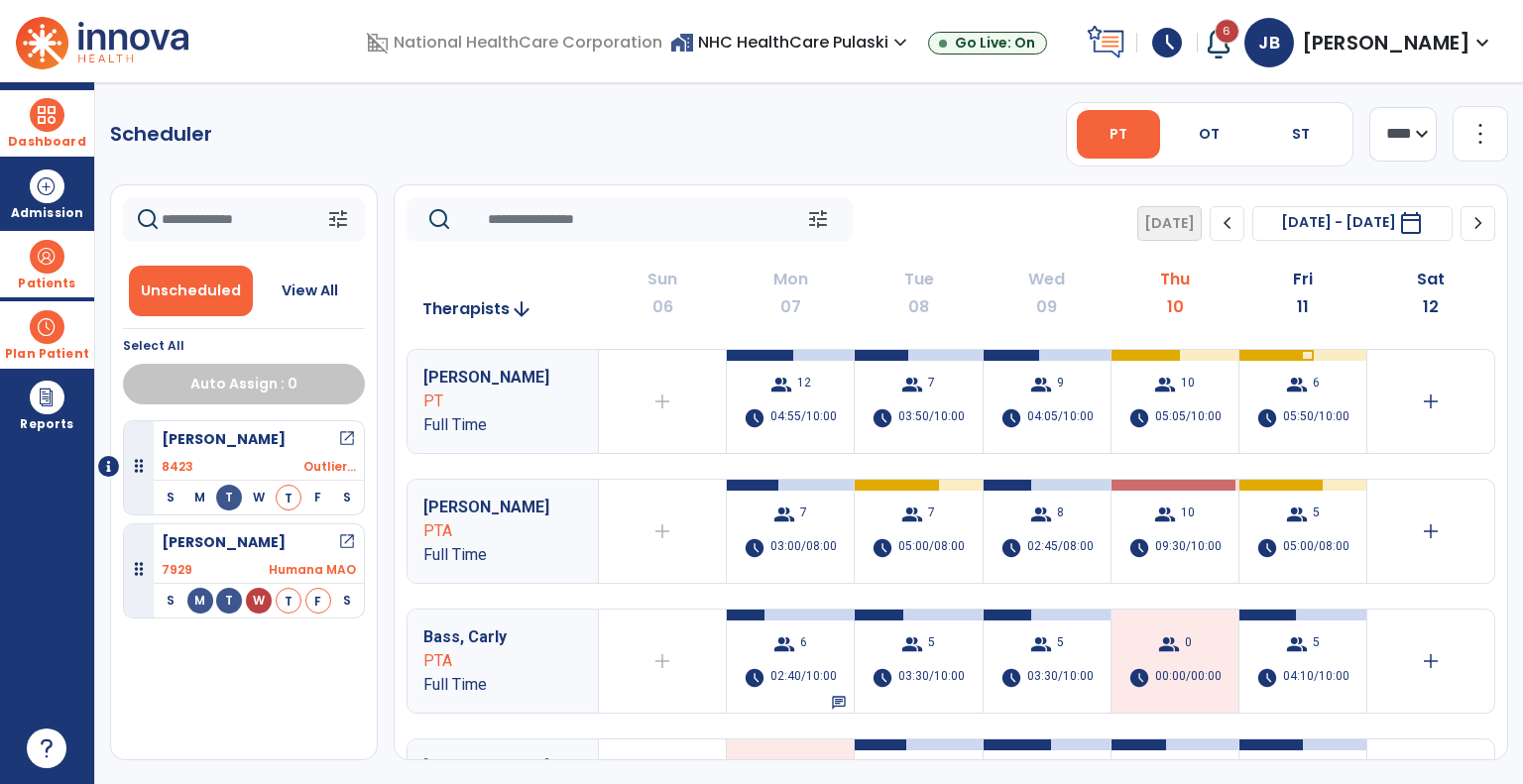 click at bounding box center (47, 115) 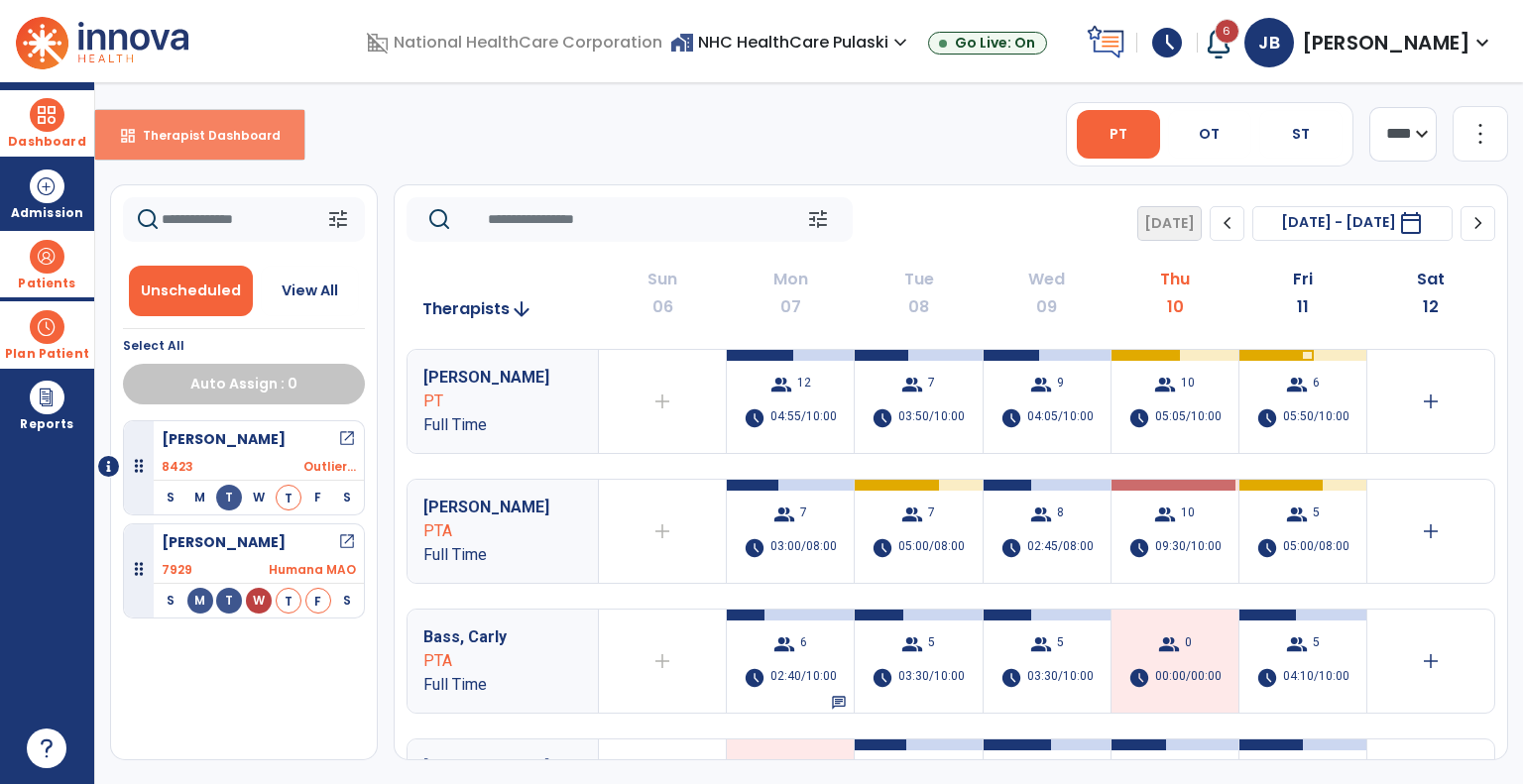click on "Therapist Dashboard" at bounding box center [203, 135] 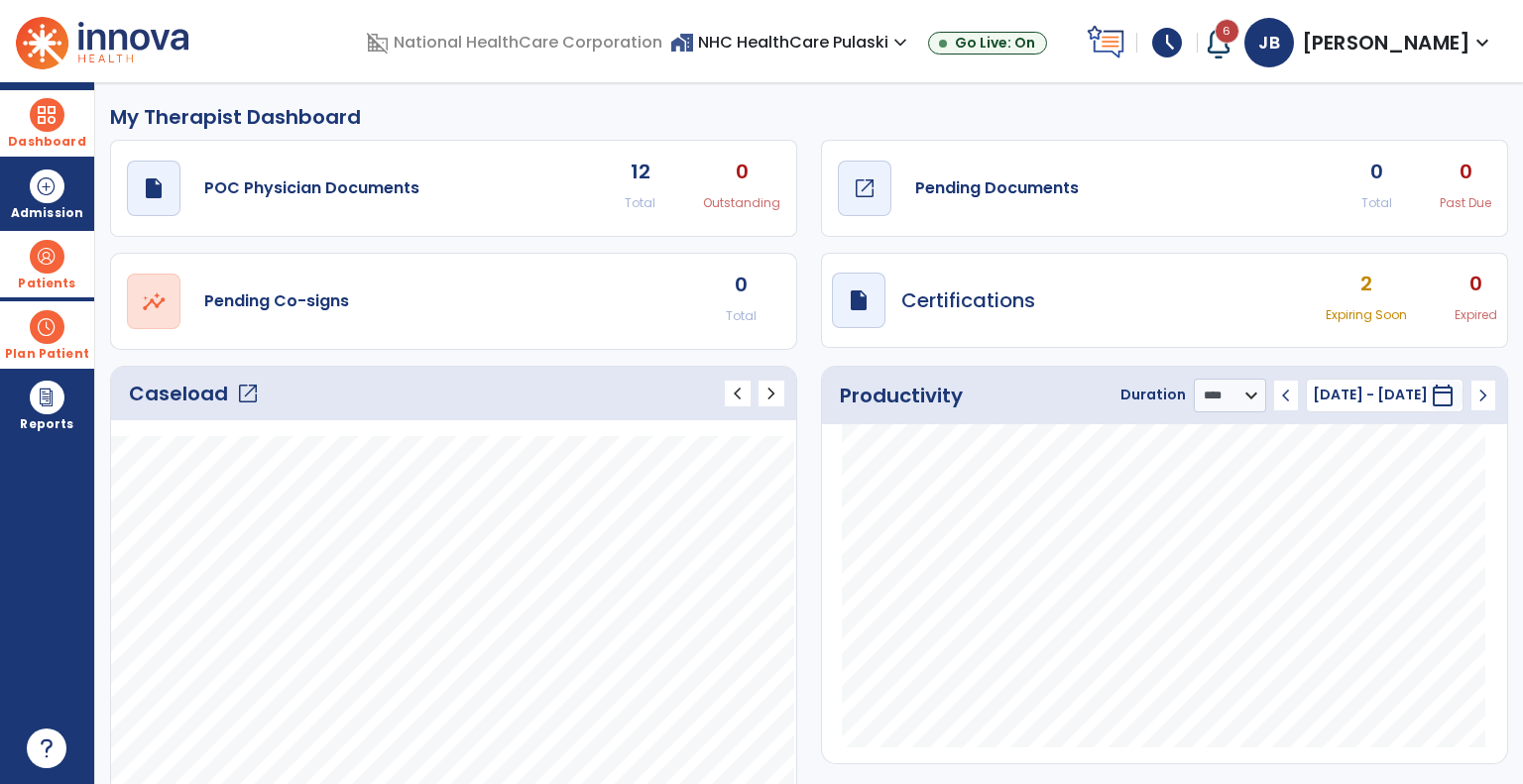 click on "open_in_new" 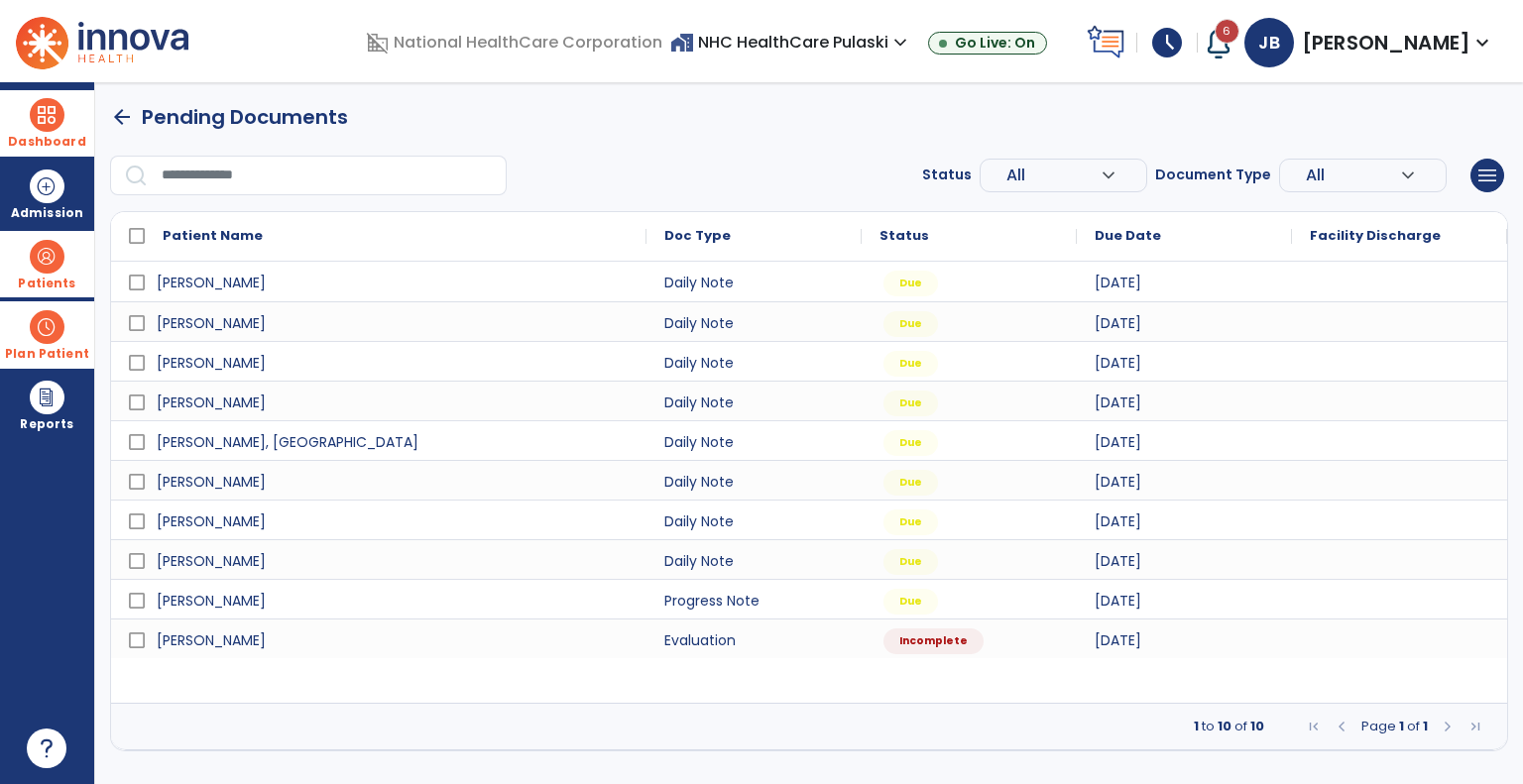click at bounding box center [47, 115] 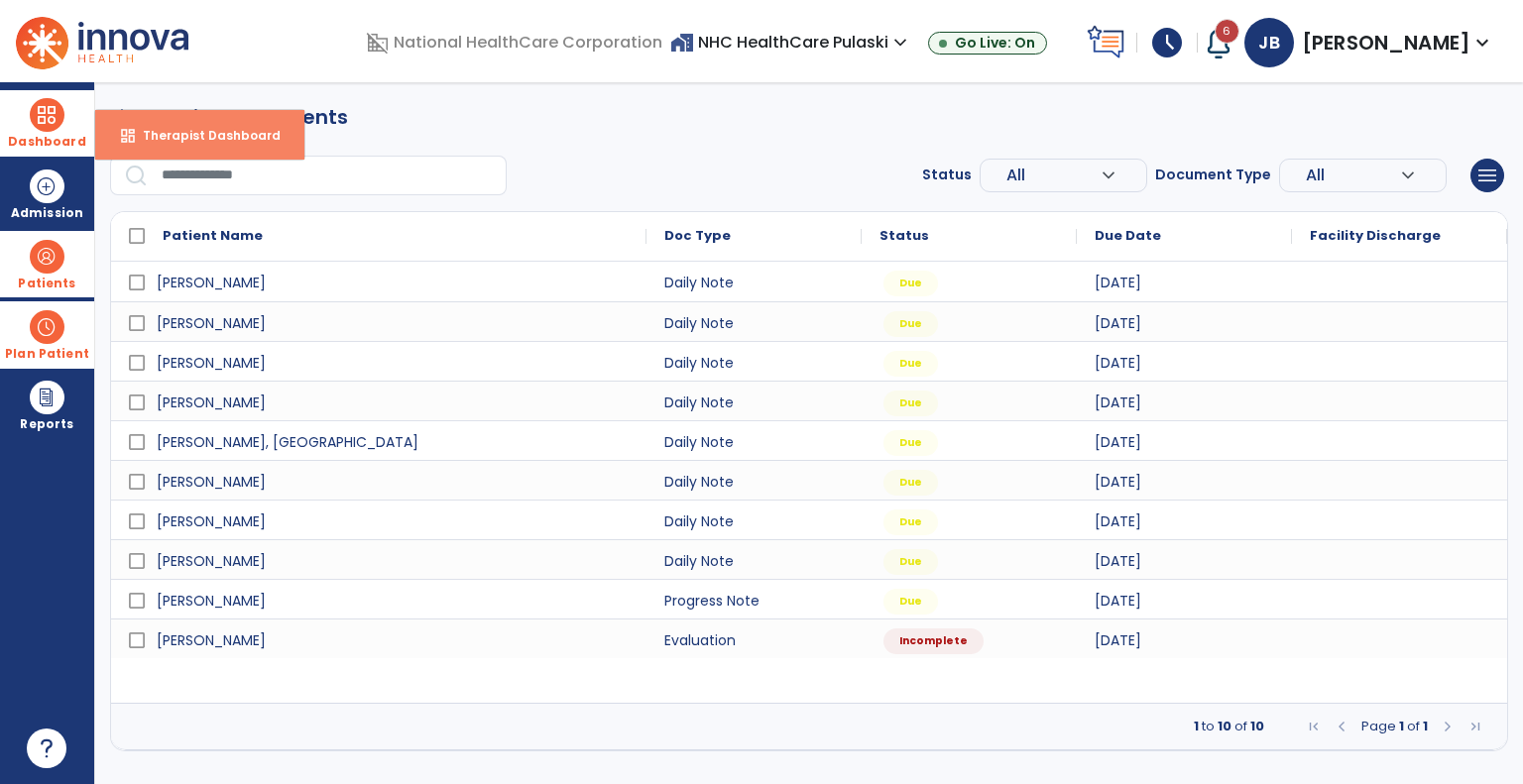 click on "dashboard  Therapist Dashboard" at bounding box center [199, 135] 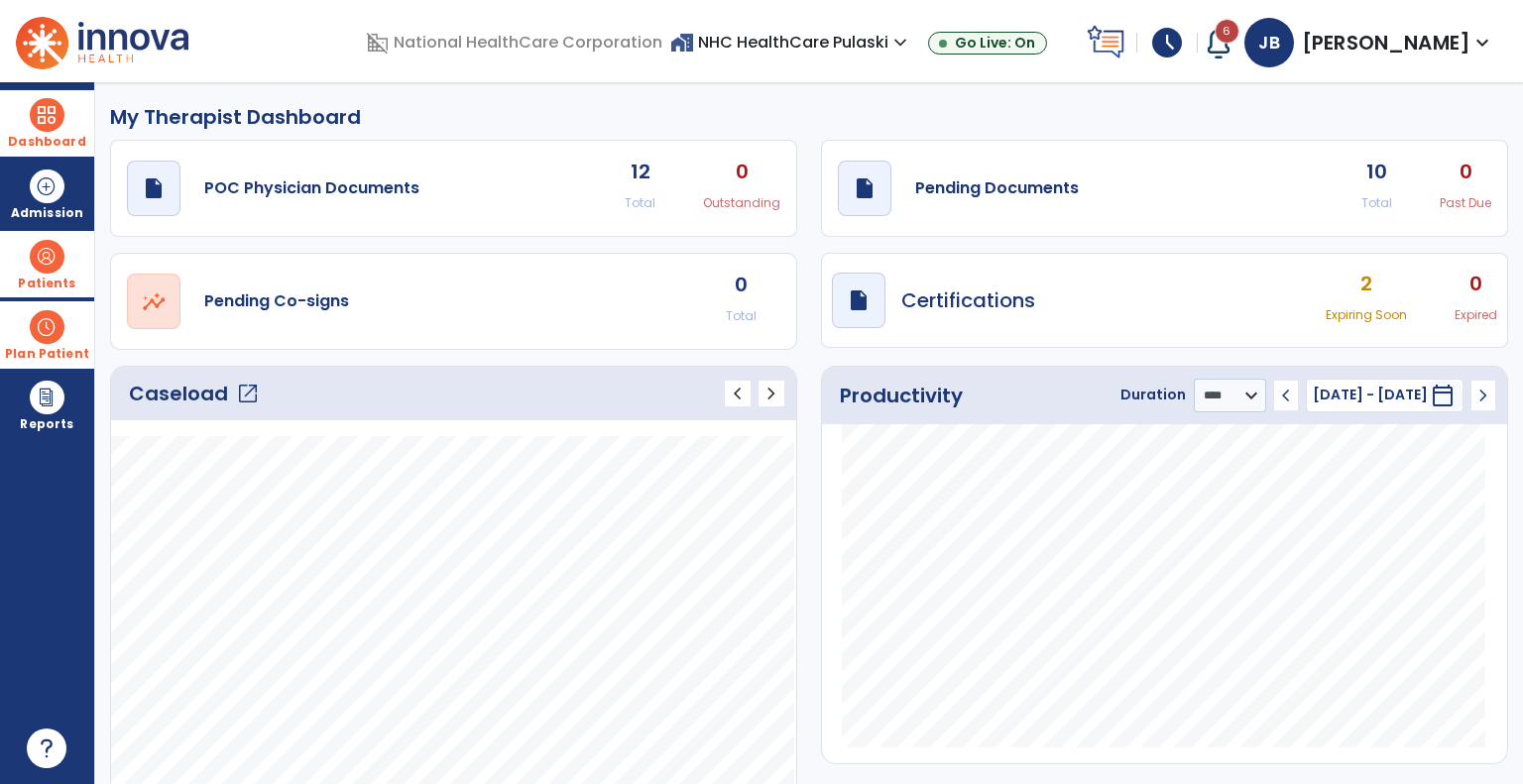 click on "open_in_new" 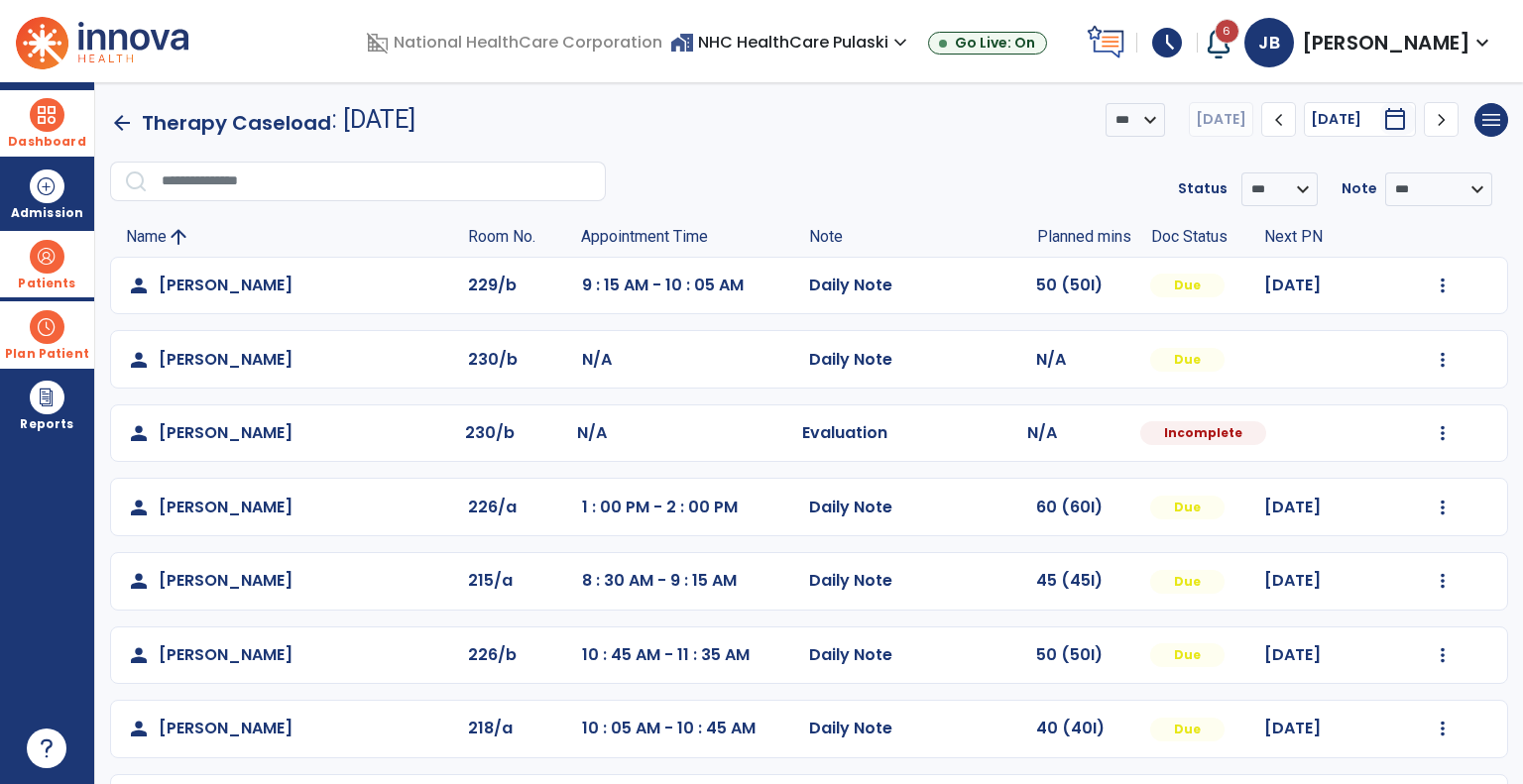 click on "Dashboard" at bounding box center [47, 142] 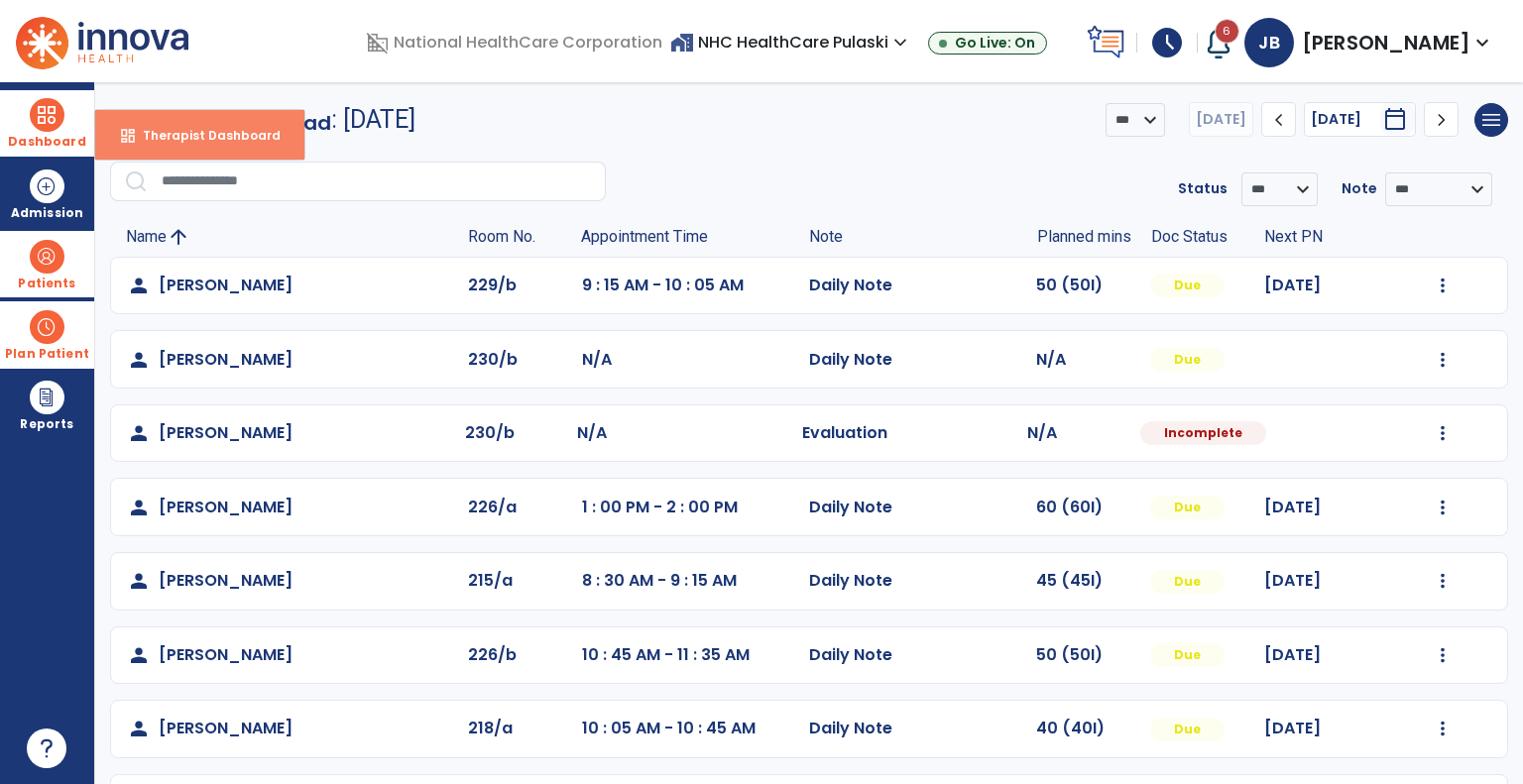 click on "Therapist Dashboard" at bounding box center (203, 135) 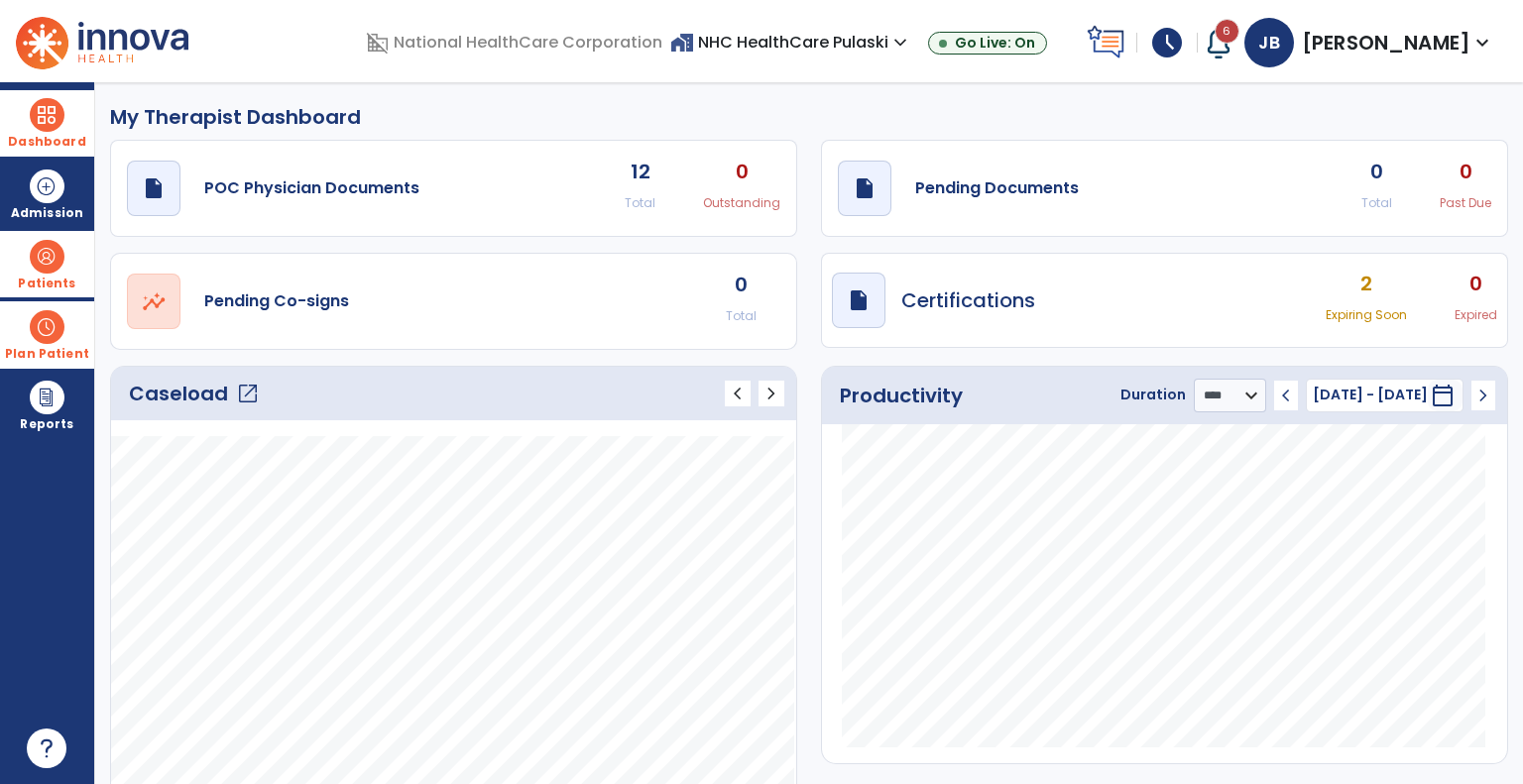 click on "open_in_new" 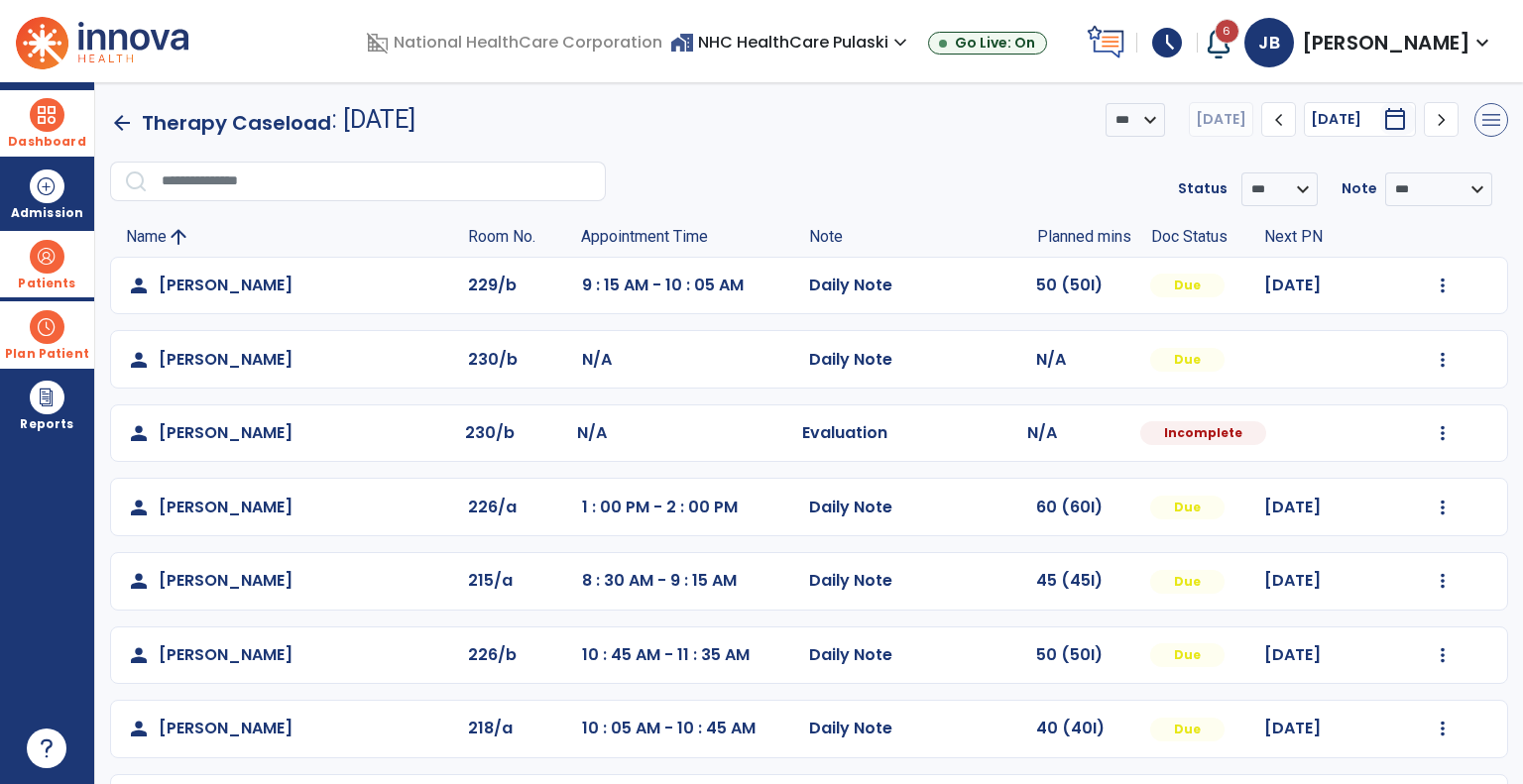 click on "menu" at bounding box center [1491, 120] 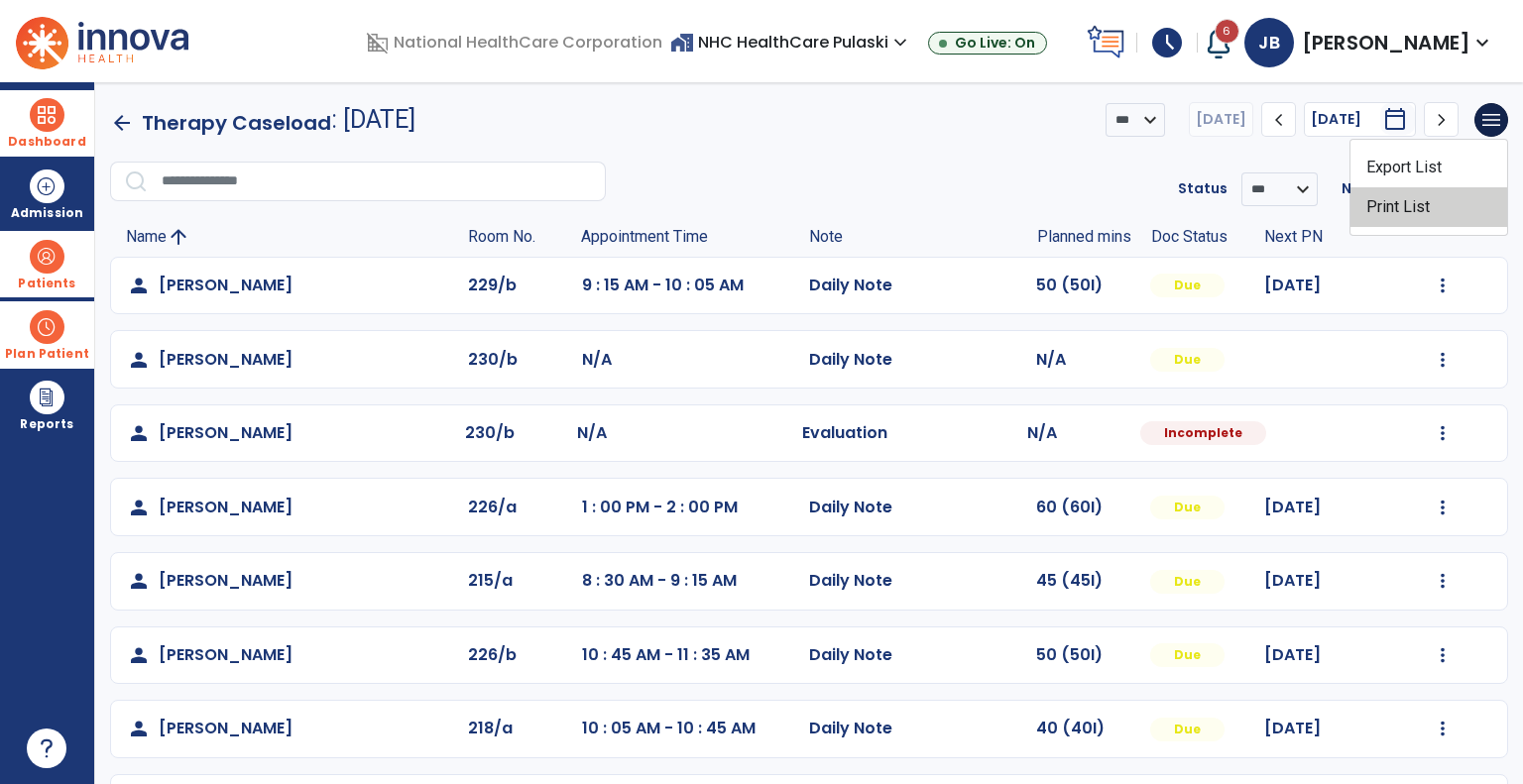 click on "Print List" 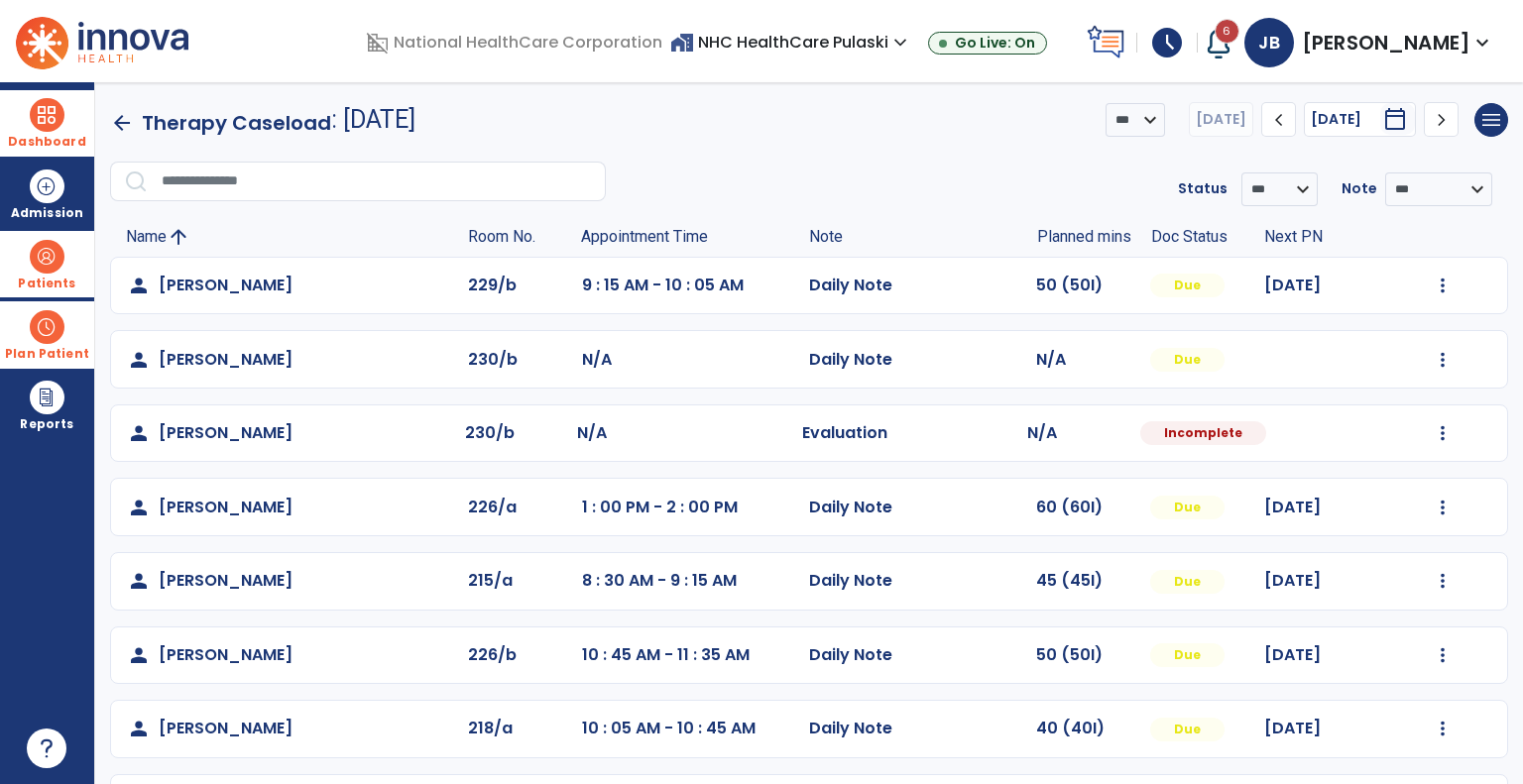 click on "Dashboard" at bounding box center (47, 123) 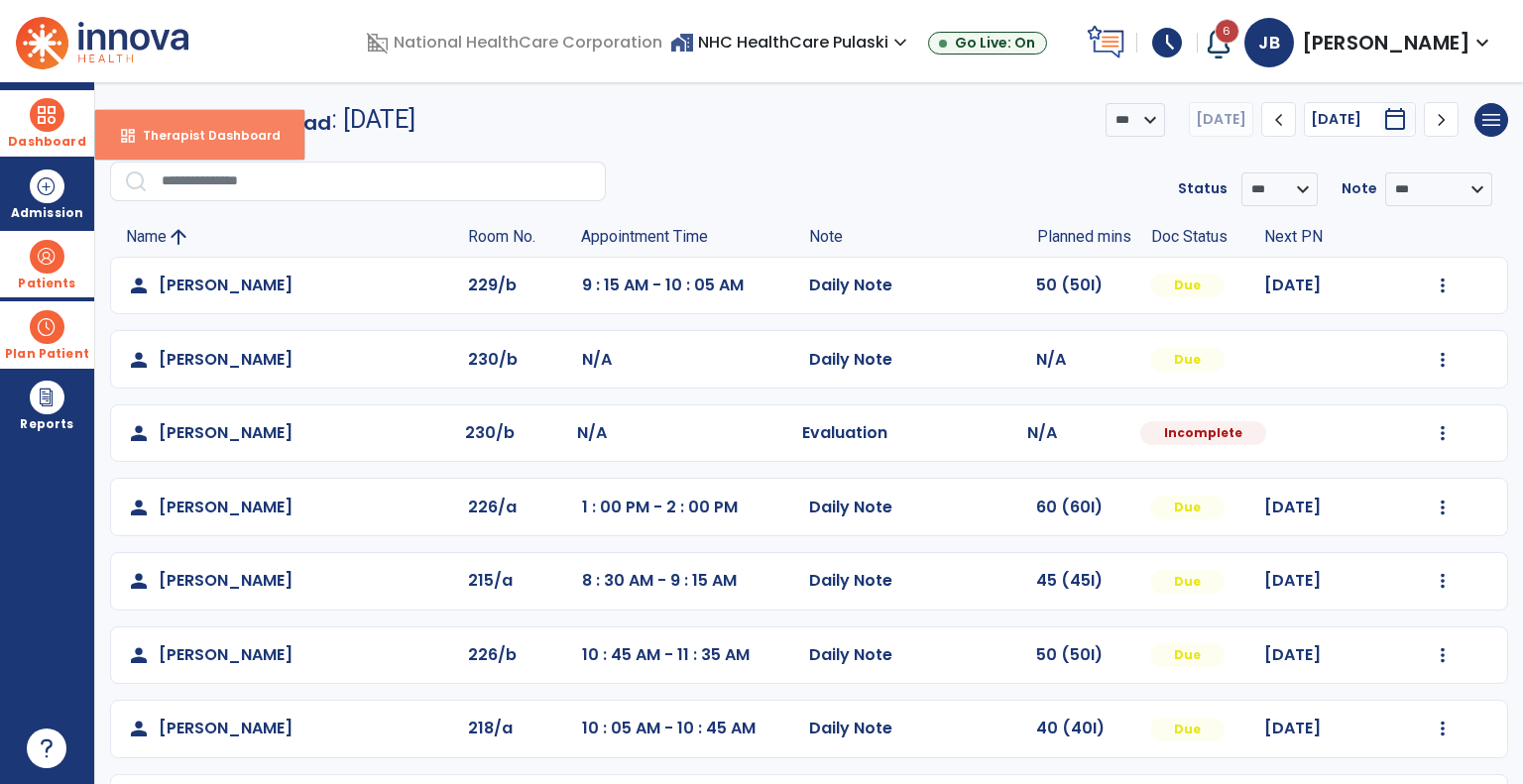 click on "Therapist Dashboard" at bounding box center [203, 135] 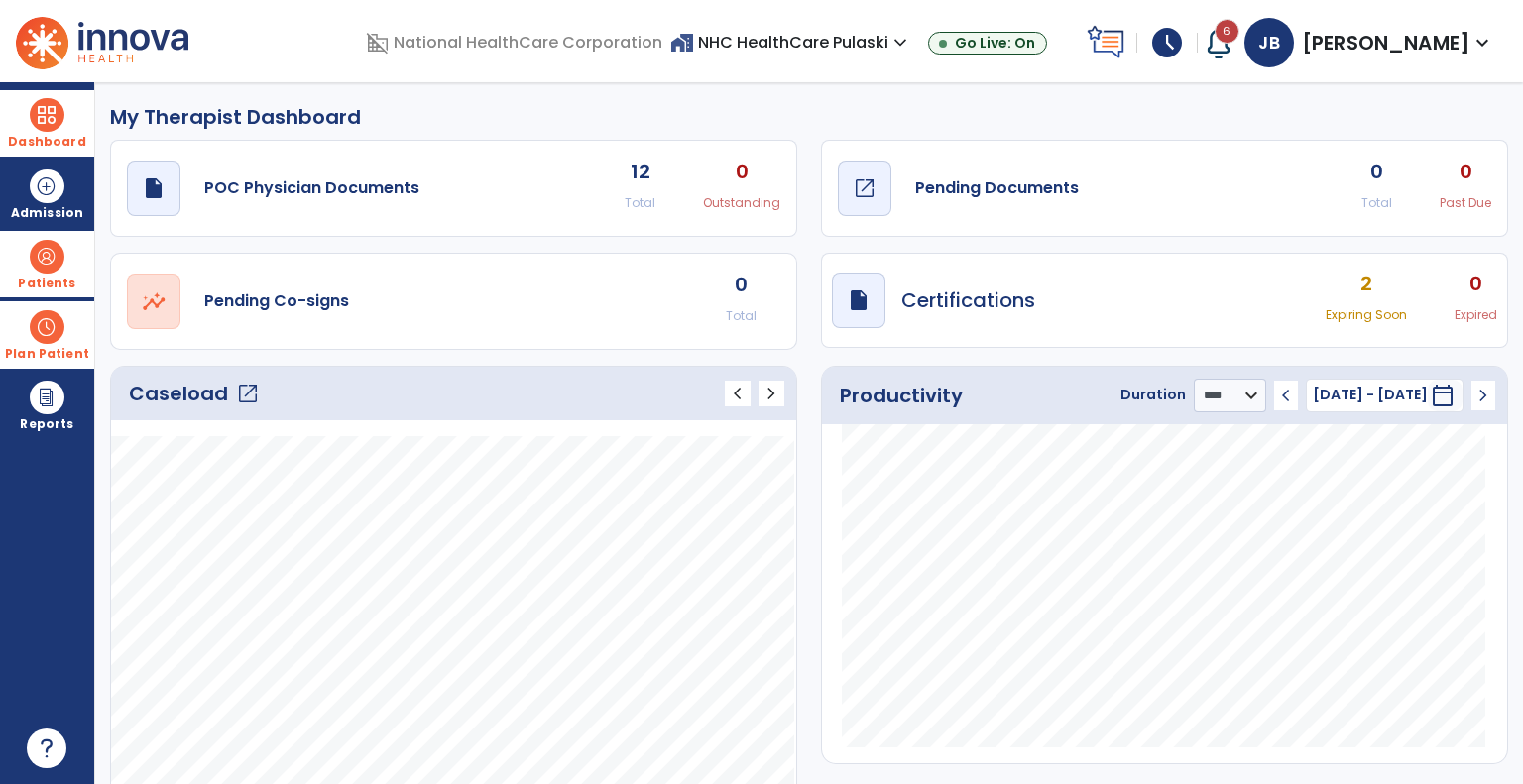 click on "open_in_new" 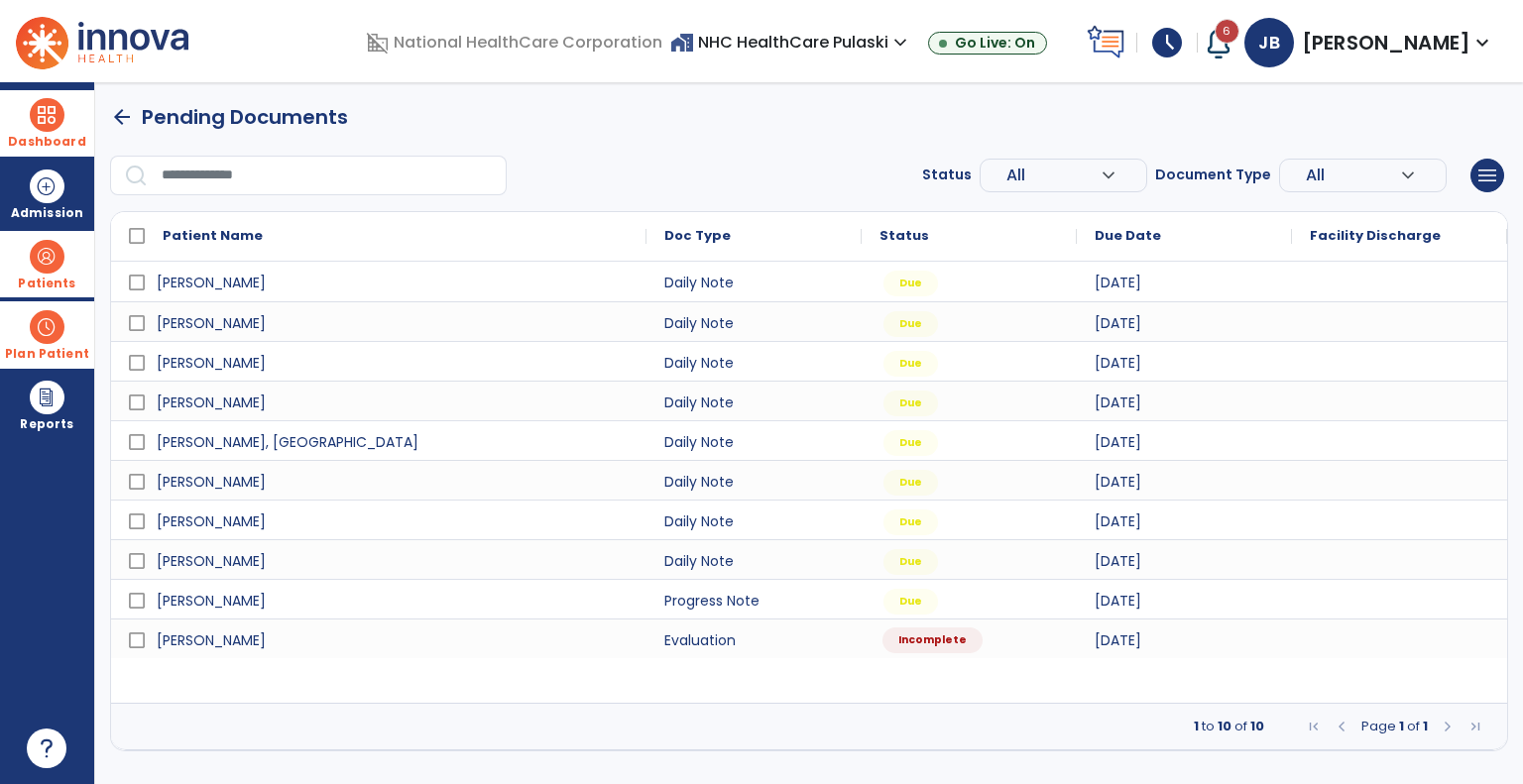 click on "Incomplete" at bounding box center (932, 640) 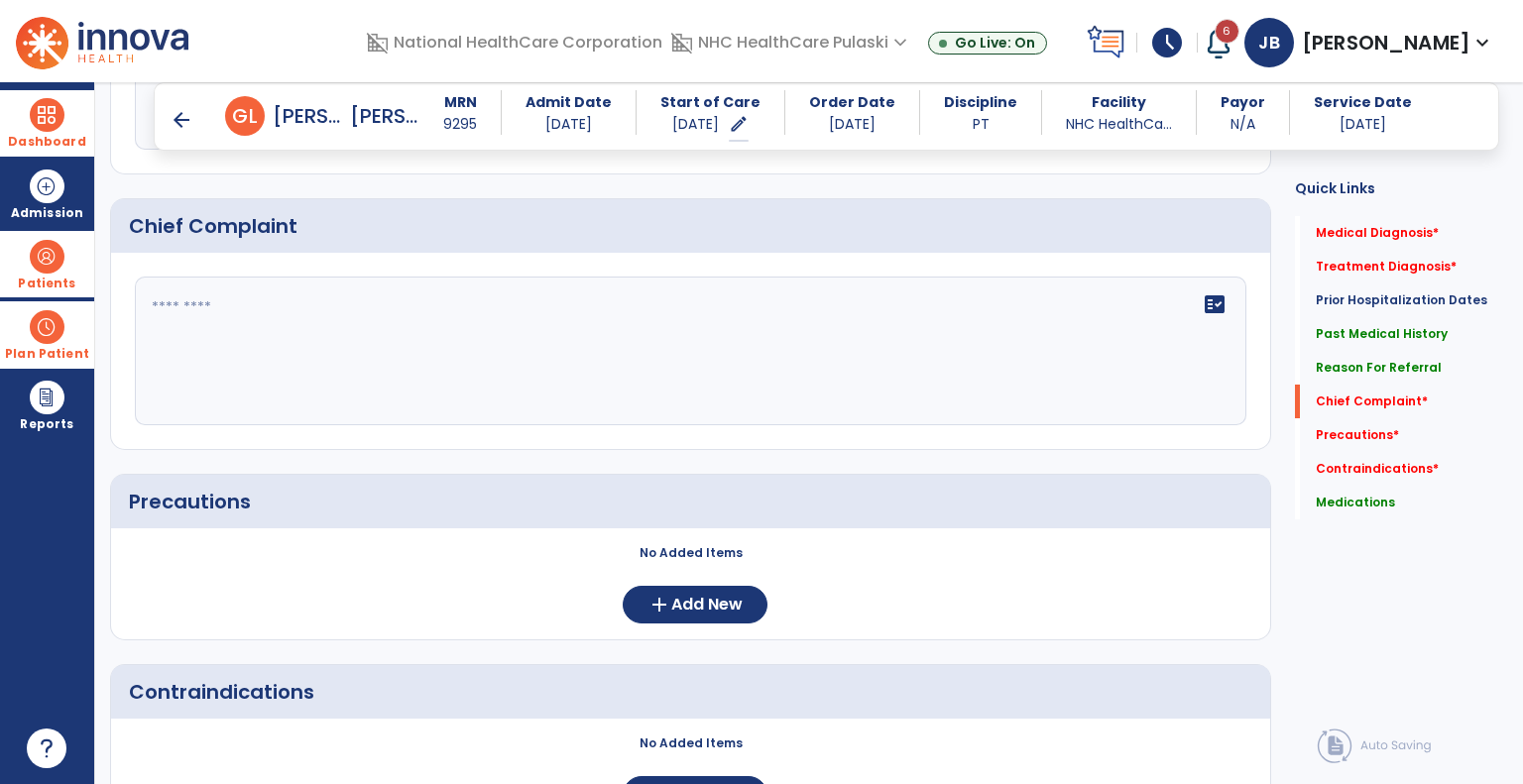 scroll, scrollTop: 1296, scrollLeft: 0, axis: vertical 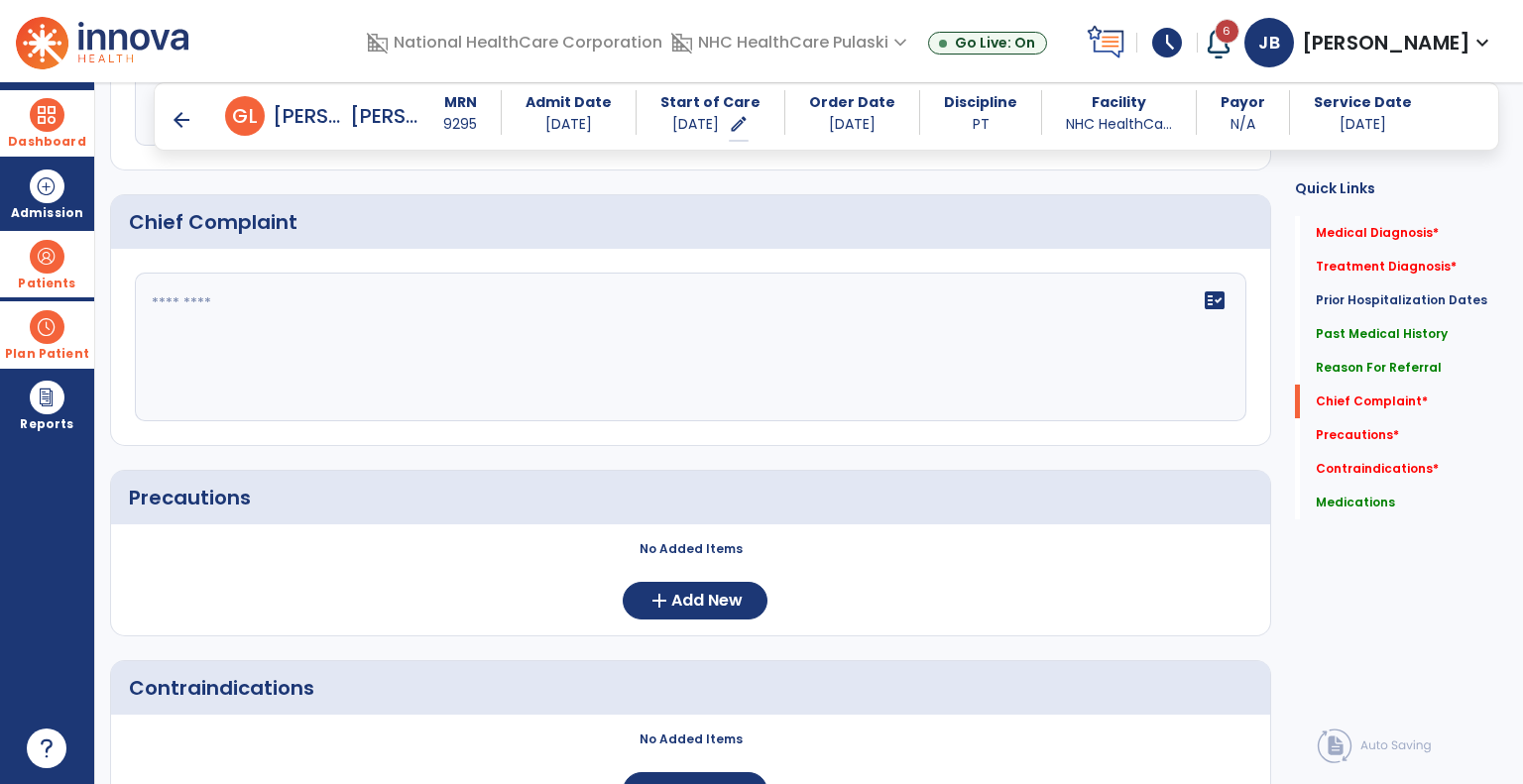 click 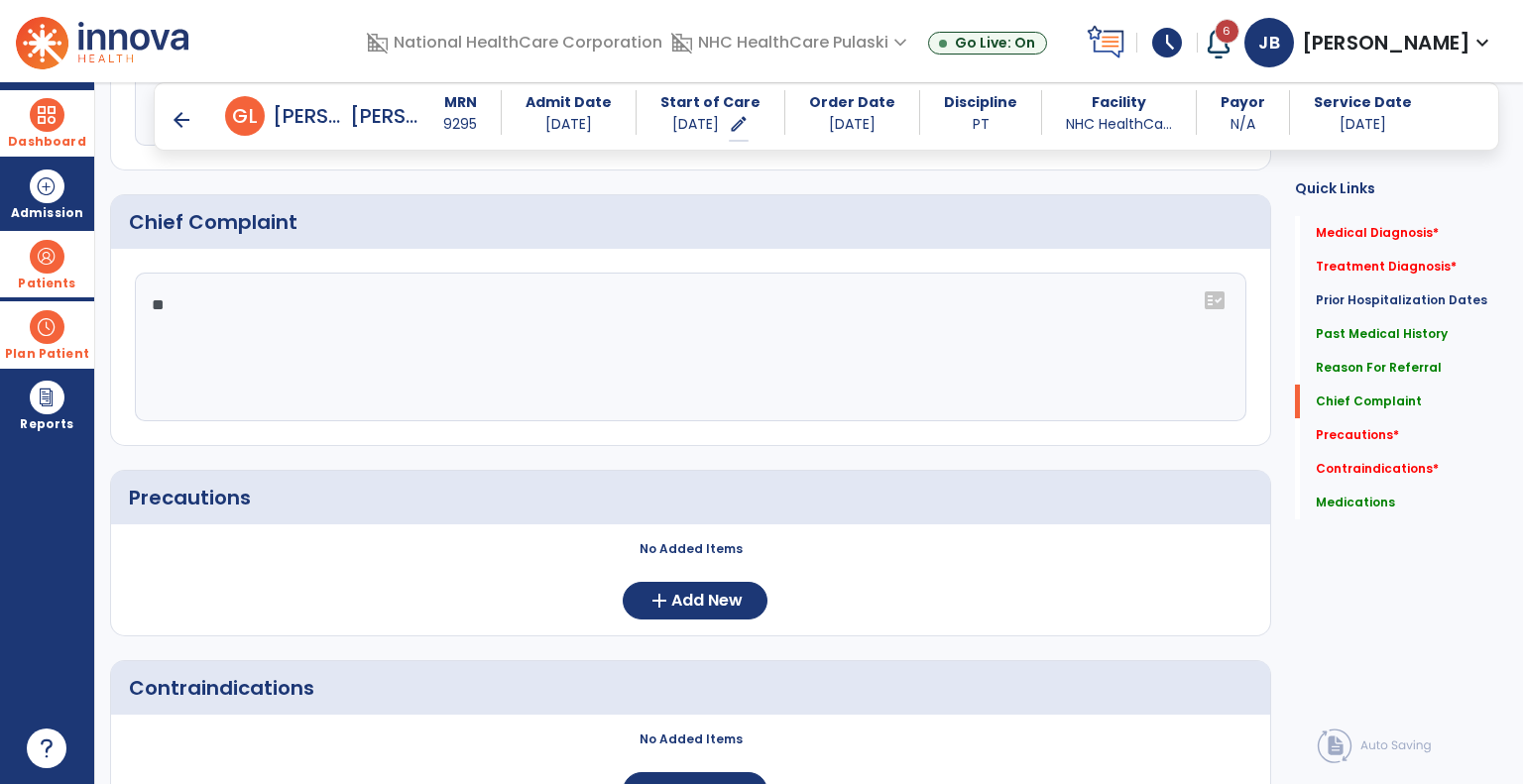 type on "*" 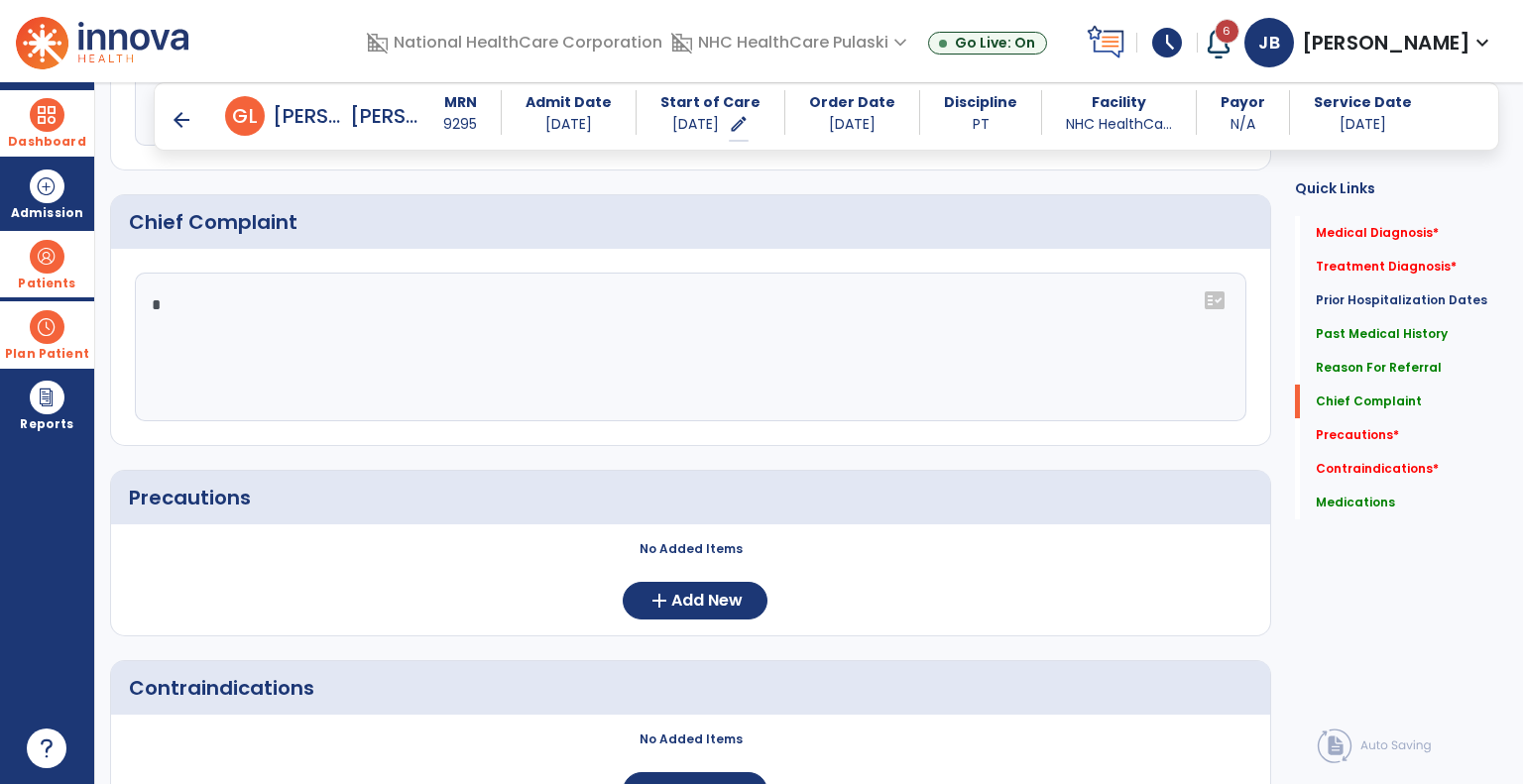 type 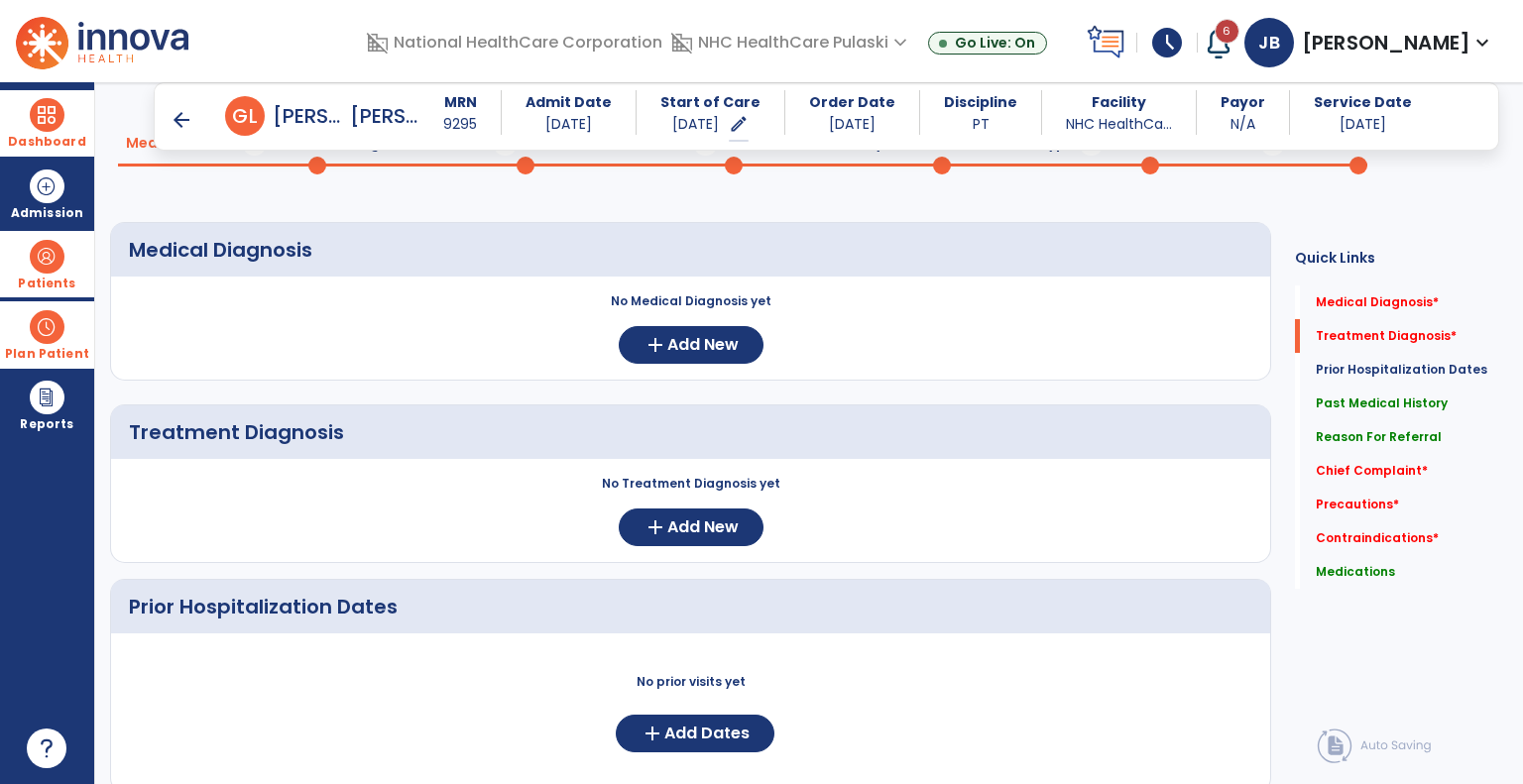 scroll, scrollTop: 0, scrollLeft: 0, axis: both 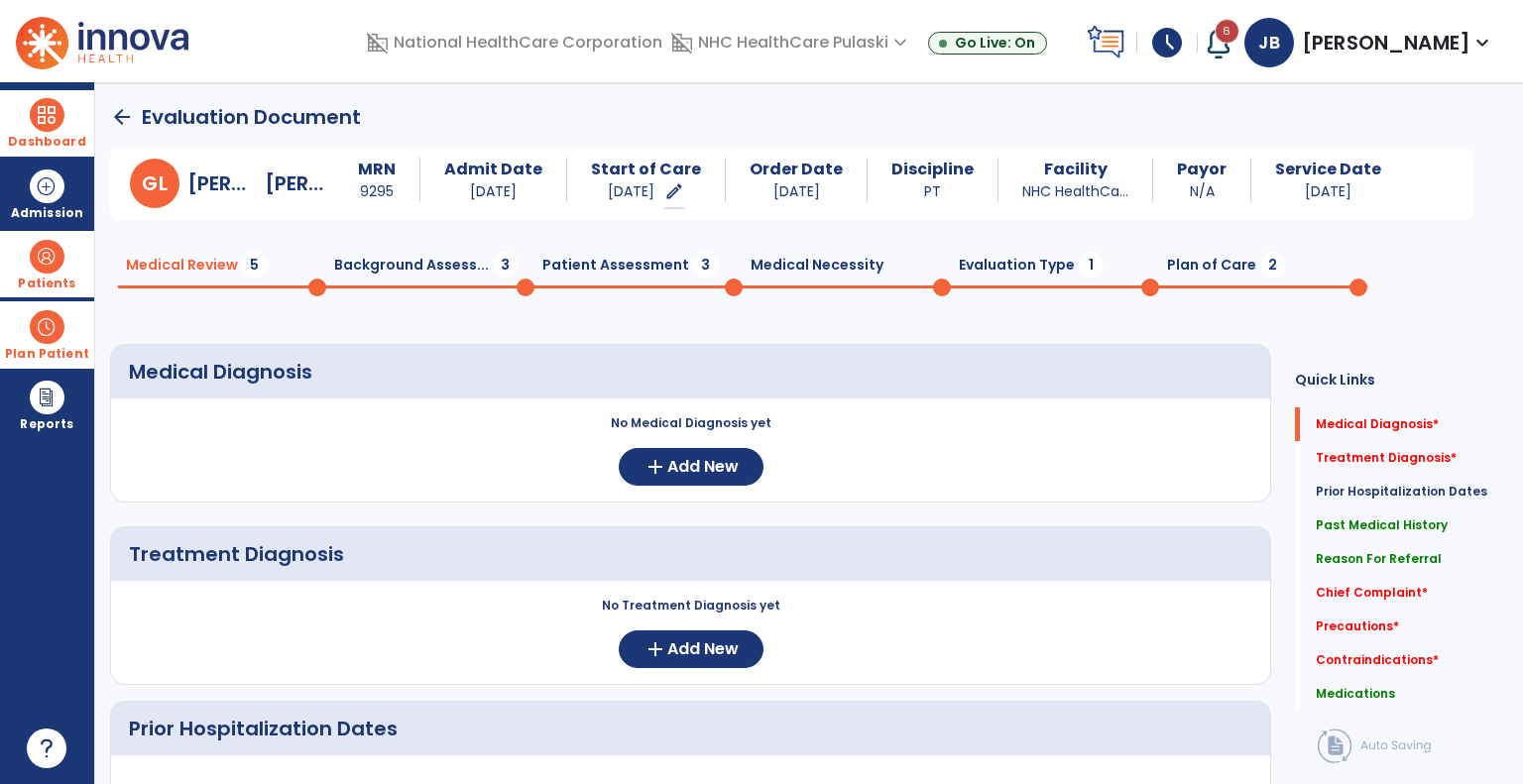 click on "Background Assess...  3" 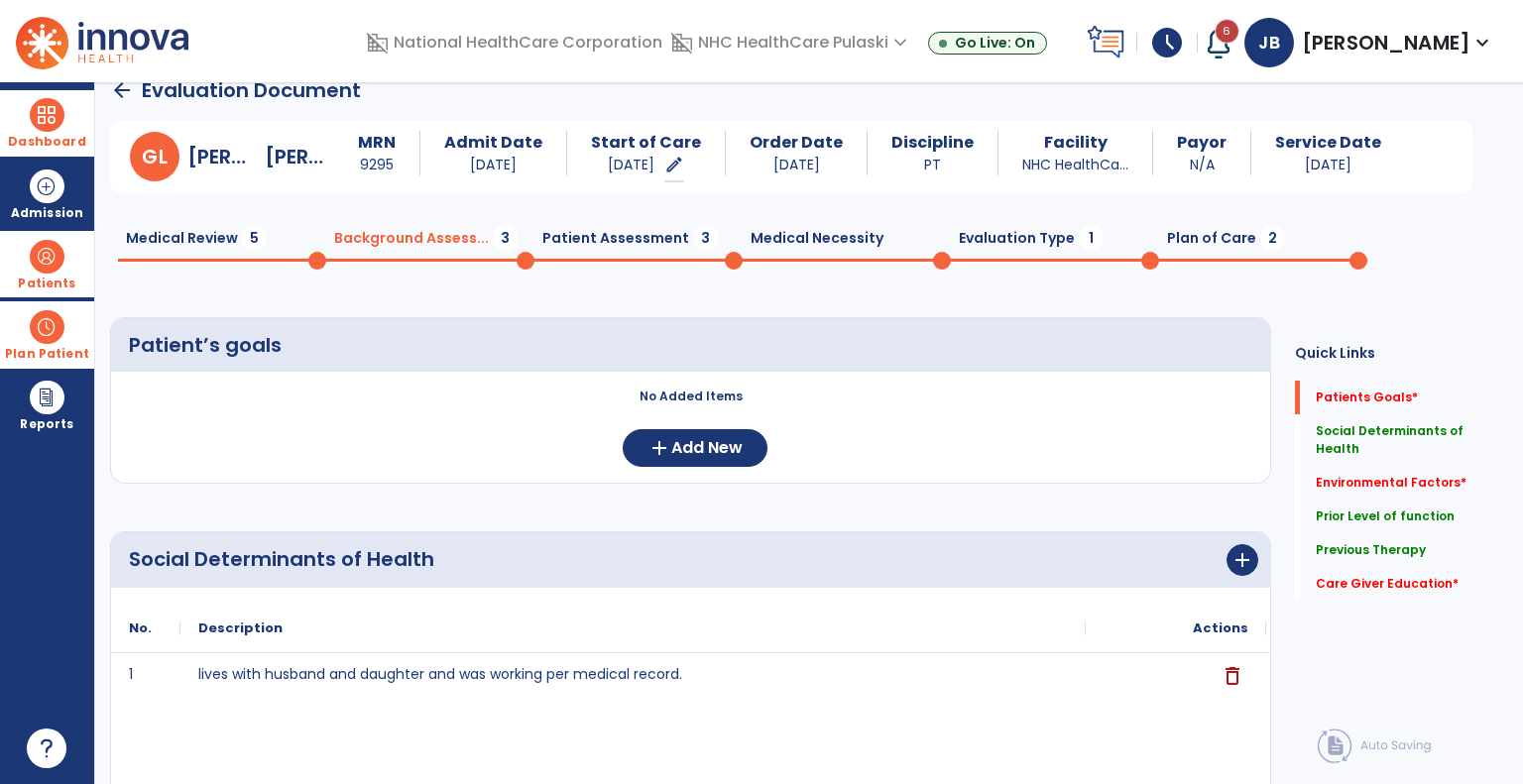 scroll, scrollTop: 53, scrollLeft: 0, axis: vertical 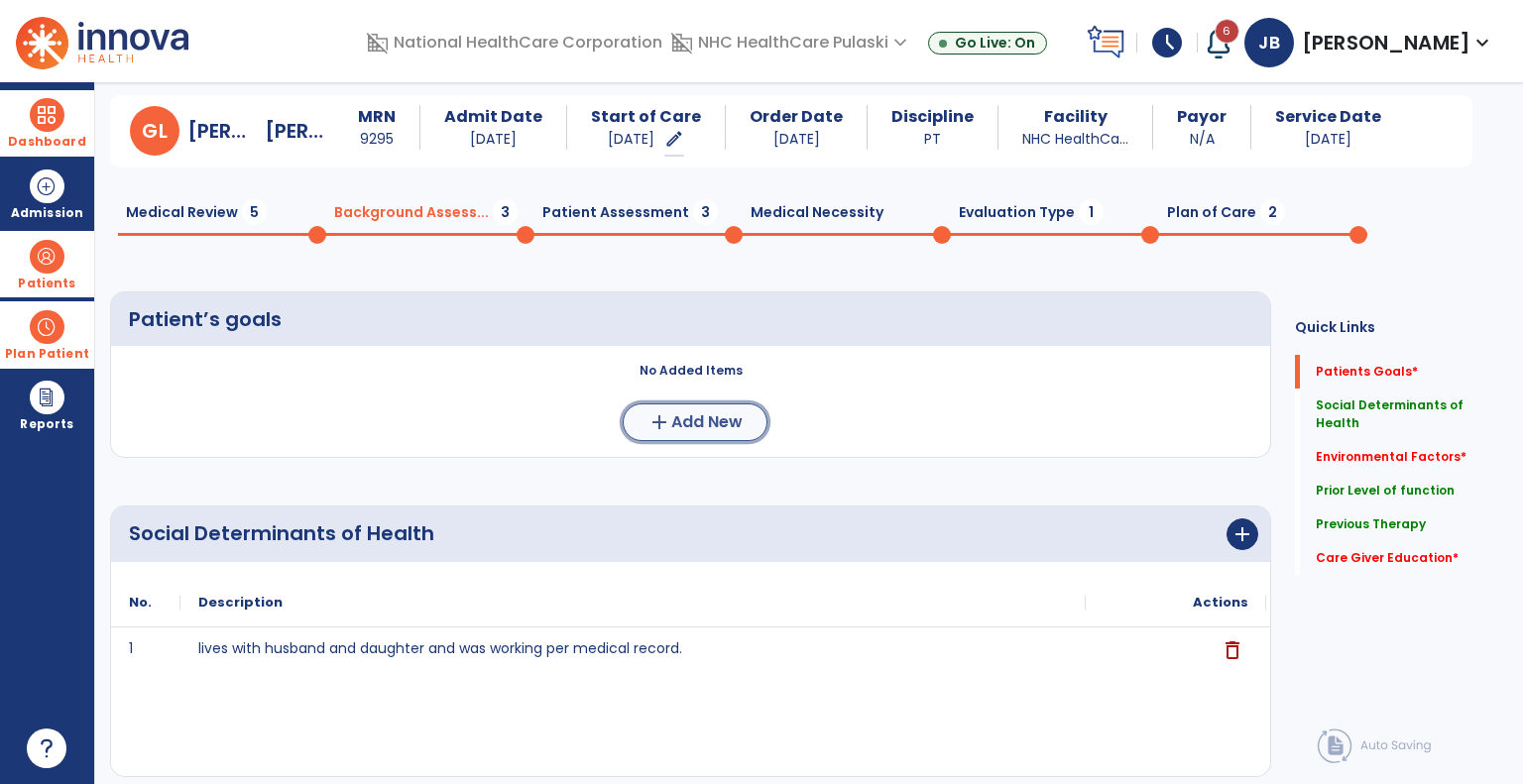 click on "Add New" 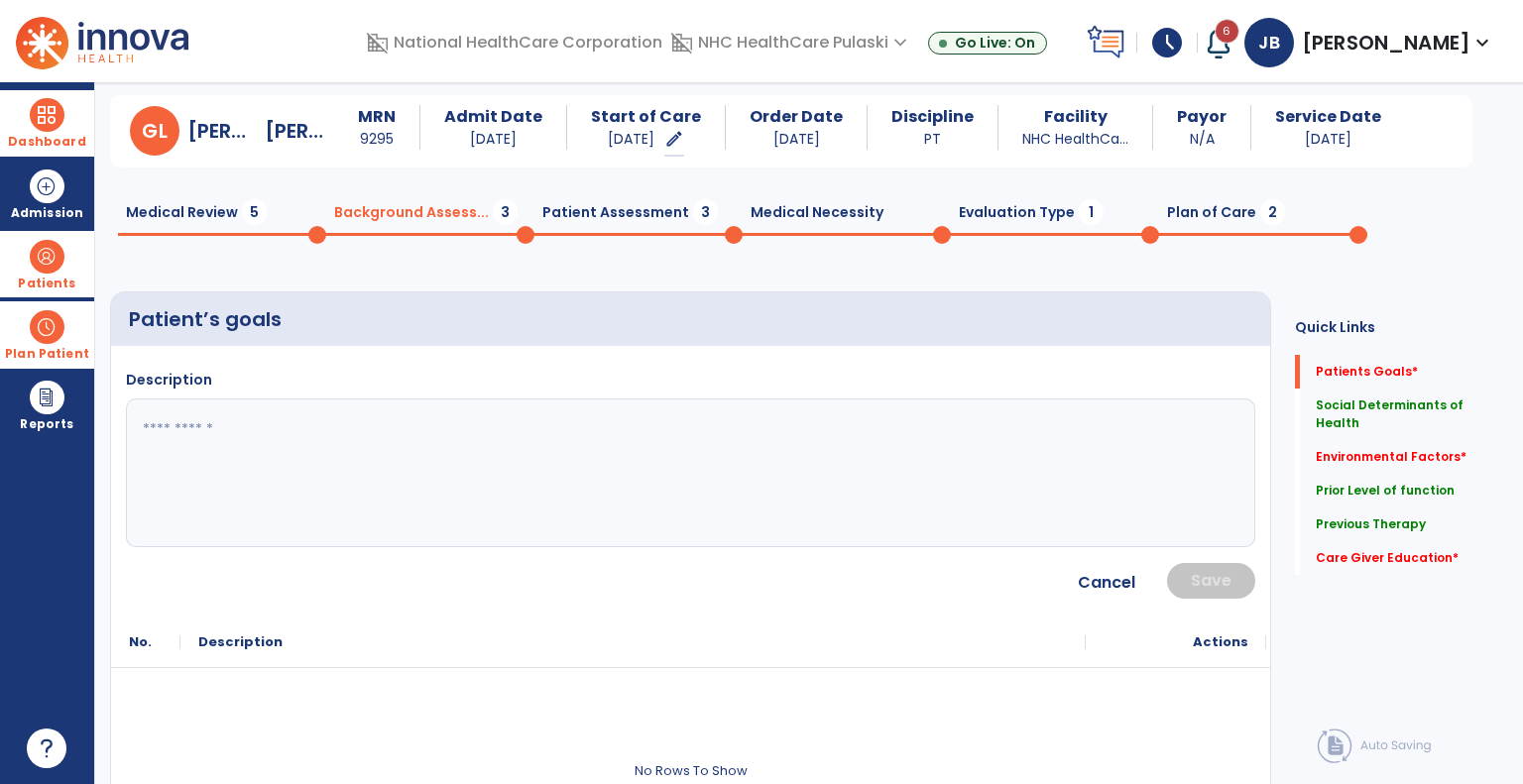 click 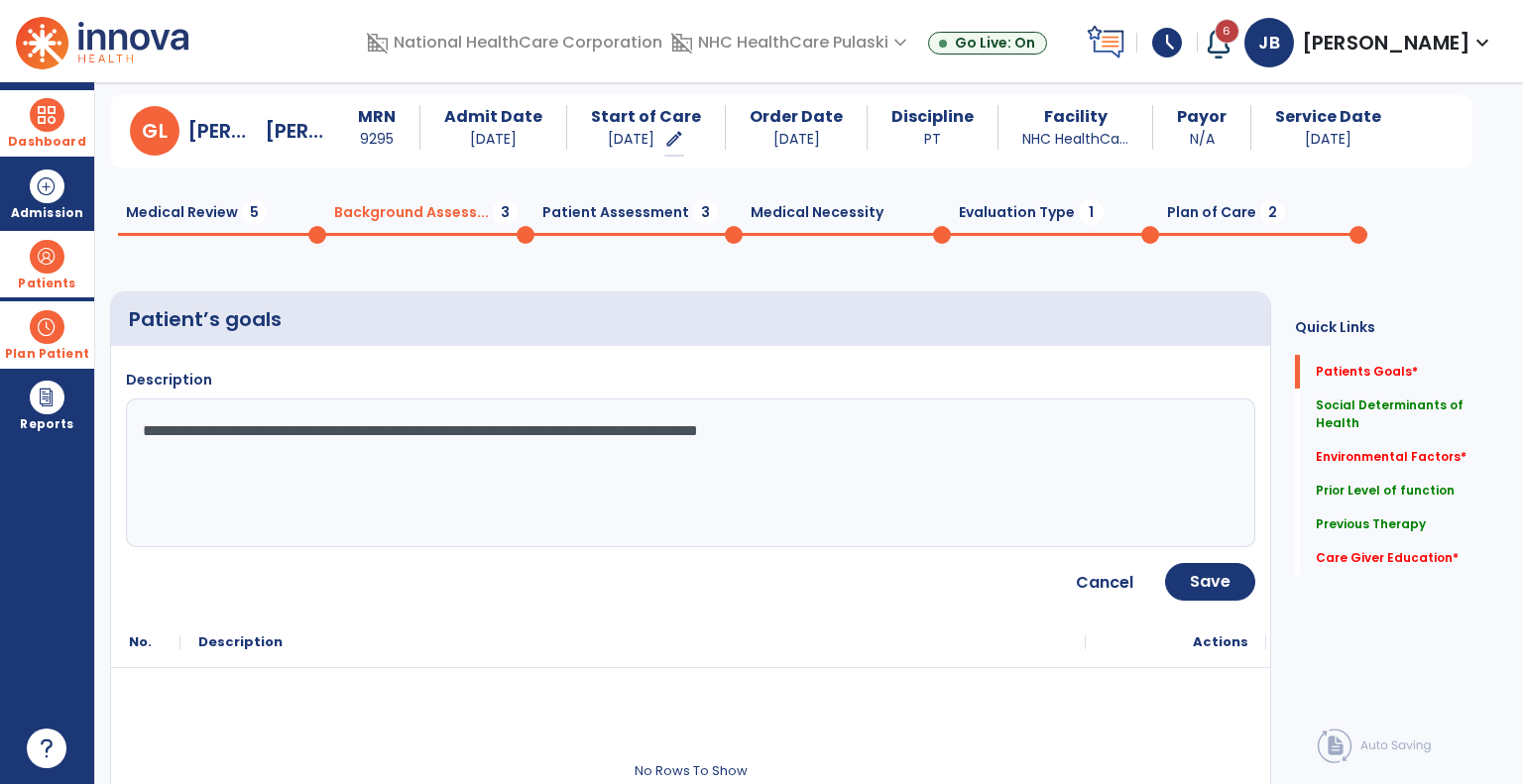 type on "**********" 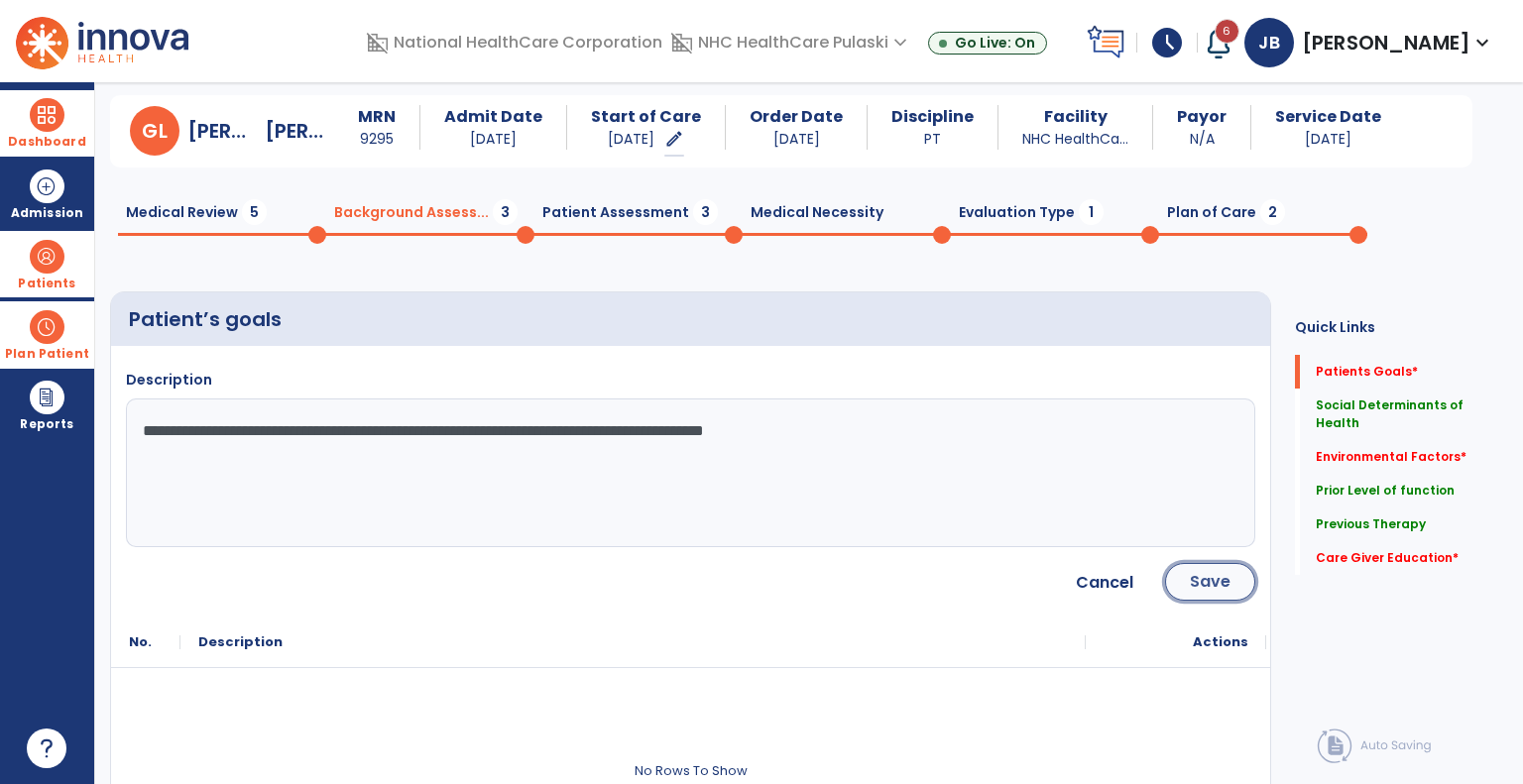 click on "Save" 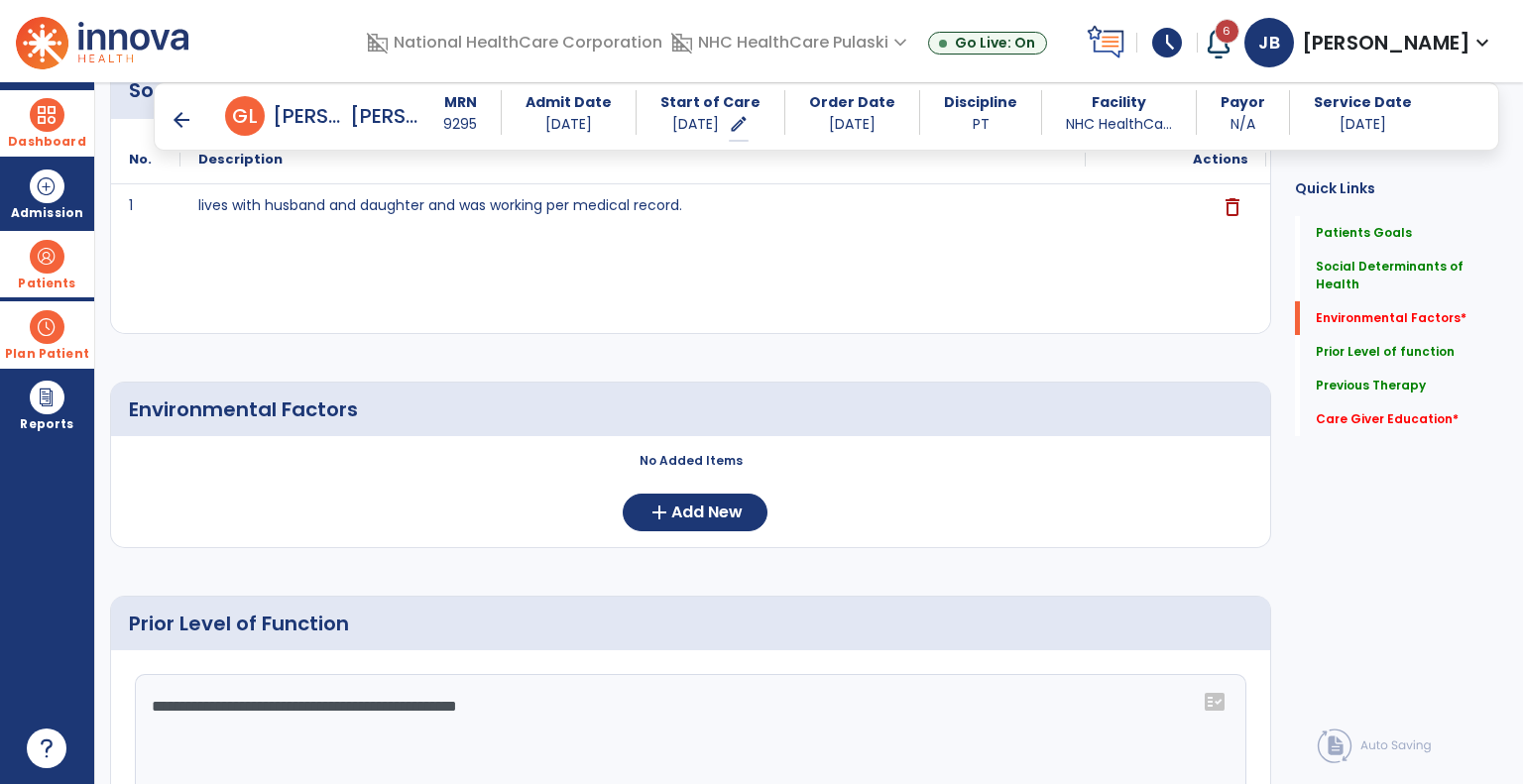 scroll, scrollTop: 635, scrollLeft: 0, axis: vertical 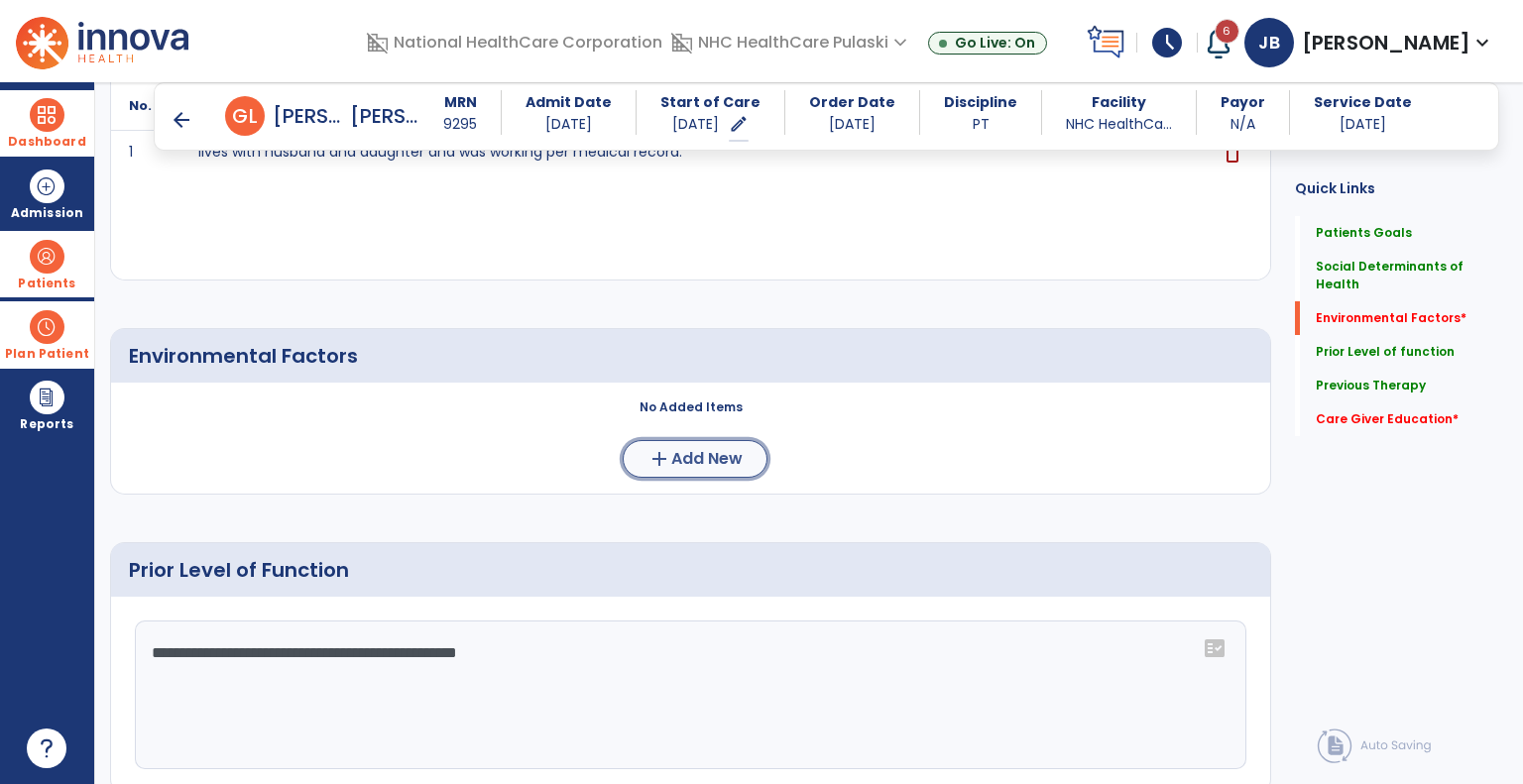 click on "add  Add New" 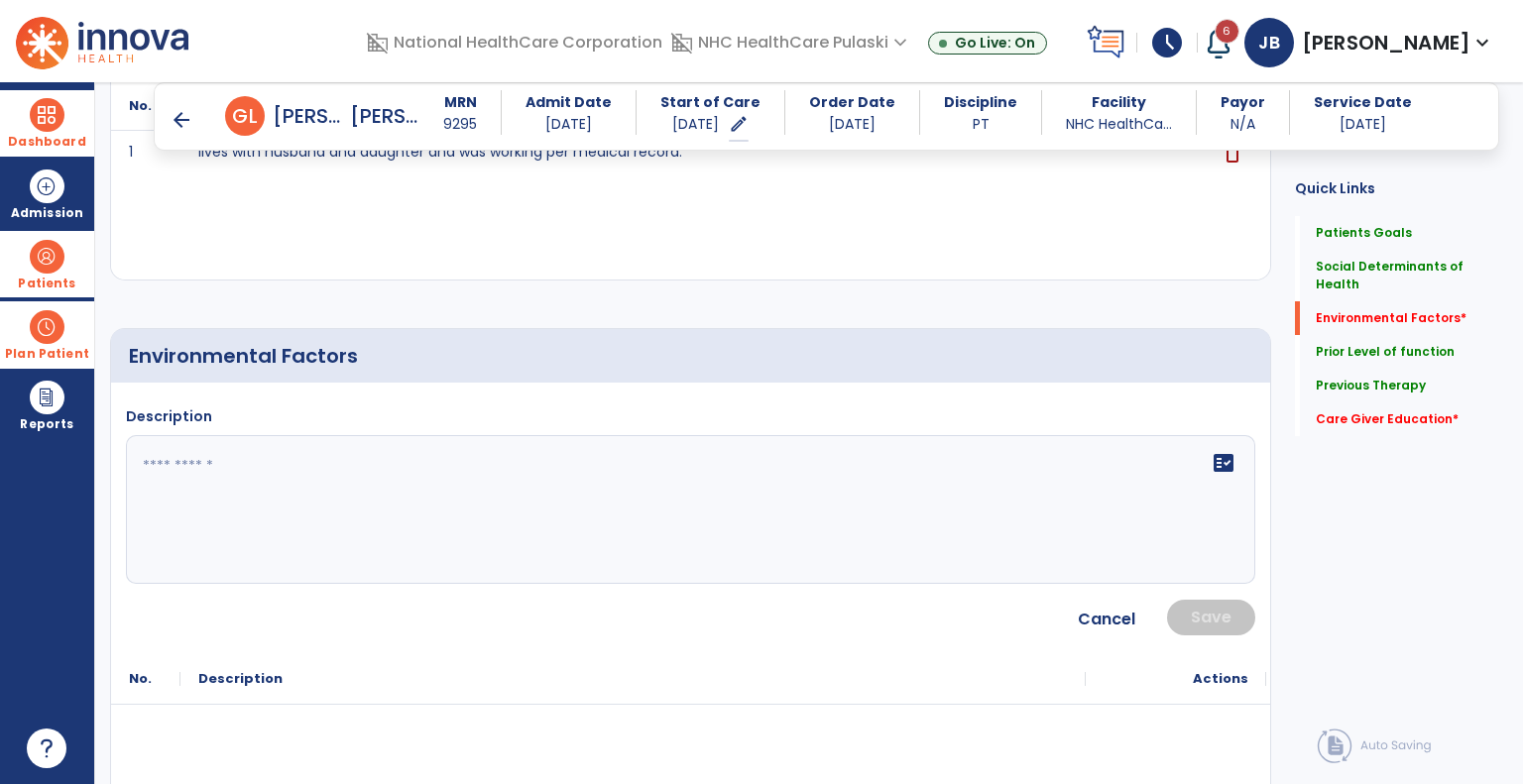 click 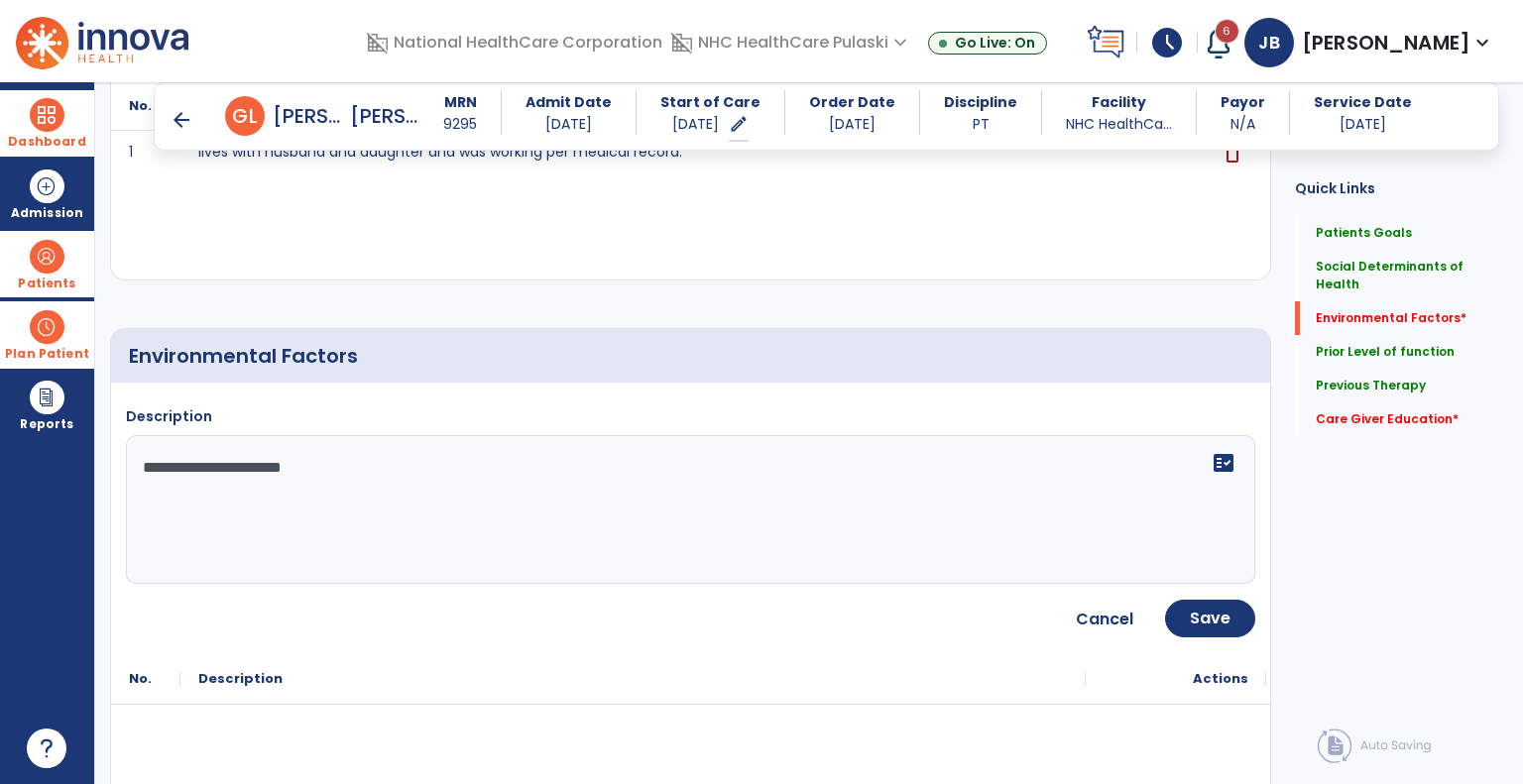 type on "**********" 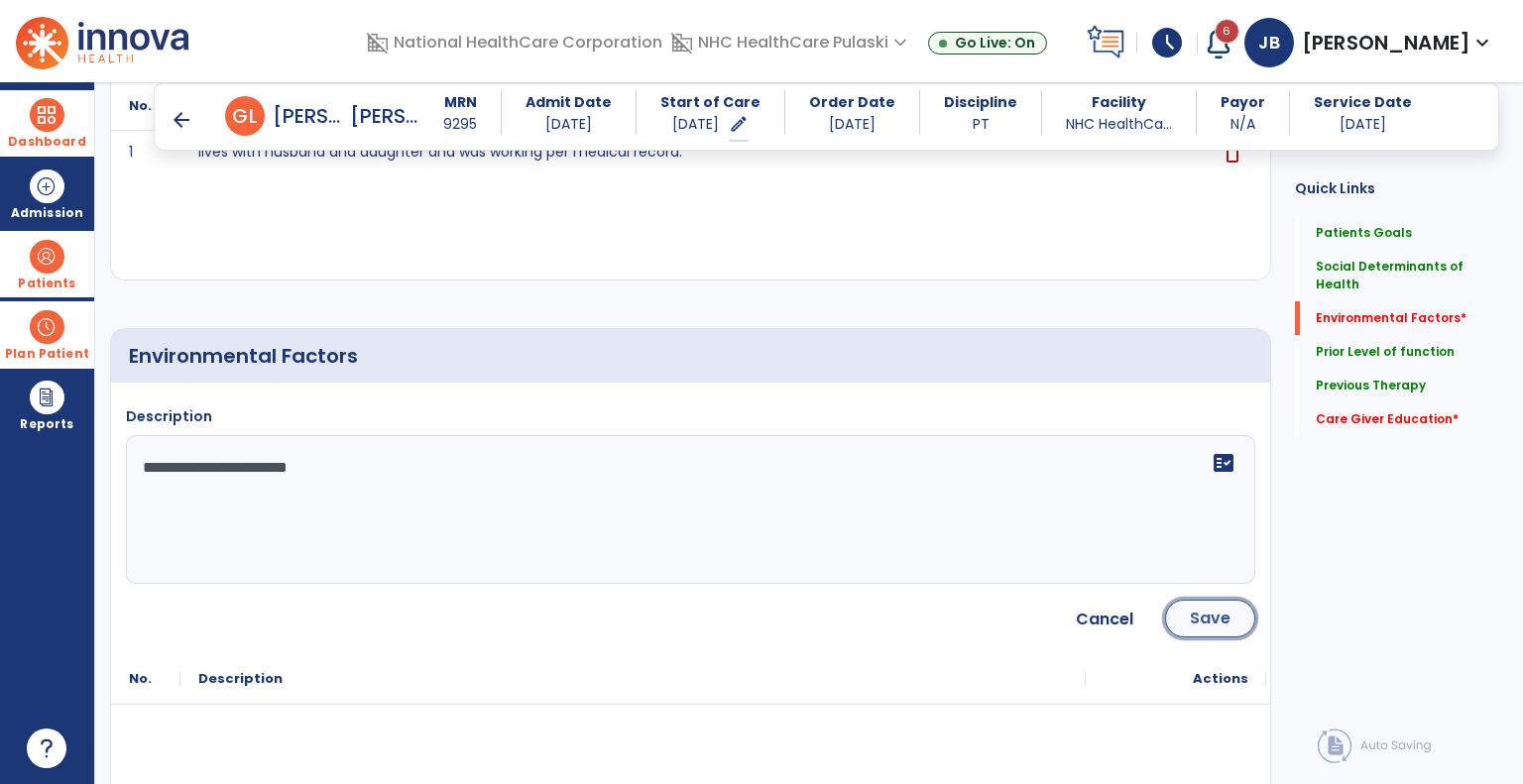 click on "Save" 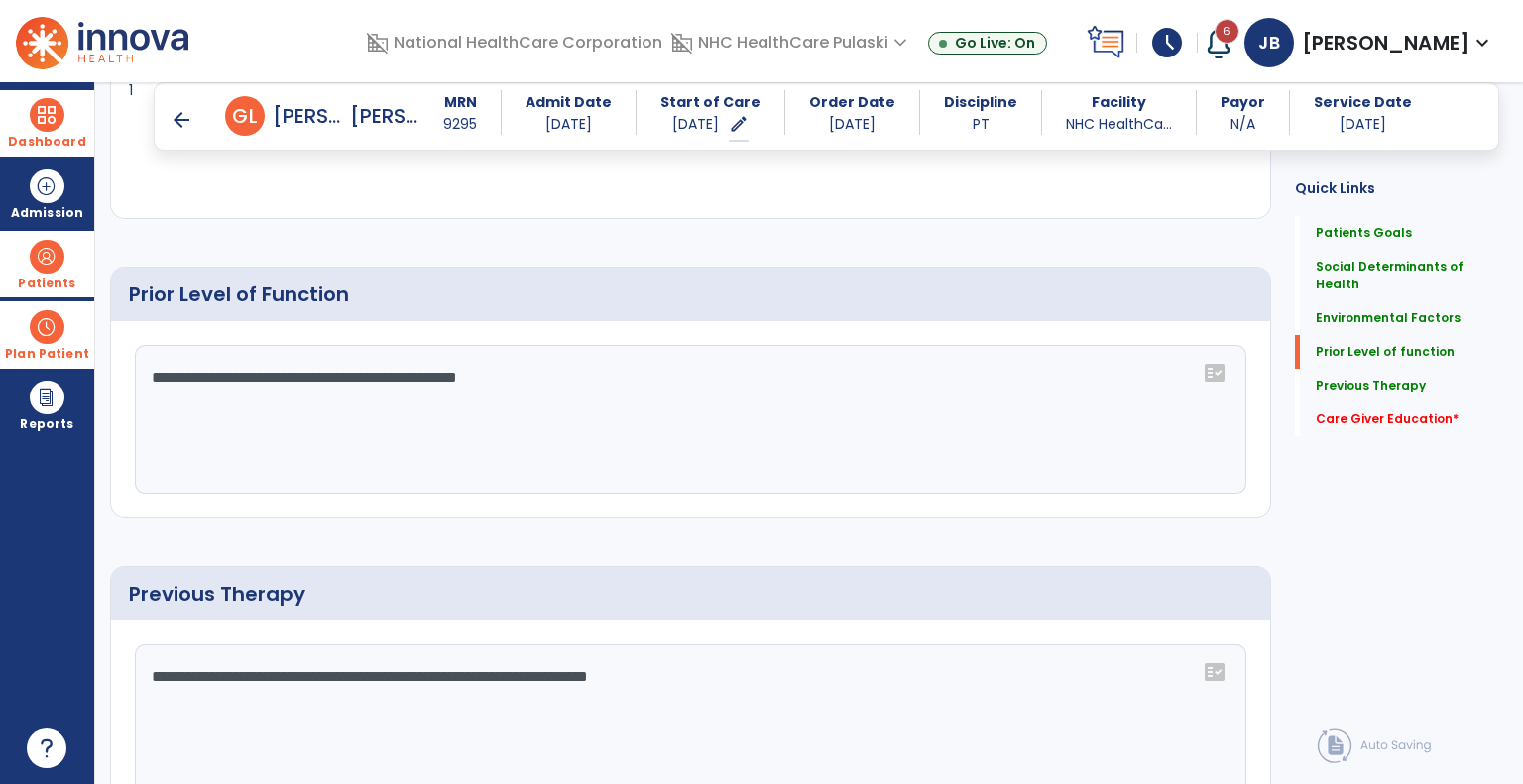 scroll, scrollTop: 1020, scrollLeft: 0, axis: vertical 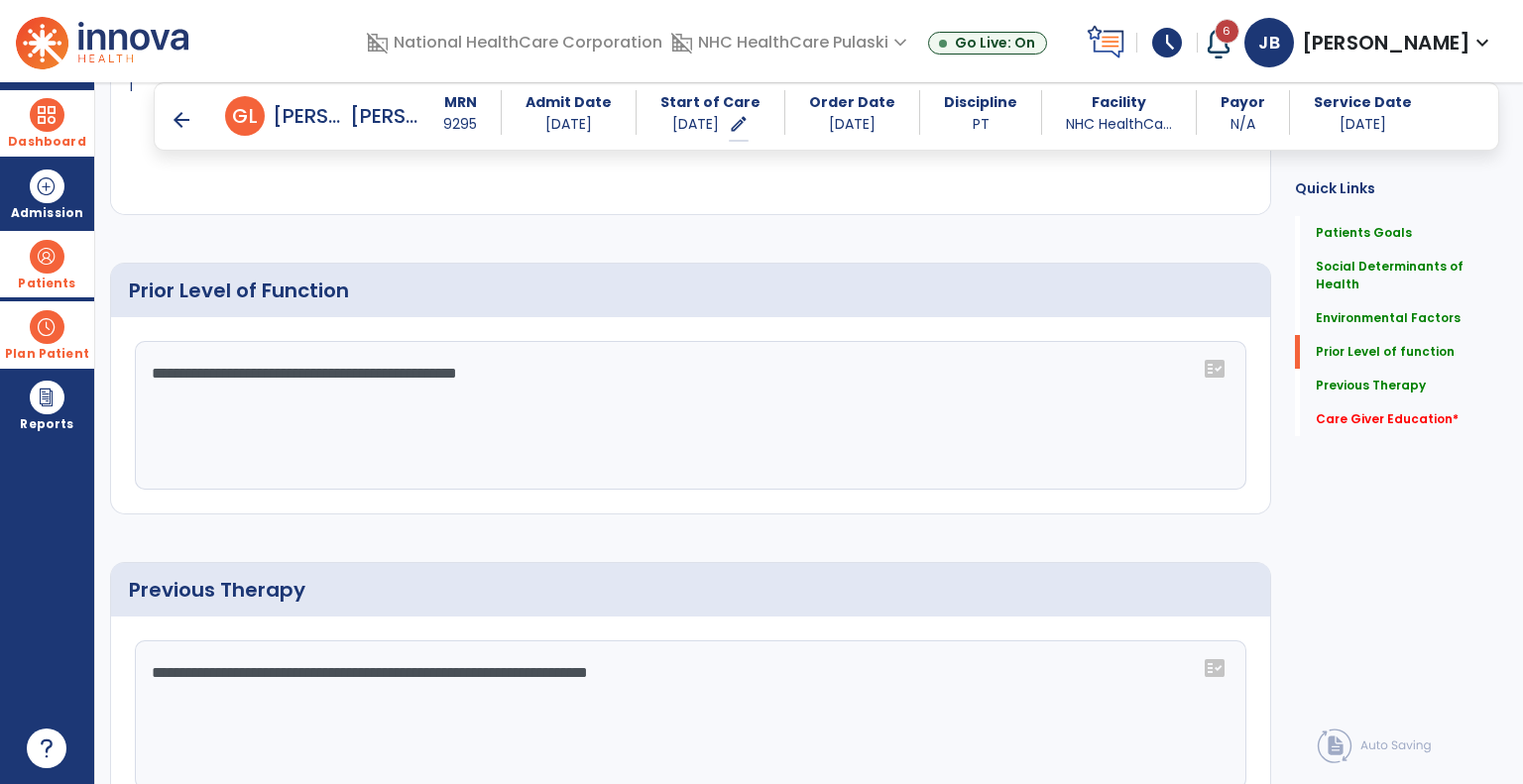 click on "**********" 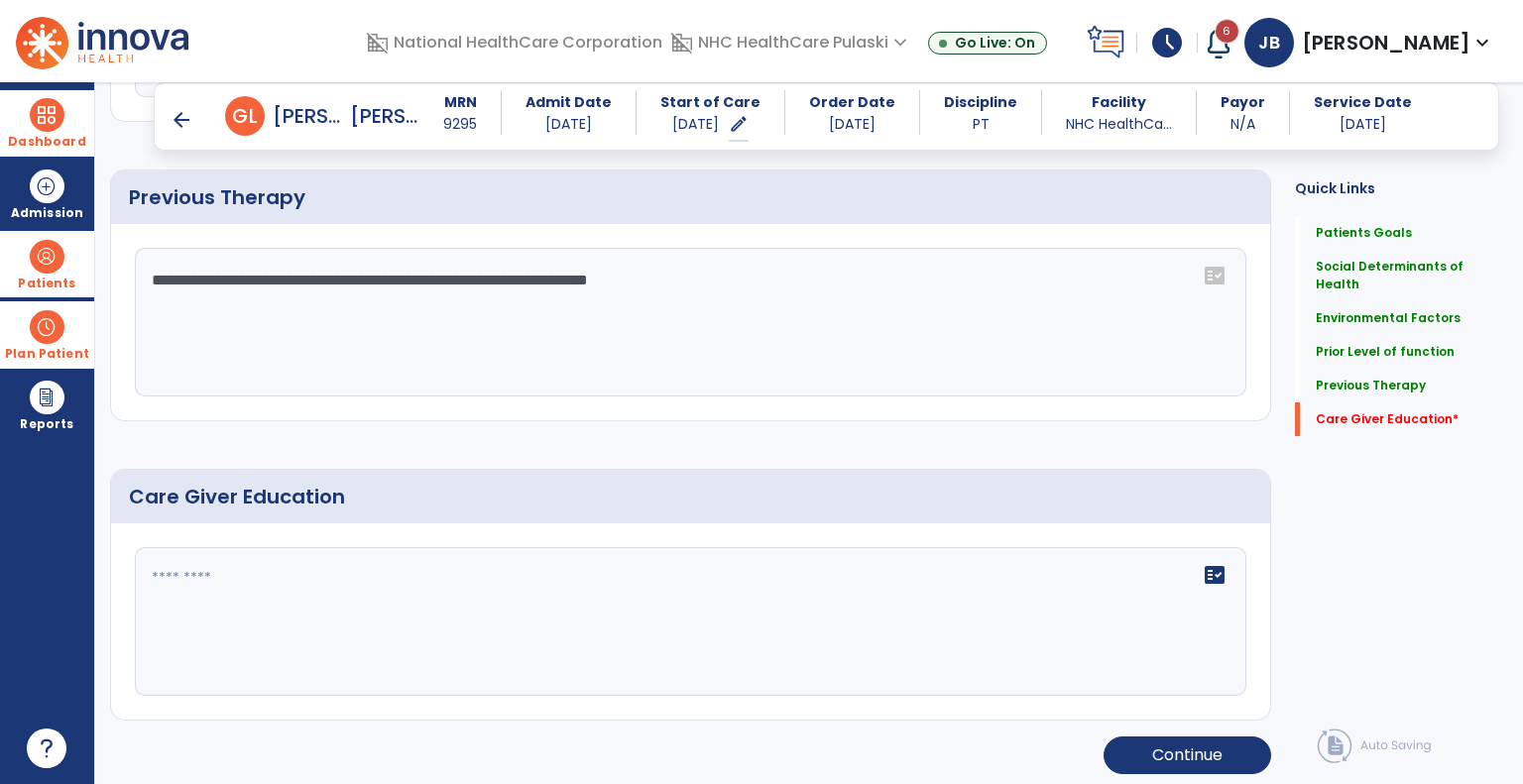 scroll, scrollTop: 1414, scrollLeft: 0, axis: vertical 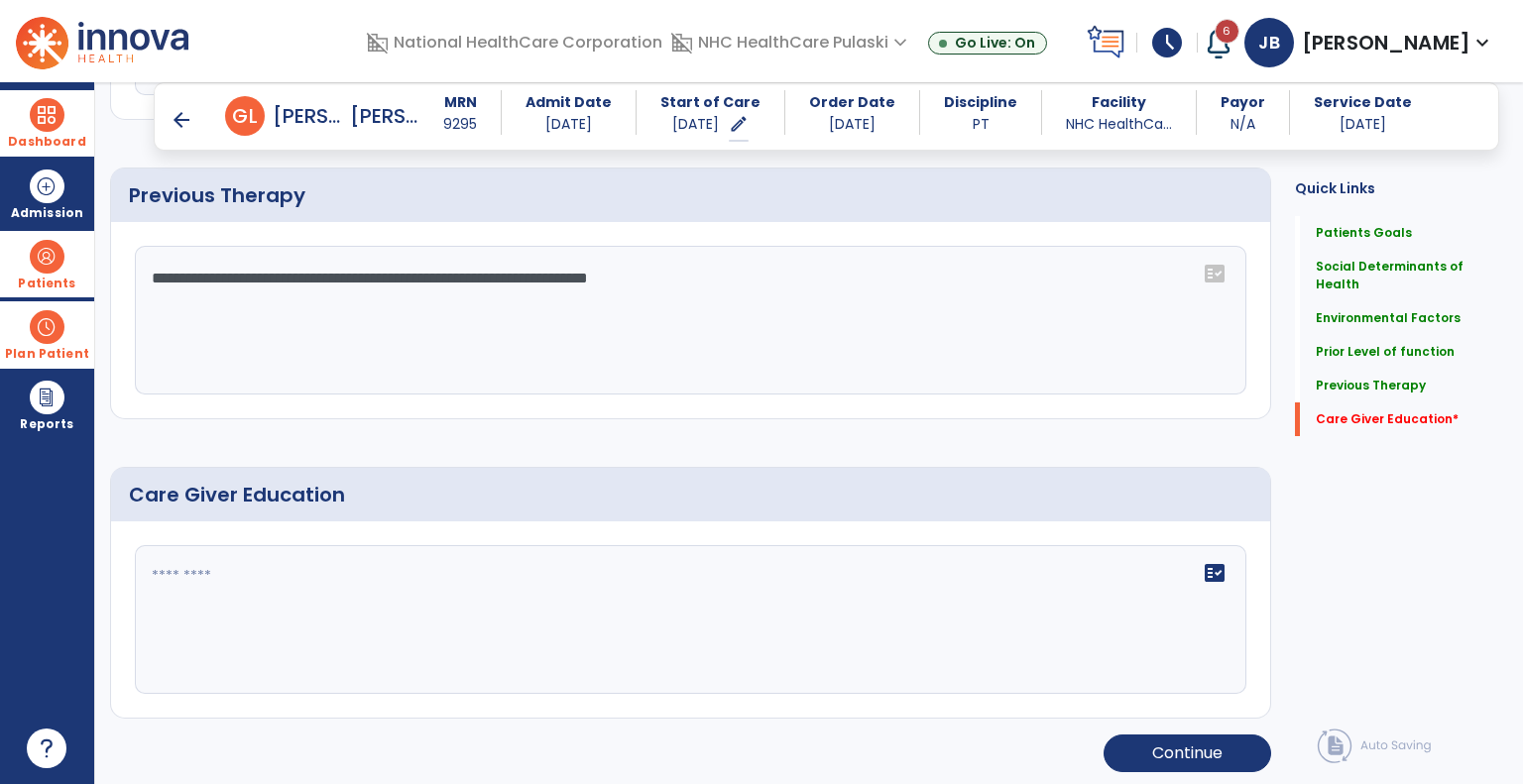 type on "**********" 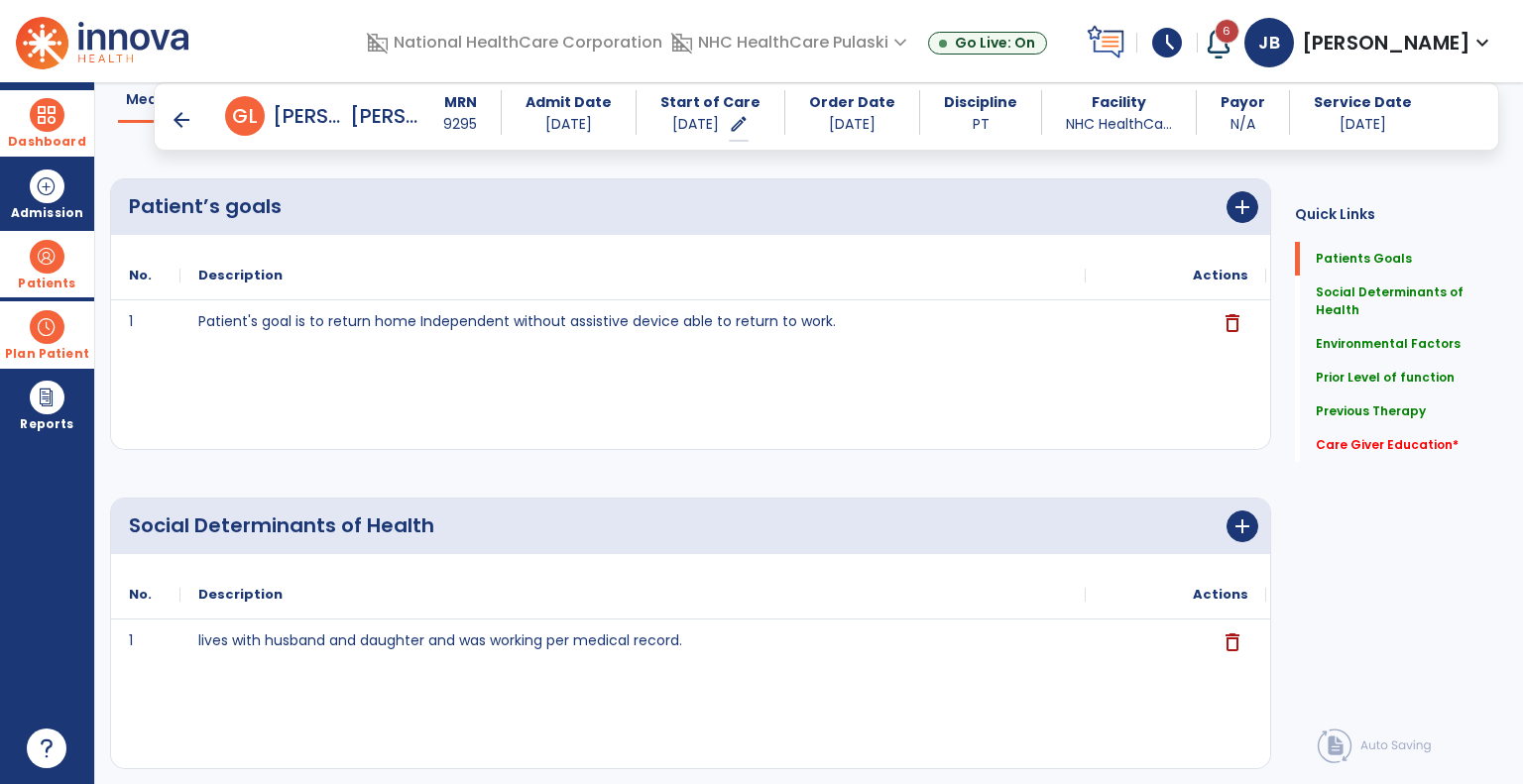 scroll, scrollTop: 0, scrollLeft: 0, axis: both 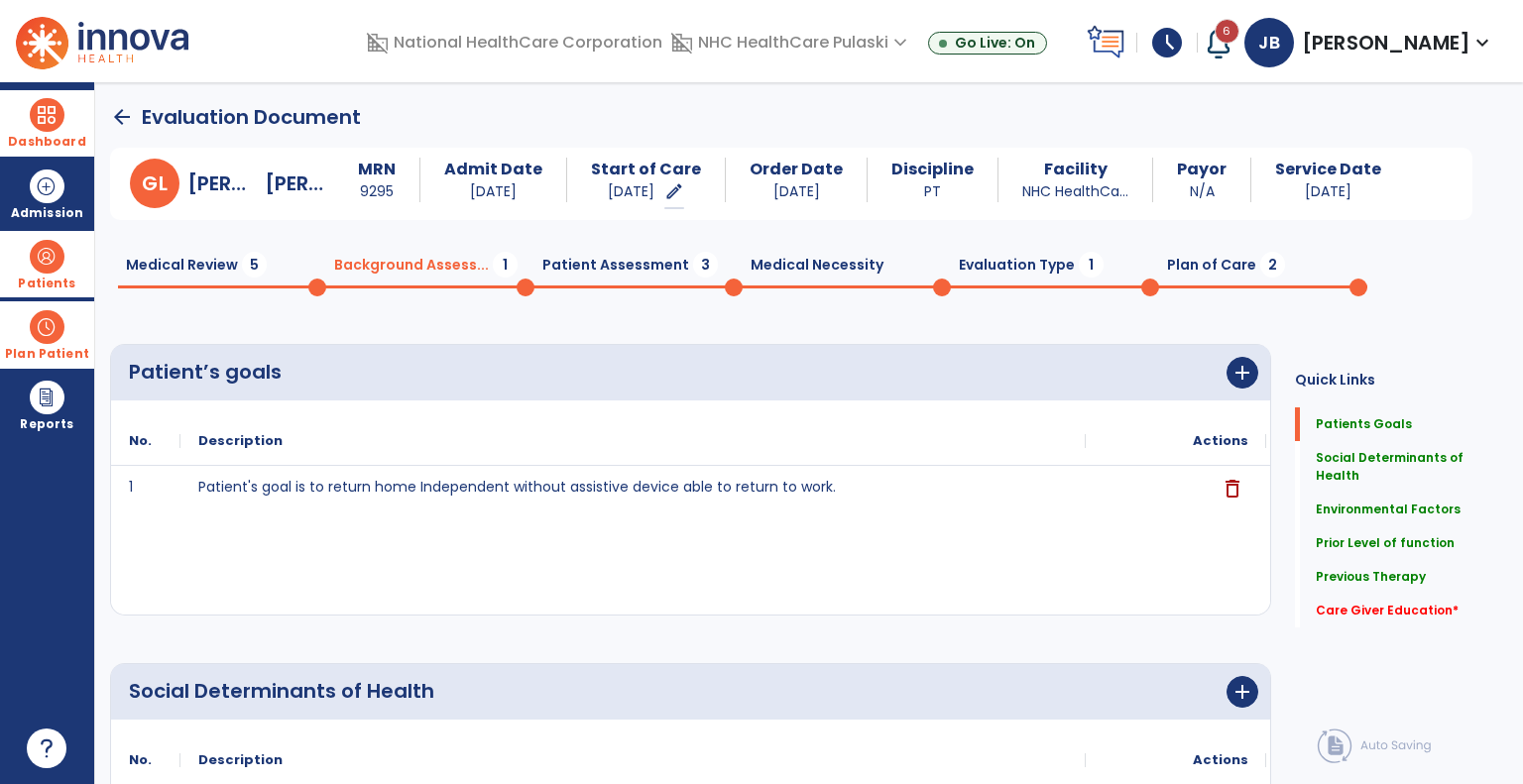 click on "Medical Review  5" 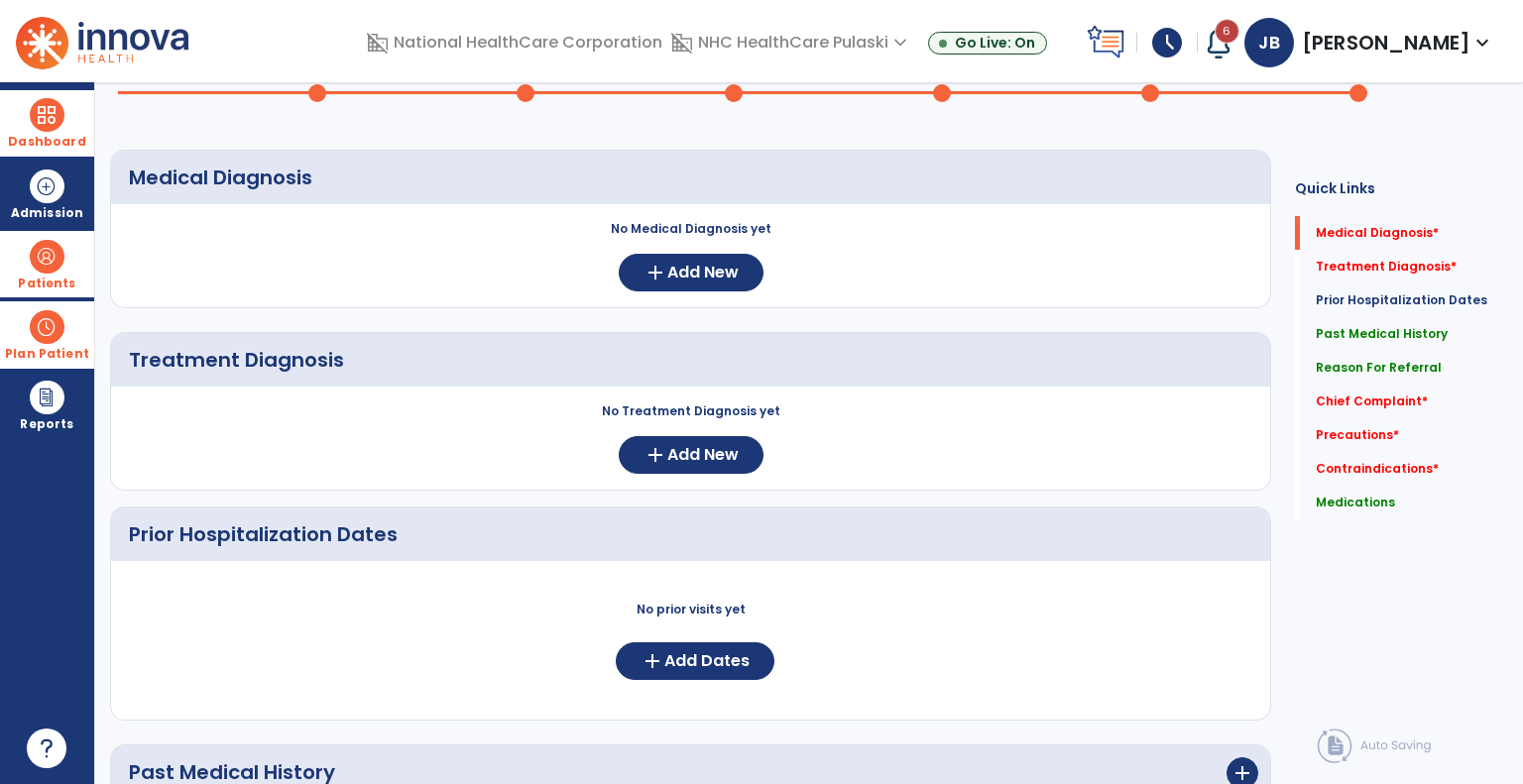 scroll, scrollTop: 0, scrollLeft: 0, axis: both 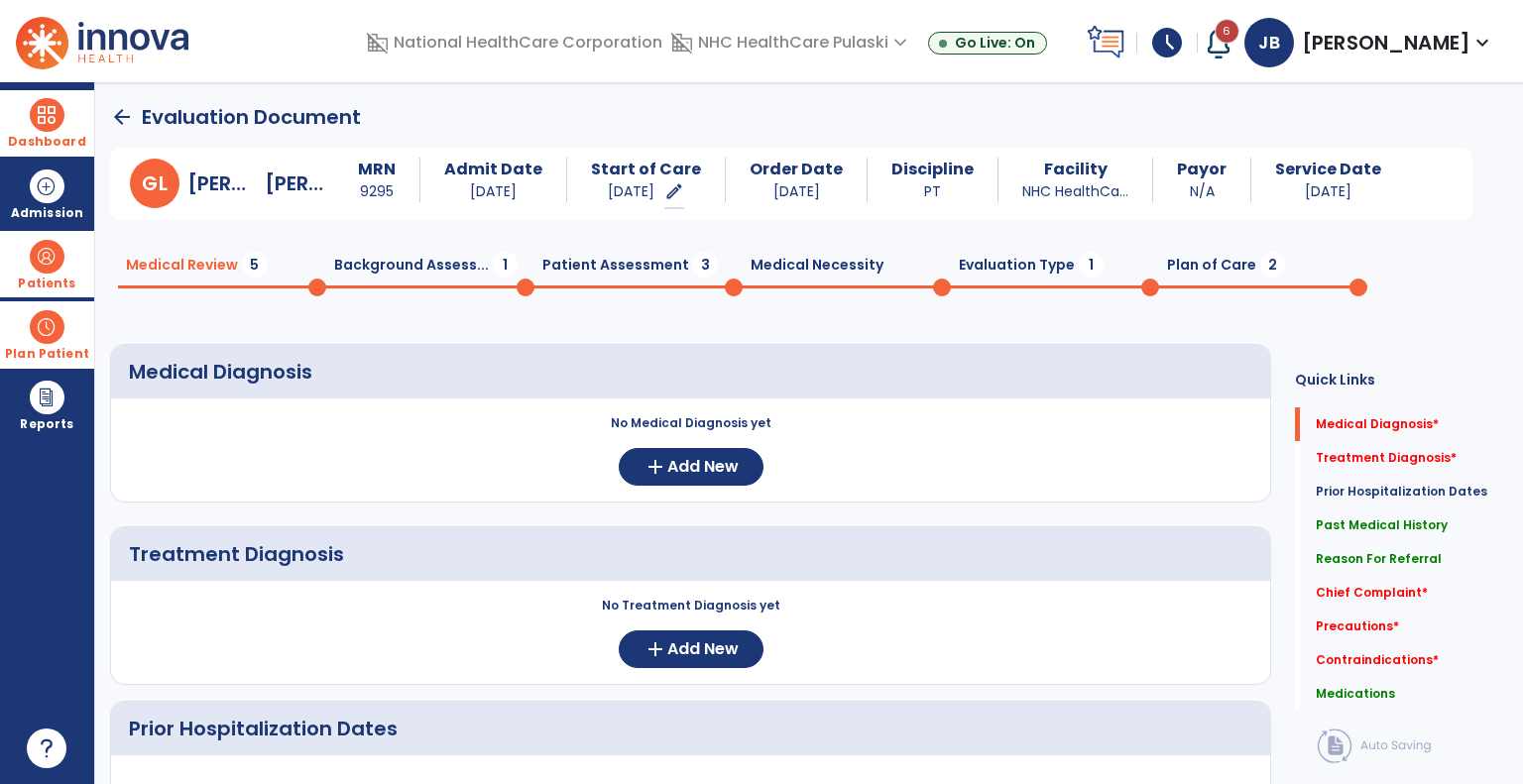 click on "Evaluation Type  1" 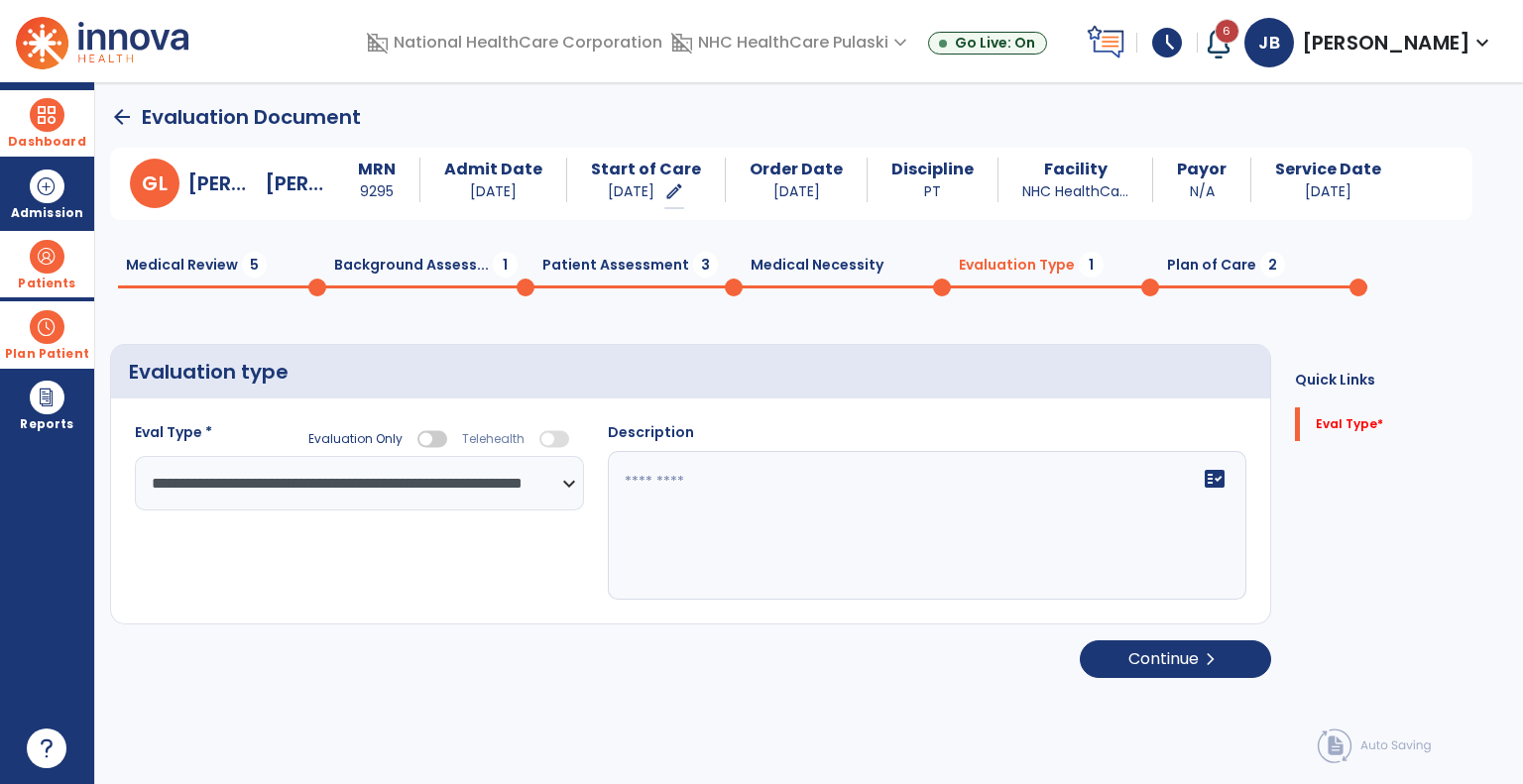 click on "Patient Assessment  3" 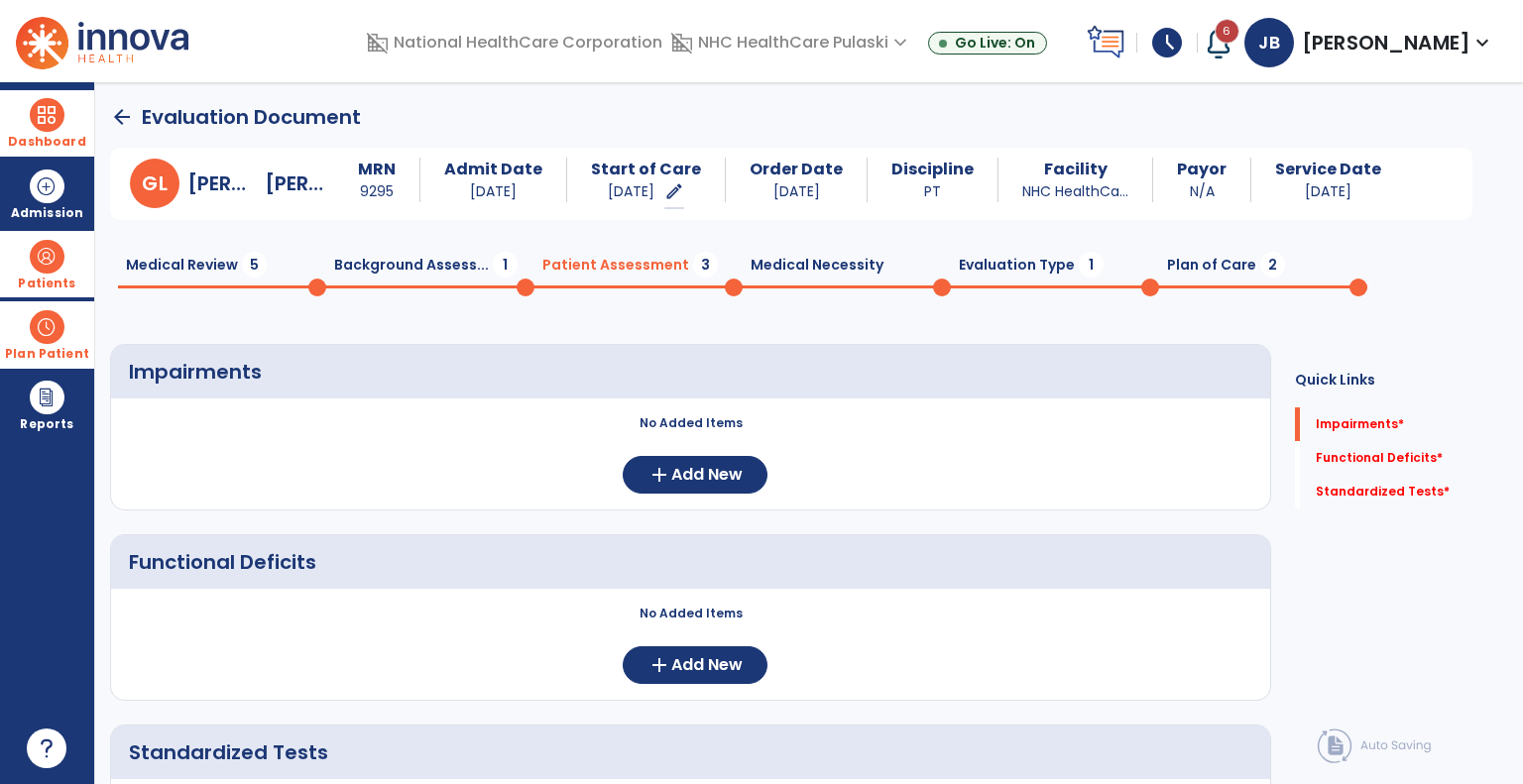 click on "Medical Review  5" 